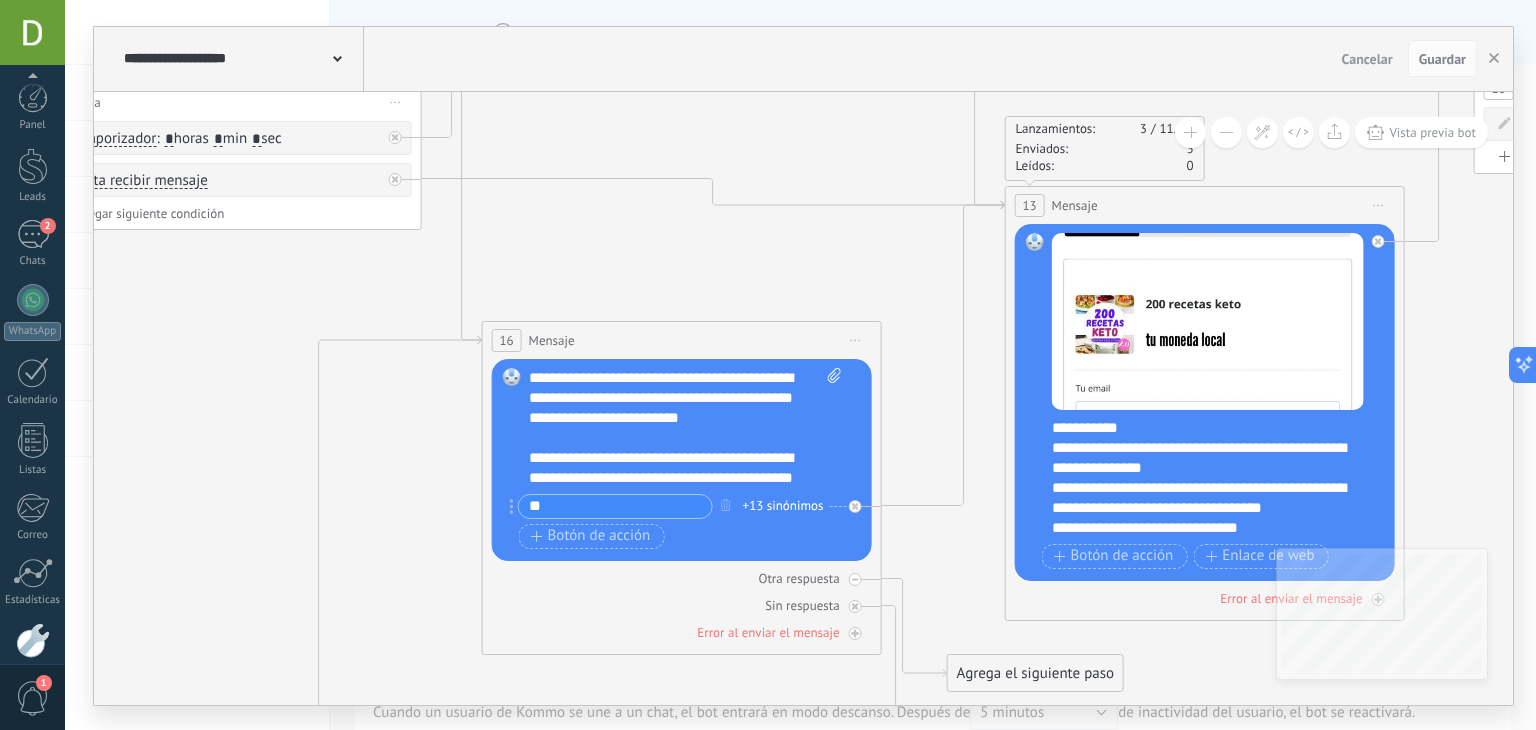 scroll, scrollTop: 0, scrollLeft: 0, axis: both 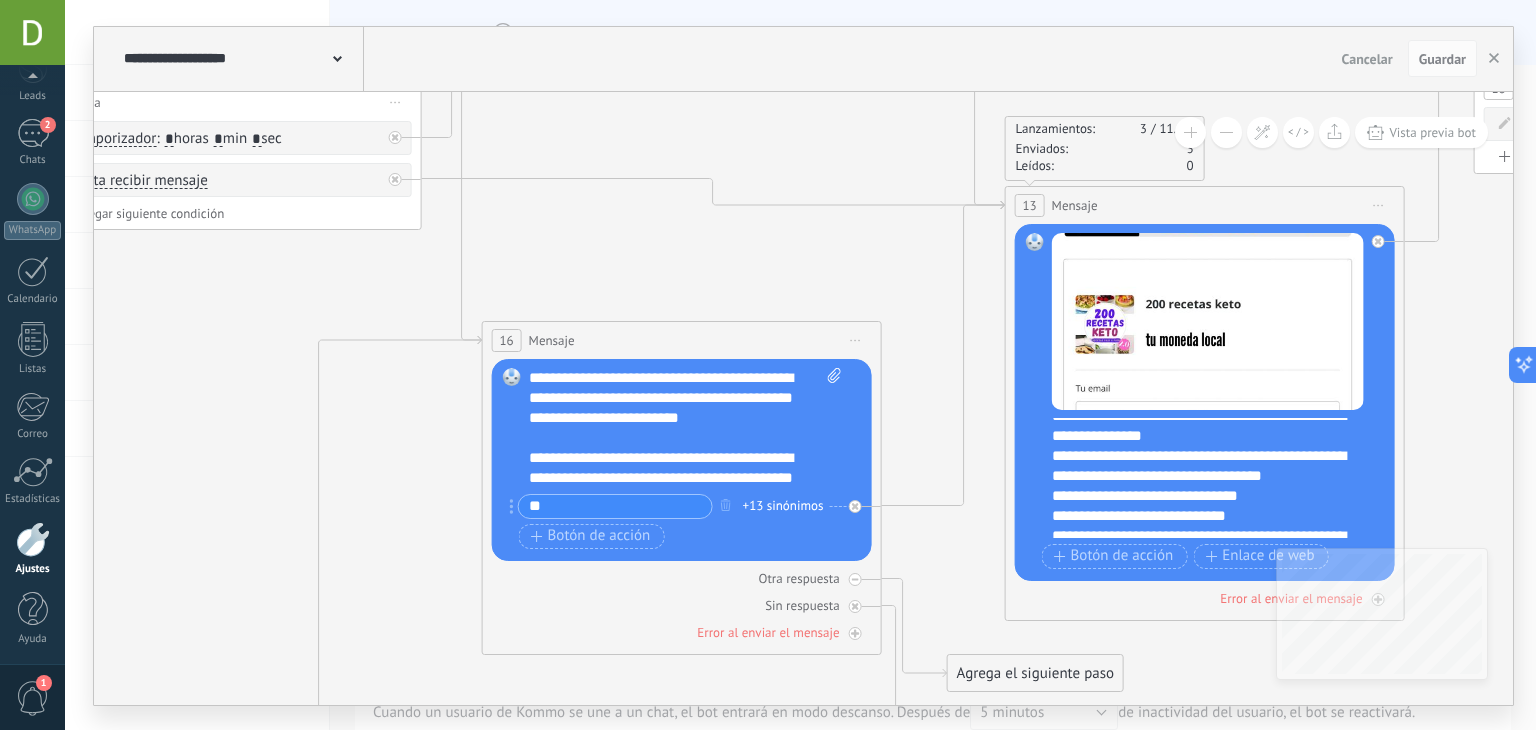 click on "**********" at bounding box center (686, 428) 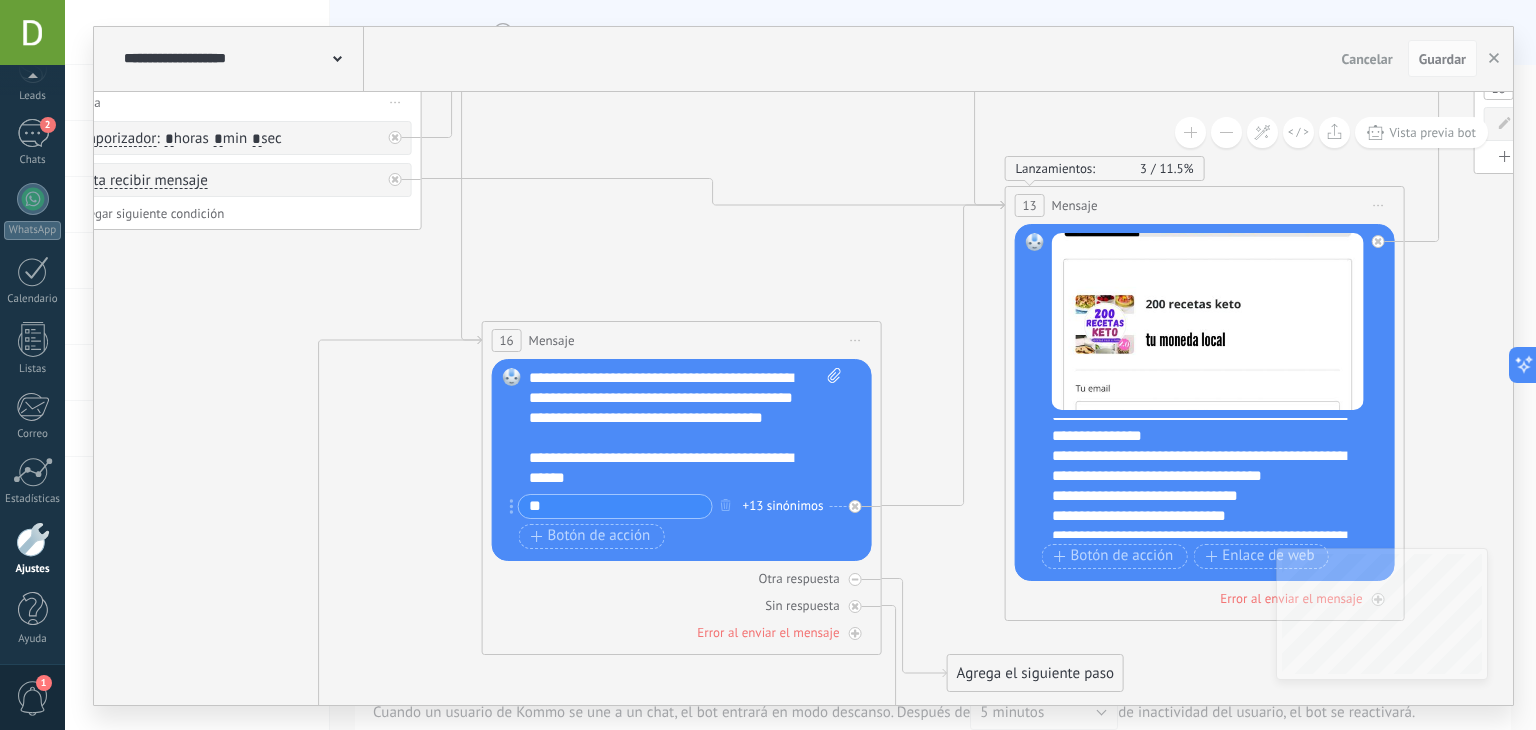 scroll, scrollTop: 520, scrollLeft: 0, axis: vertical 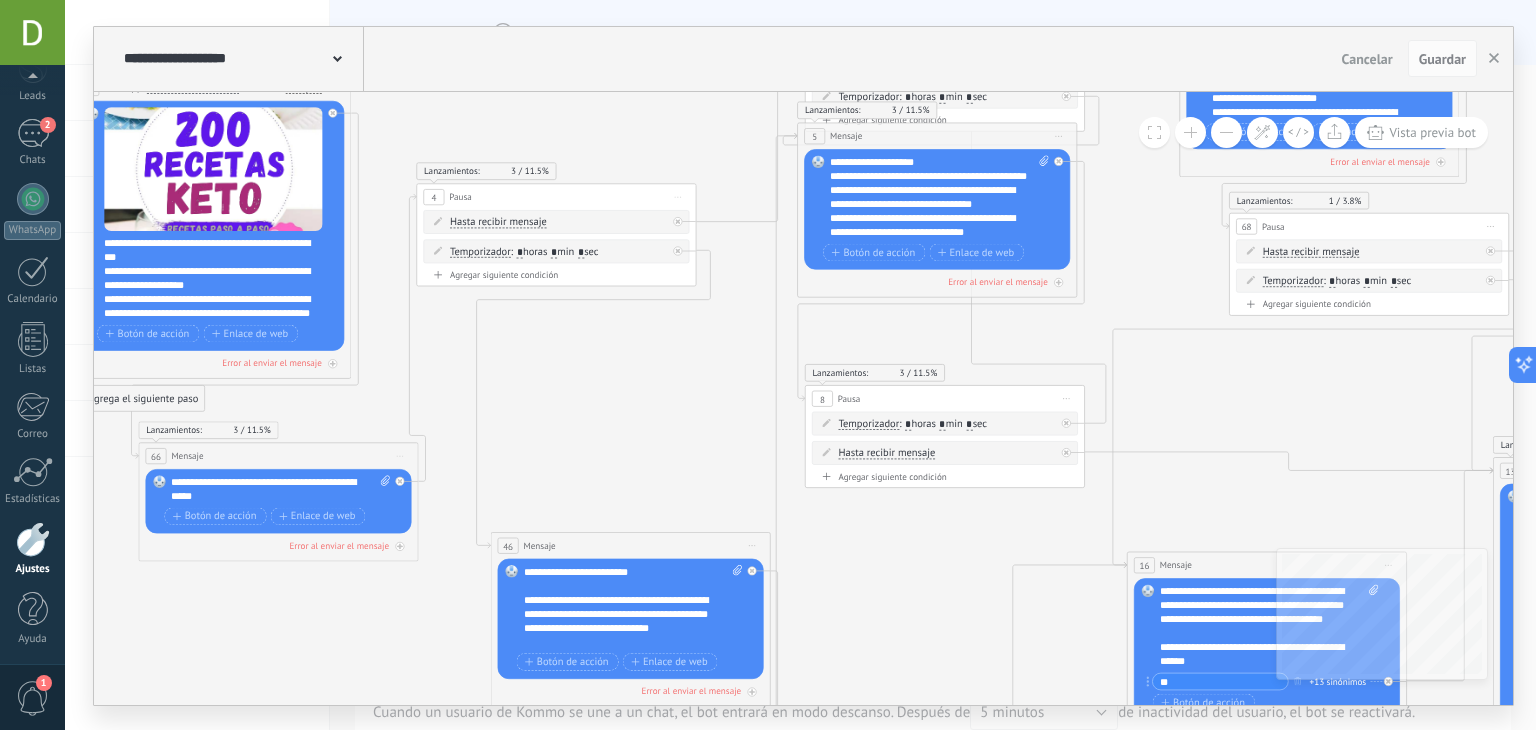 click on "**********" at bounding box center (634, 607) 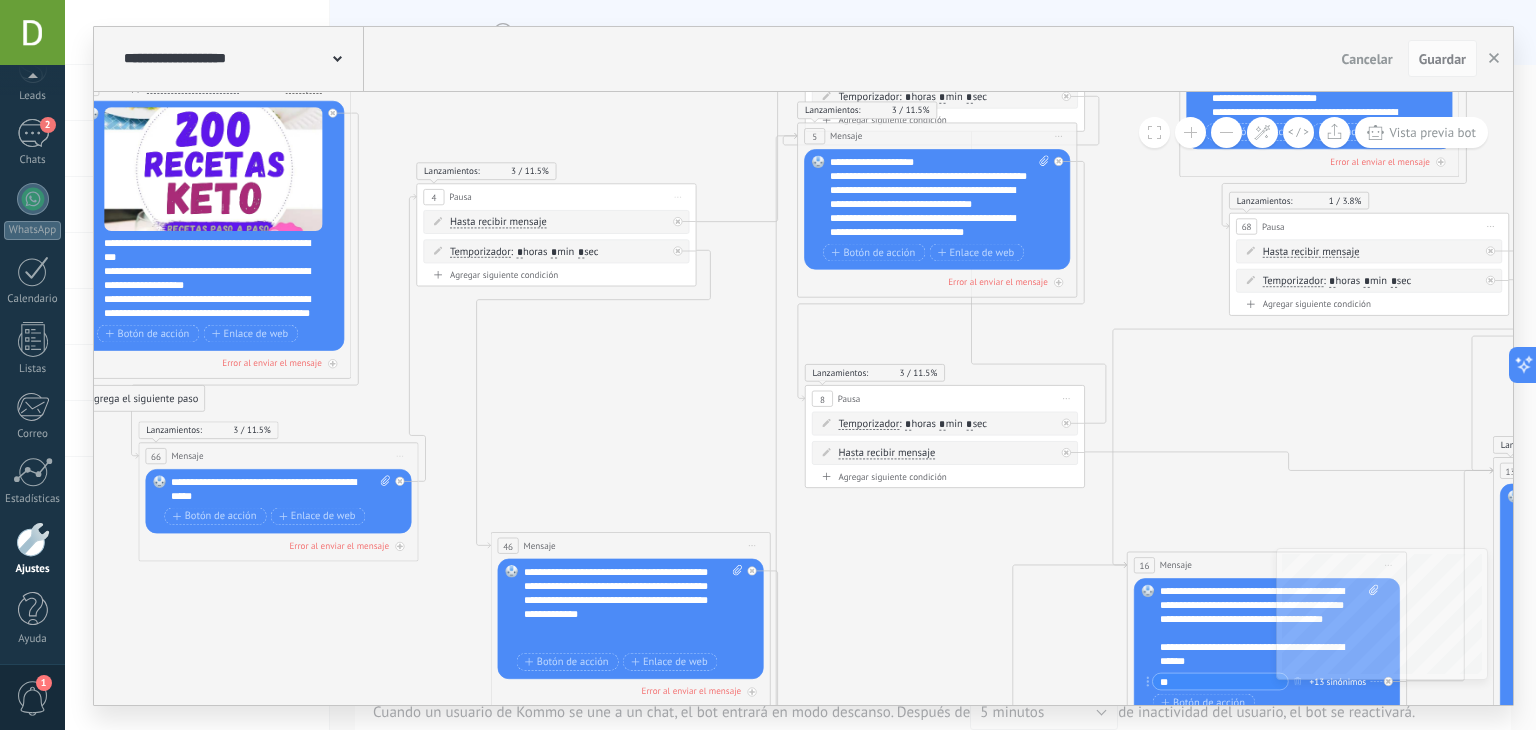 scroll, scrollTop: 440, scrollLeft: 0, axis: vertical 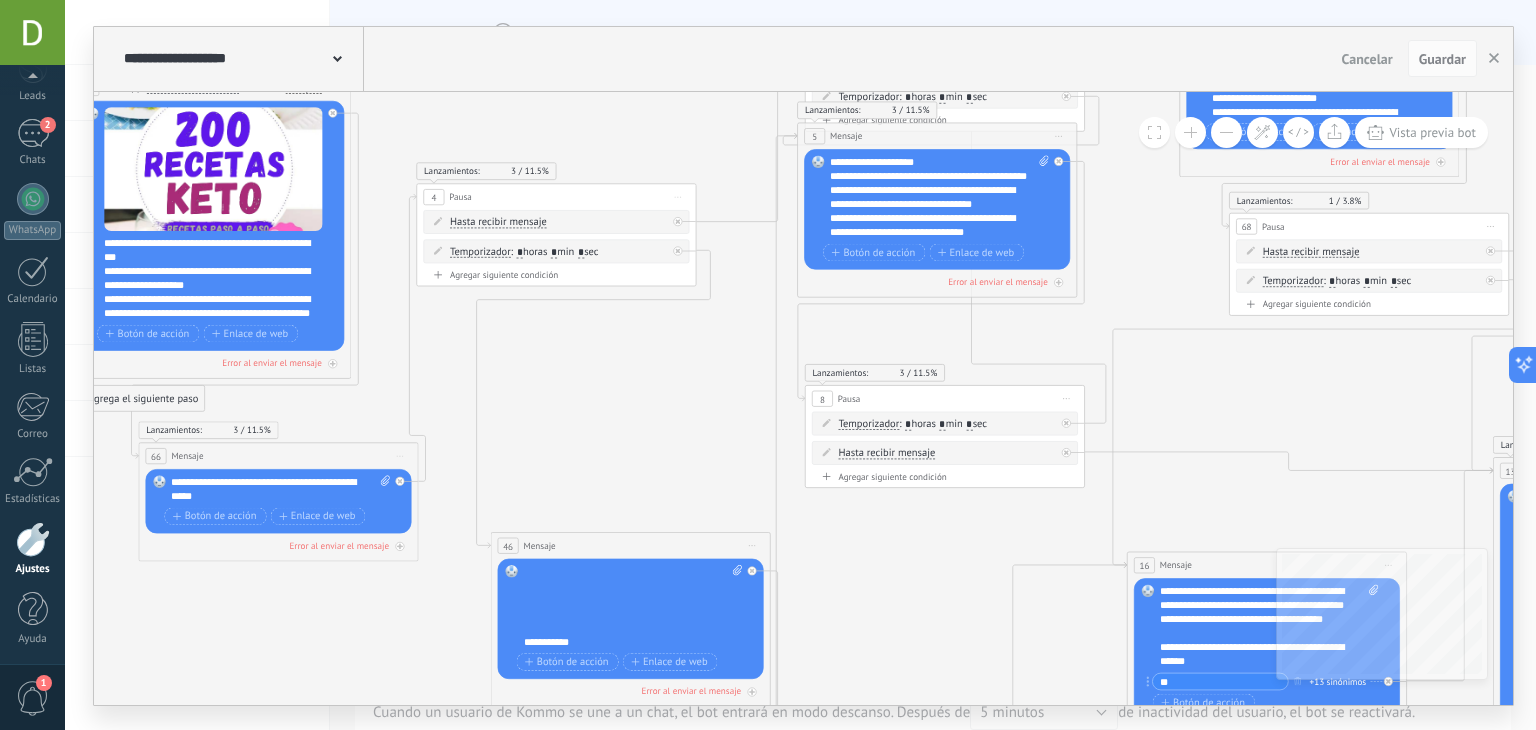 type 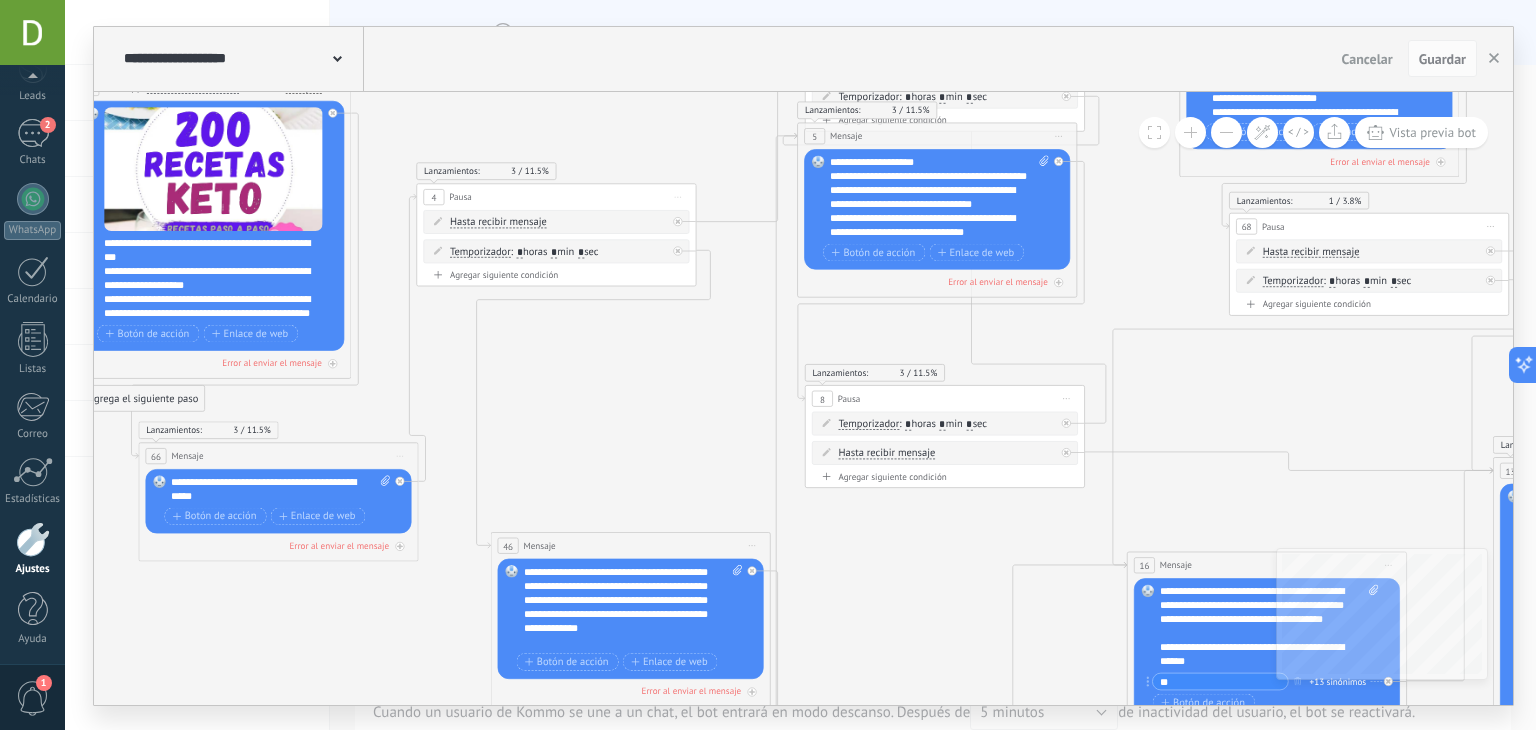scroll, scrollTop: 240, scrollLeft: 0, axis: vertical 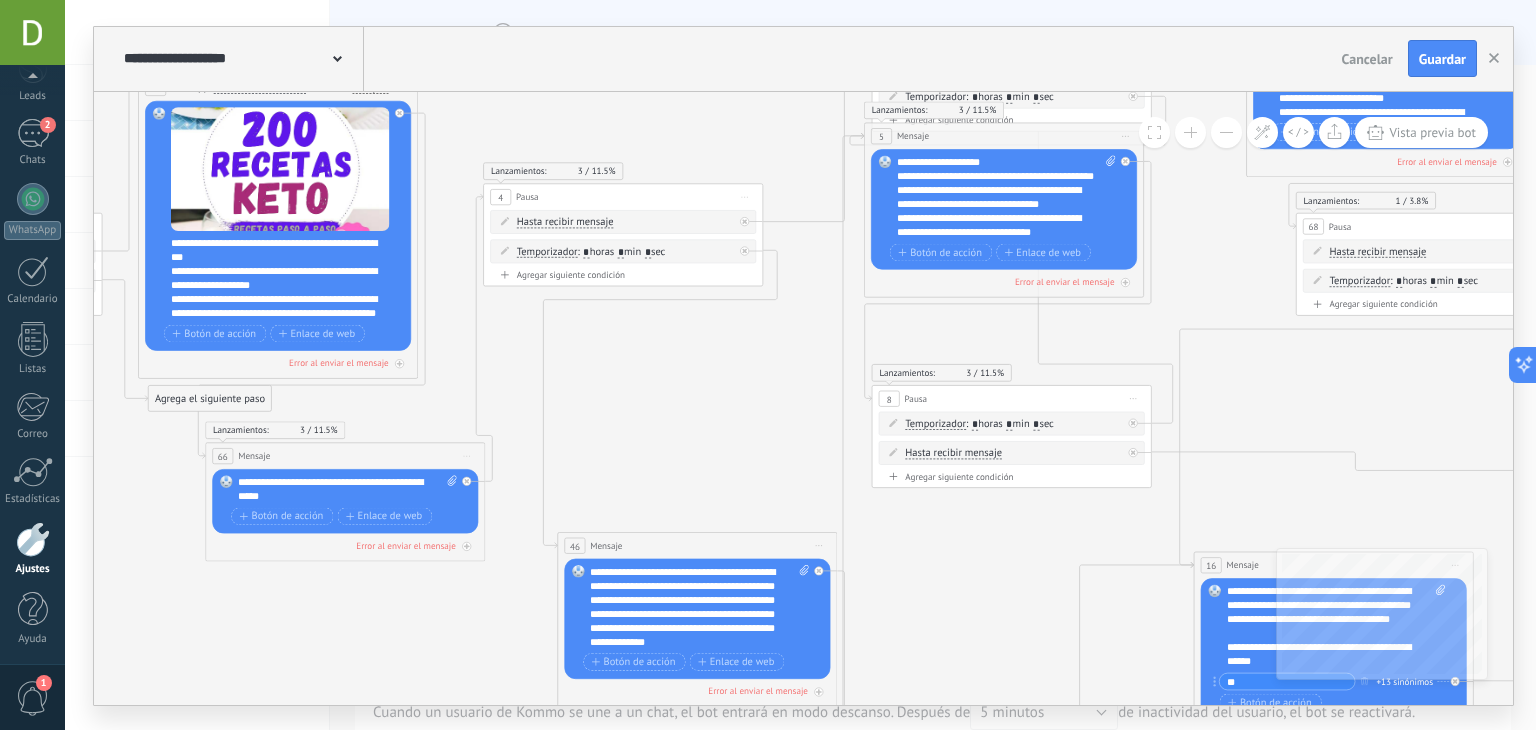 click on "**********" at bounding box center (287, 278) 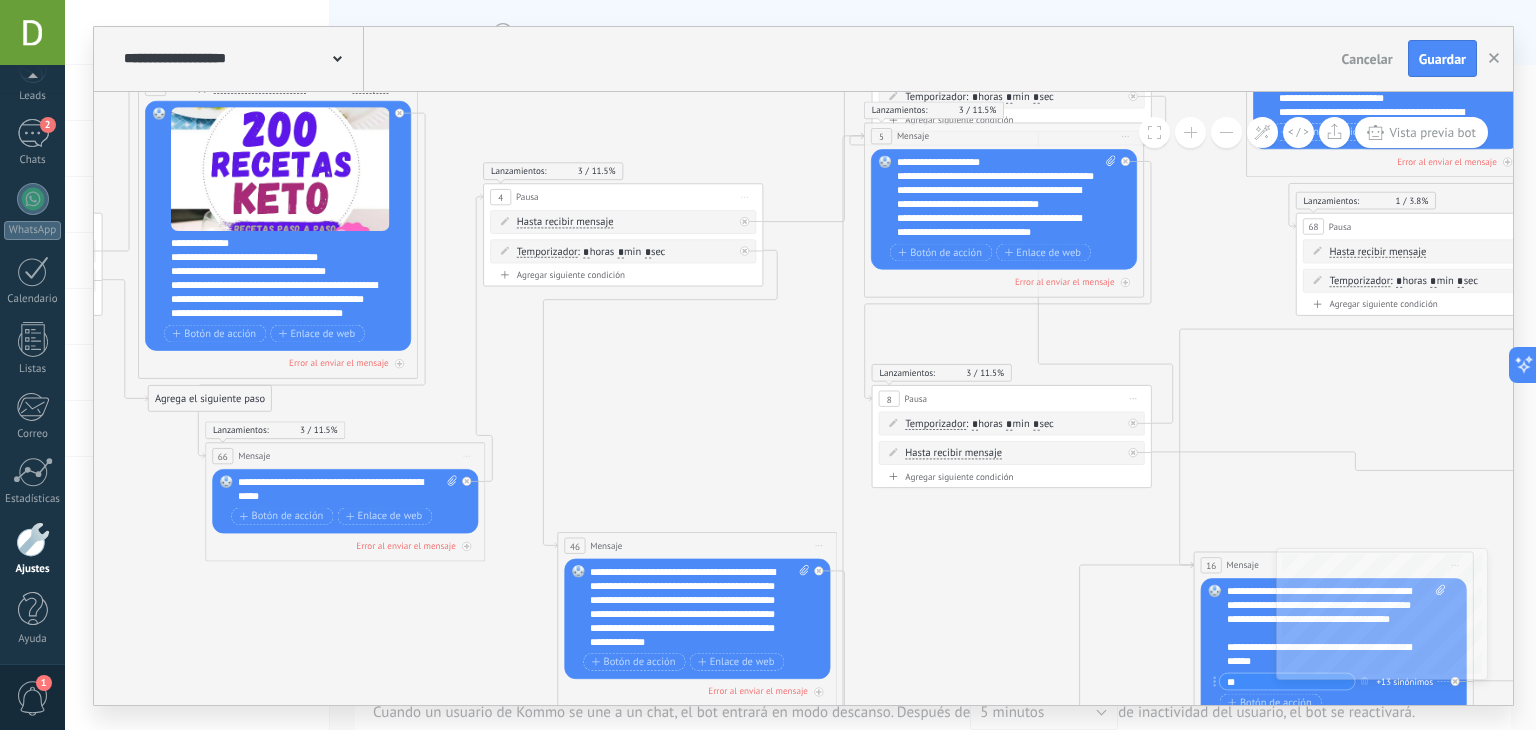 scroll, scrollTop: 380, scrollLeft: 0, axis: vertical 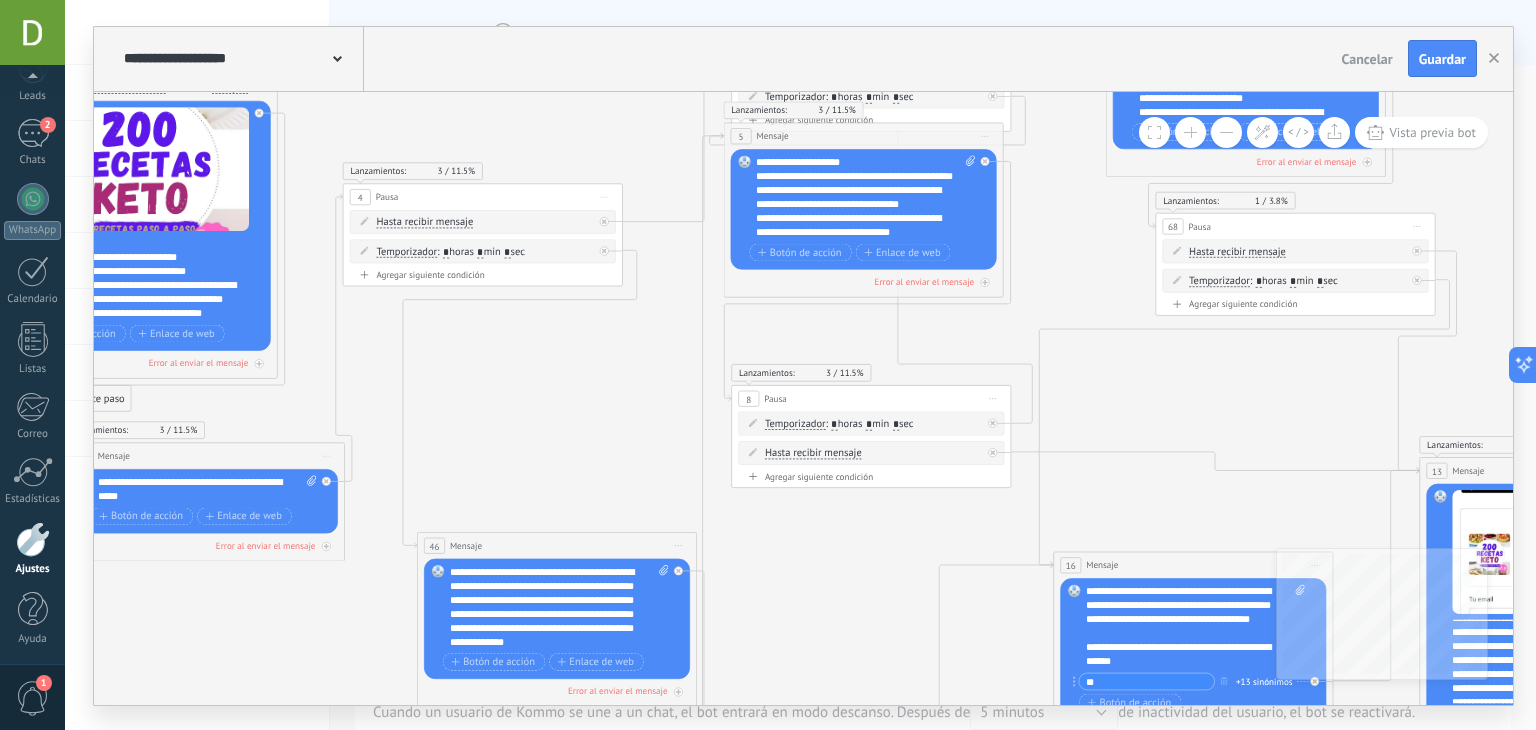 click on "**********" at bounding box center (867, 197) 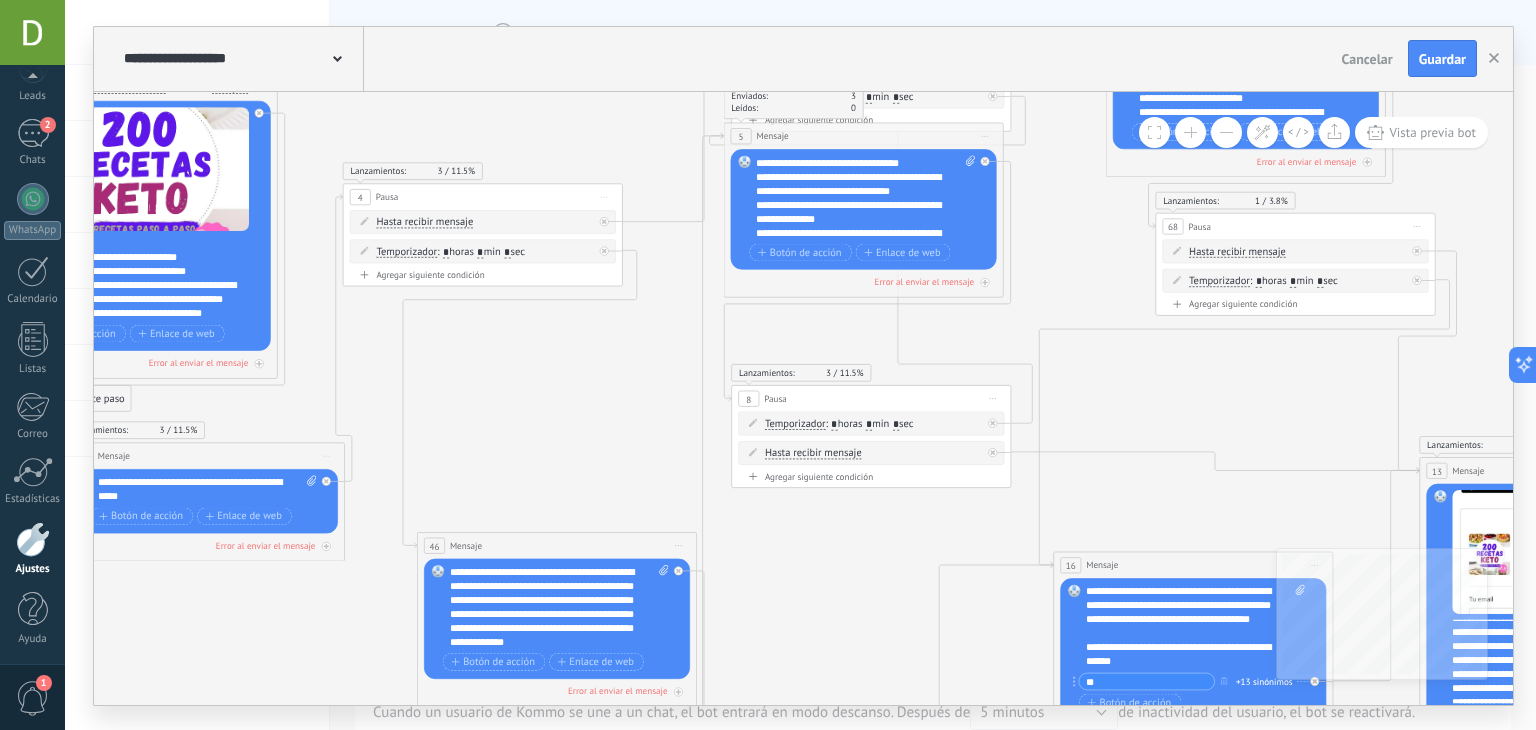 scroll, scrollTop: 39, scrollLeft: 0, axis: vertical 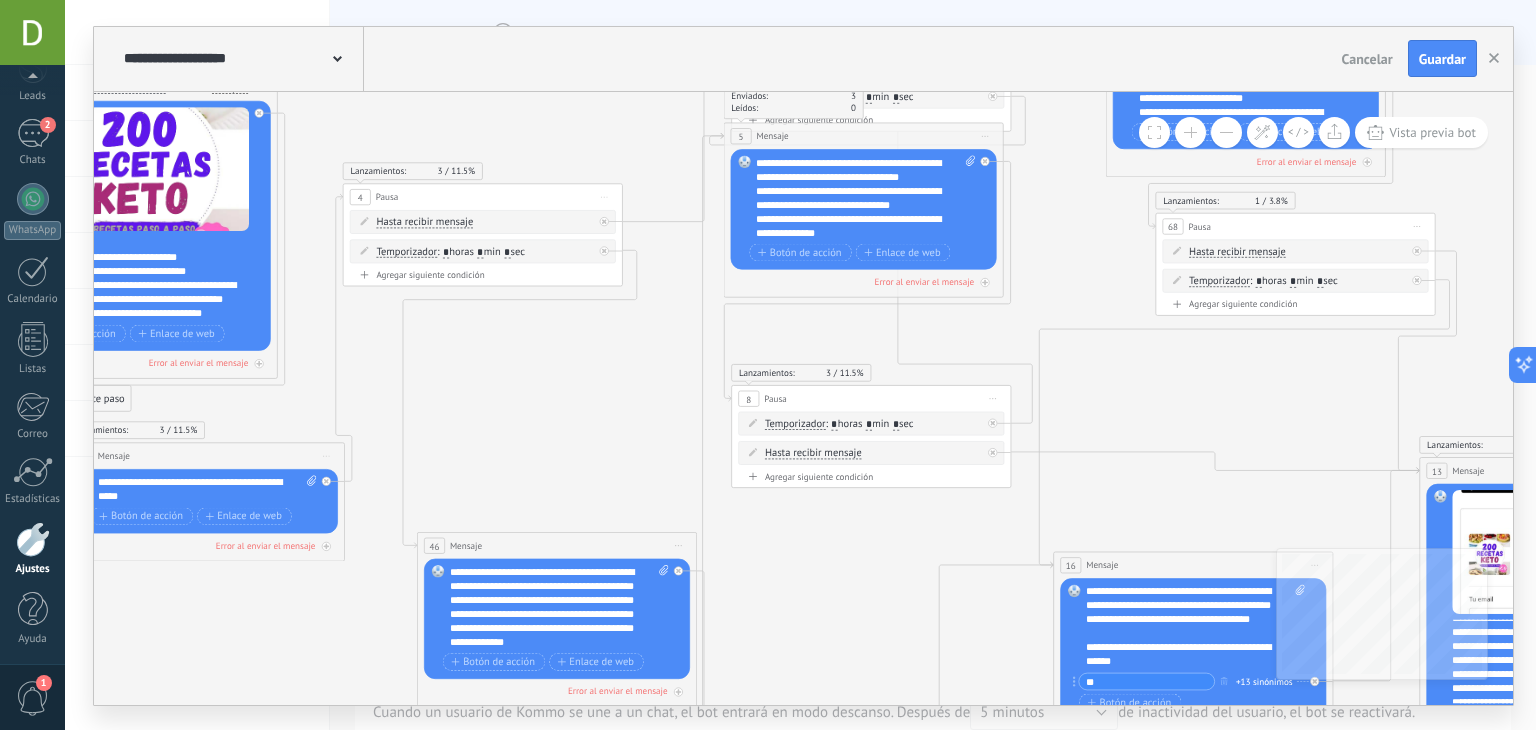 type 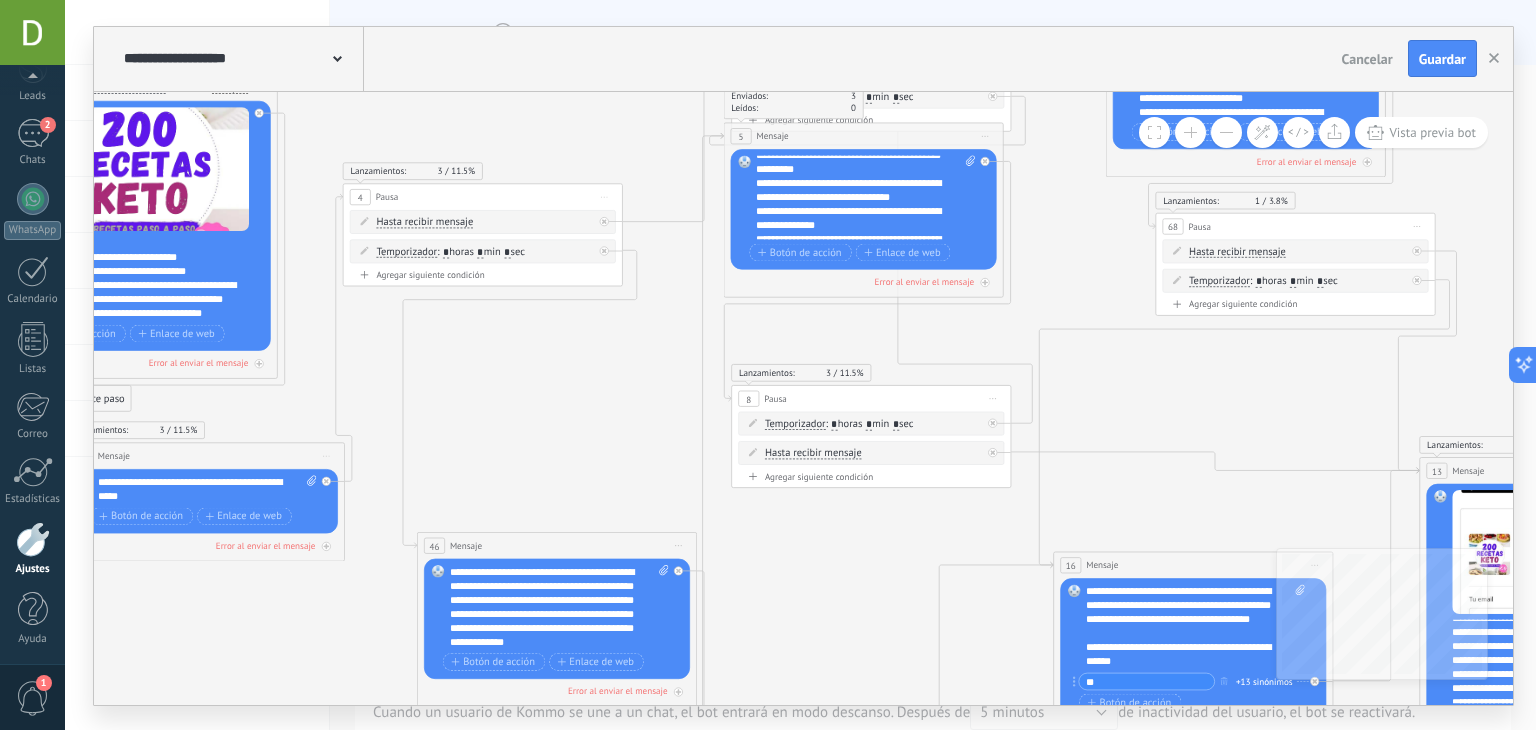 scroll, scrollTop: 72, scrollLeft: 0, axis: vertical 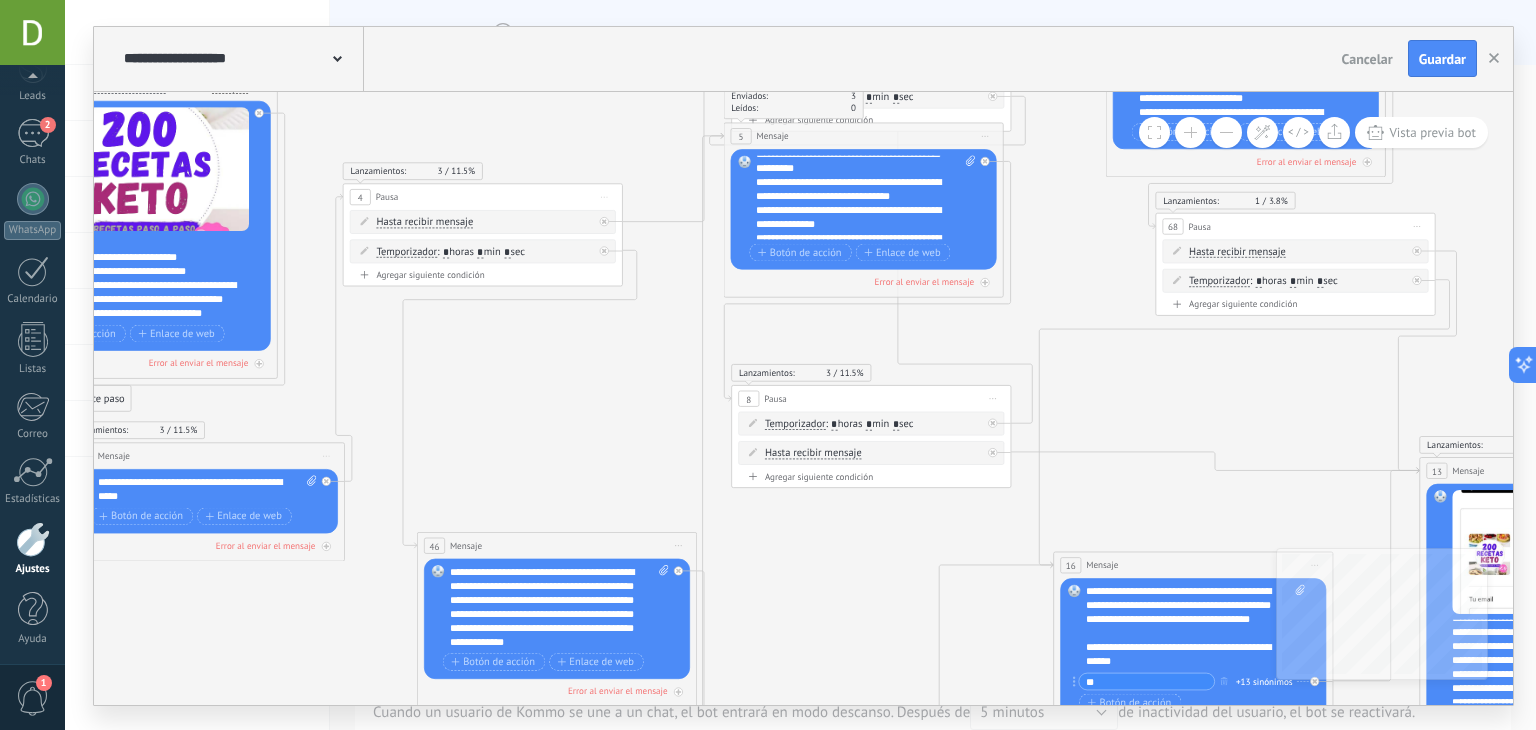 click on "**********" at bounding box center [867, 197] 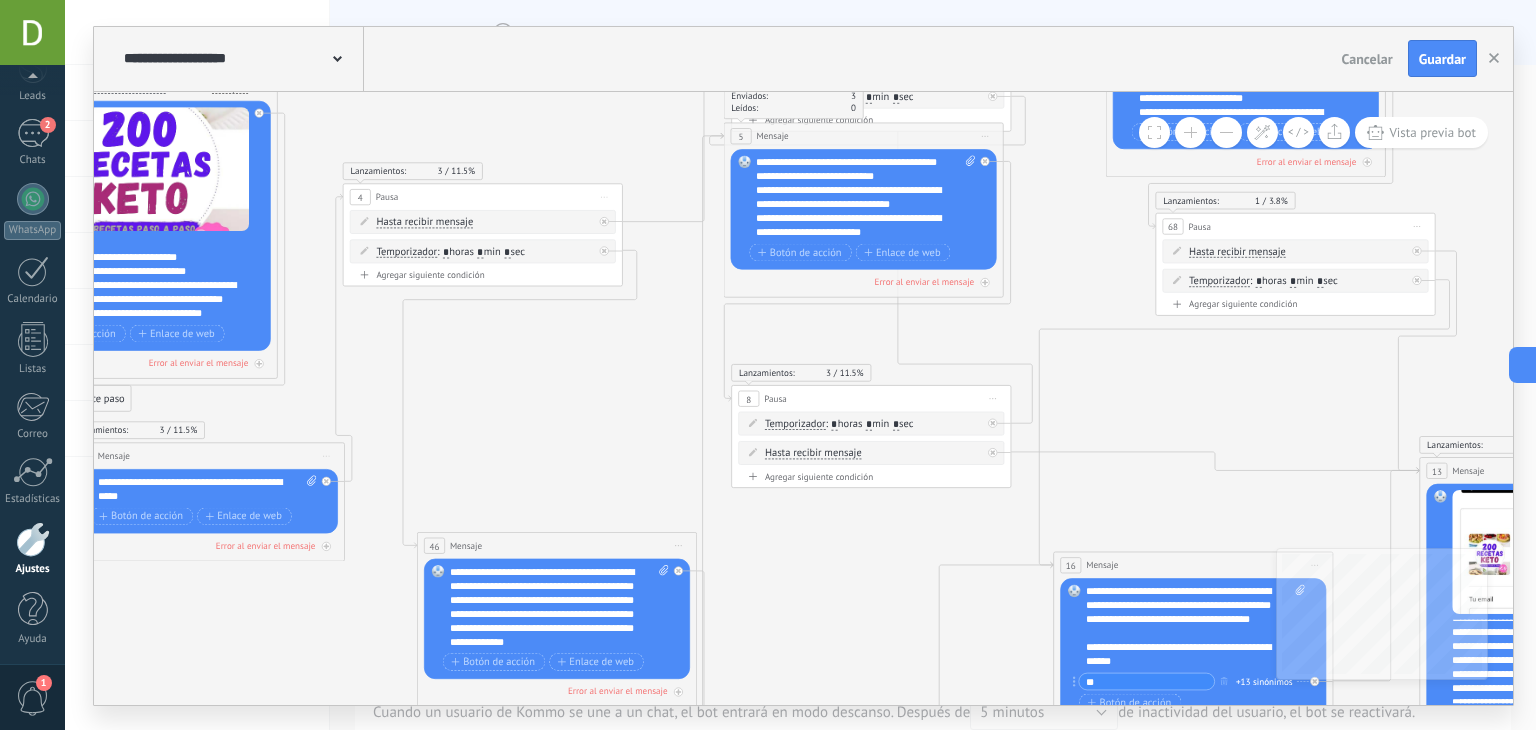 scroll, scrollTop: 480, scrollLeft: 0, axis: vertical 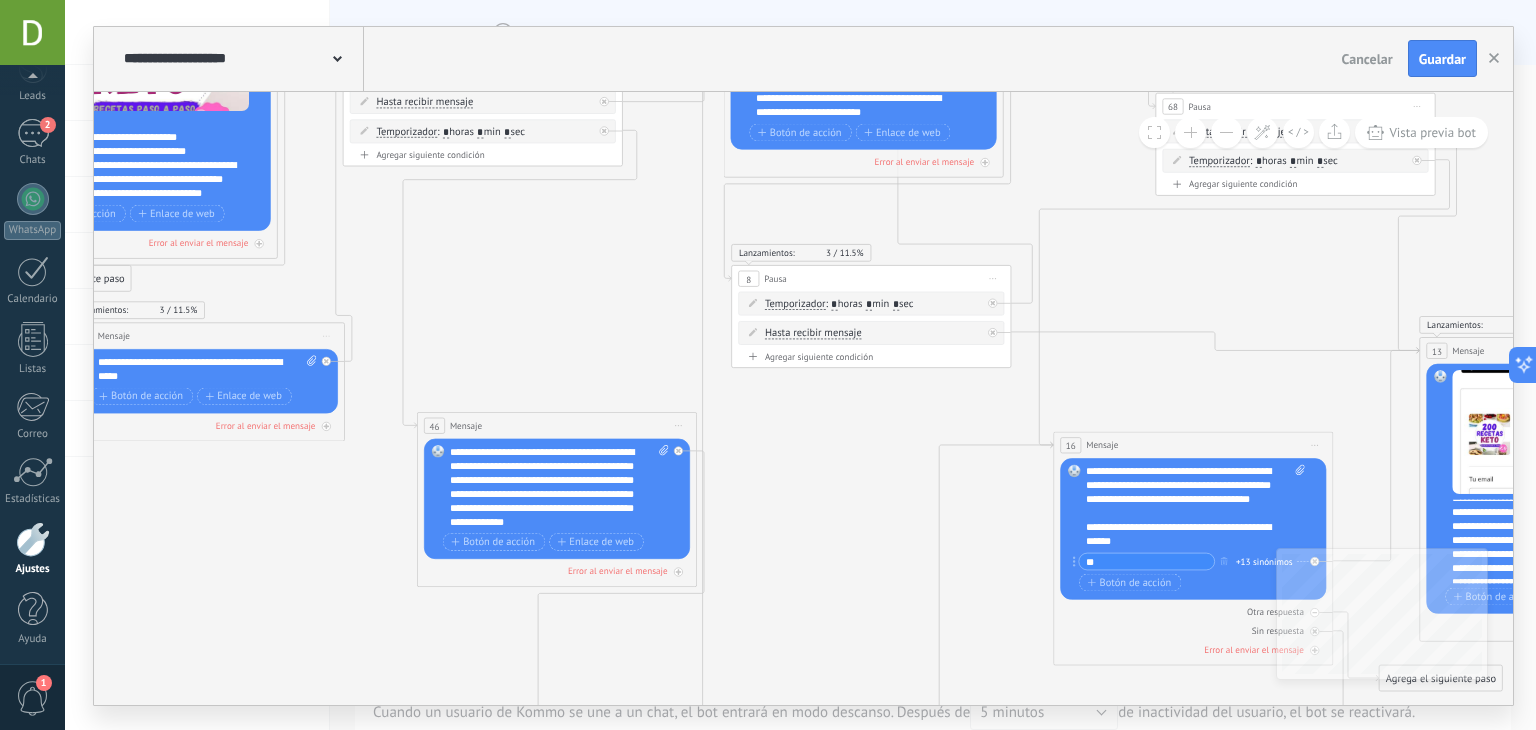 click on "**********" at bounding box center [552, 487] 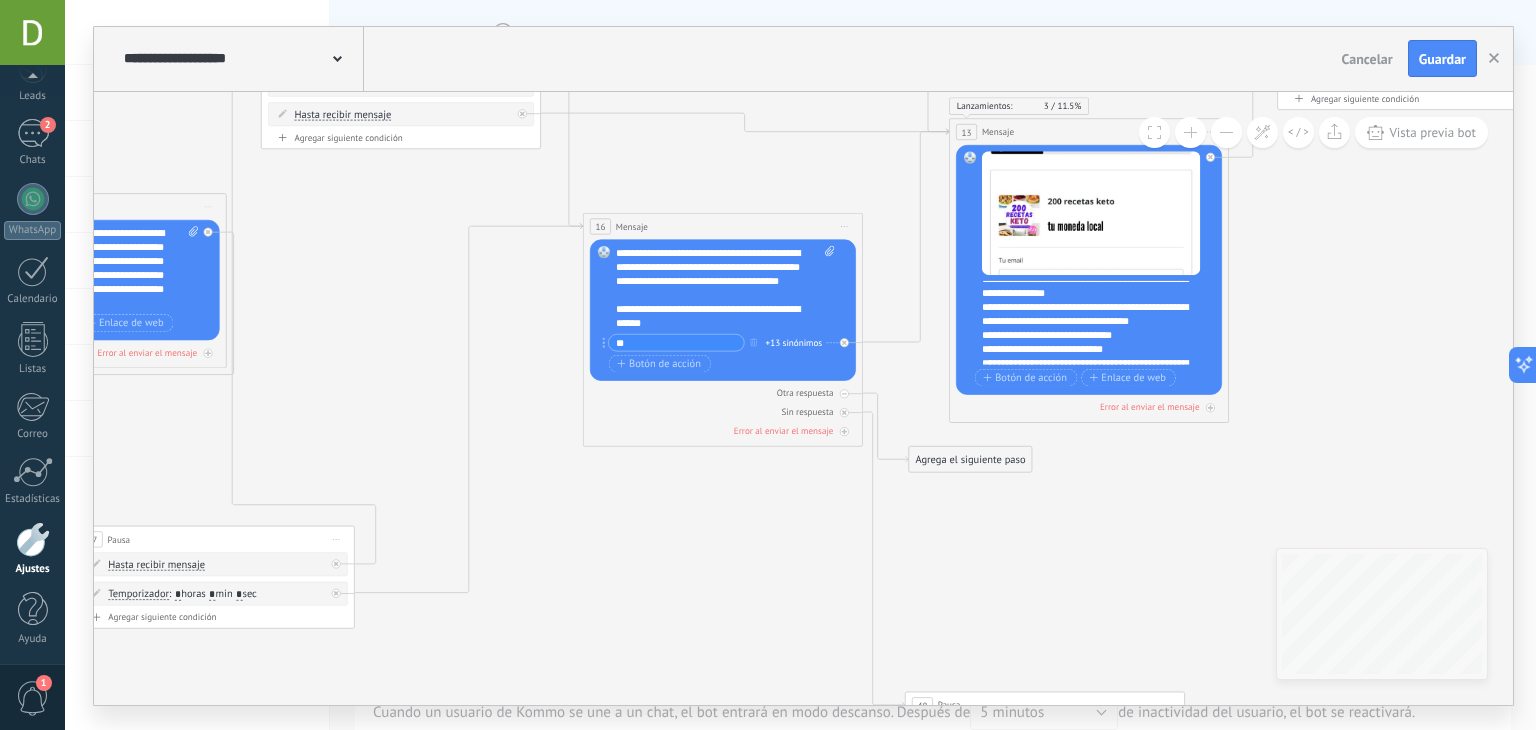 click on "**********" at bounding box center (1098, 322) 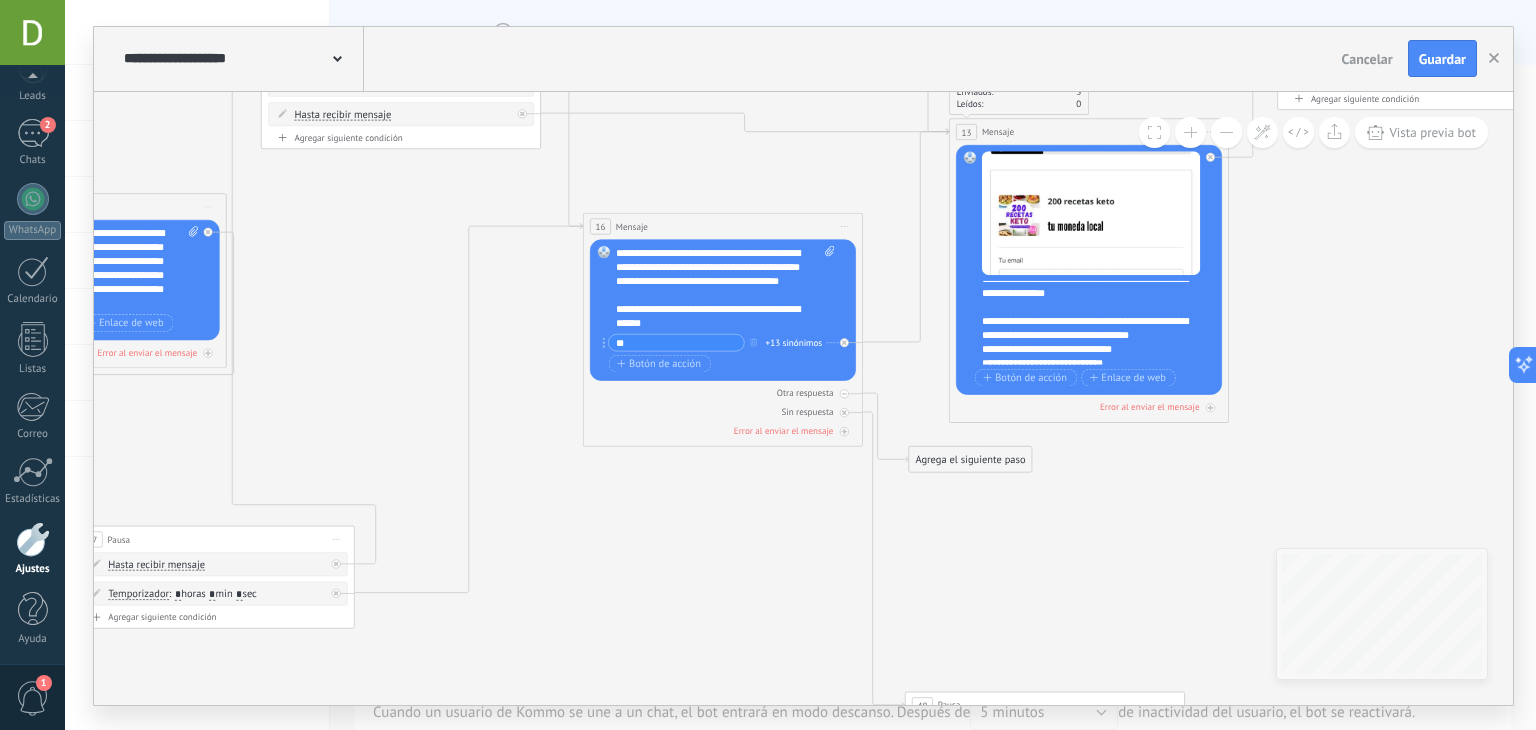 click on "**********" at bounding box center [1086, 398] 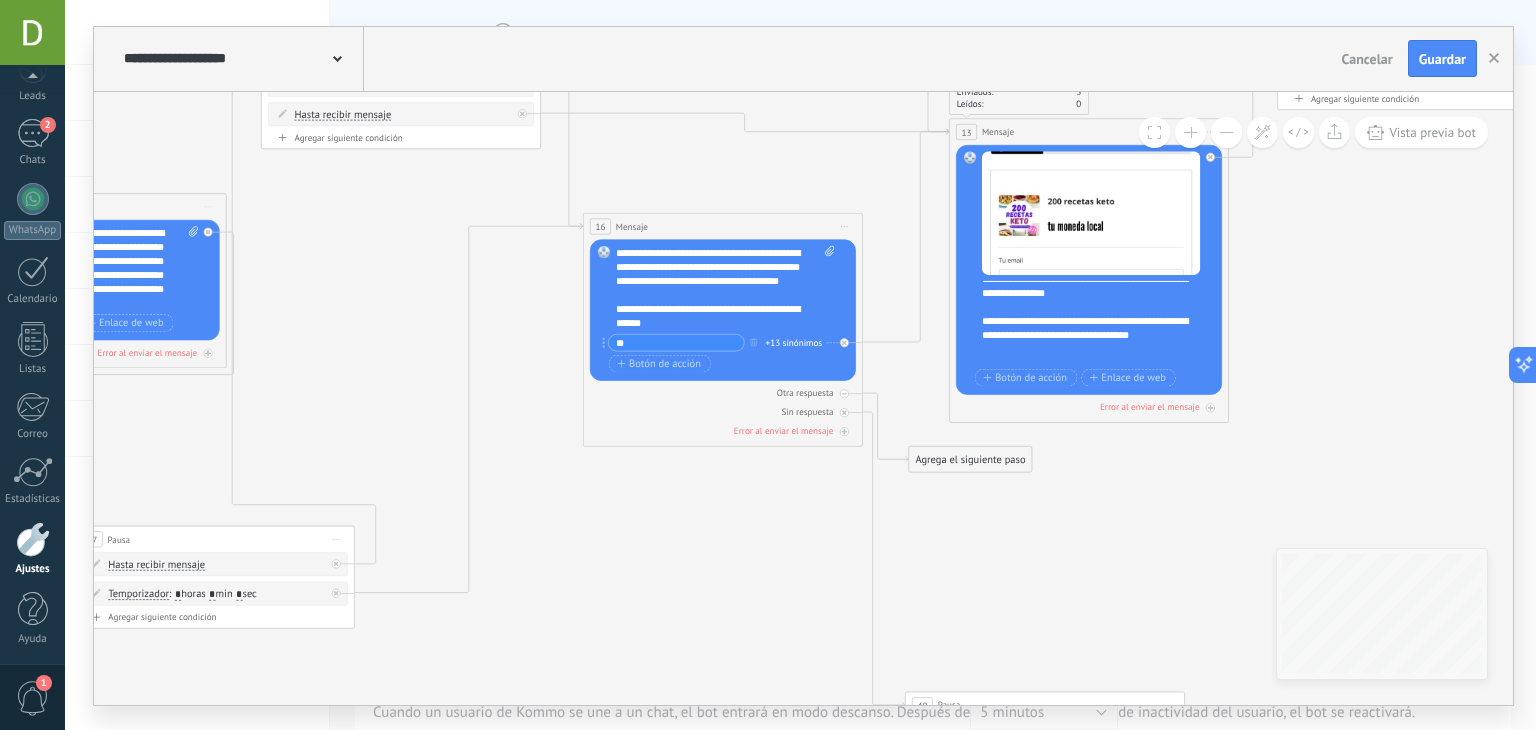scroll, scrollTop: 39, scrollLeft: 0, axis: vertical 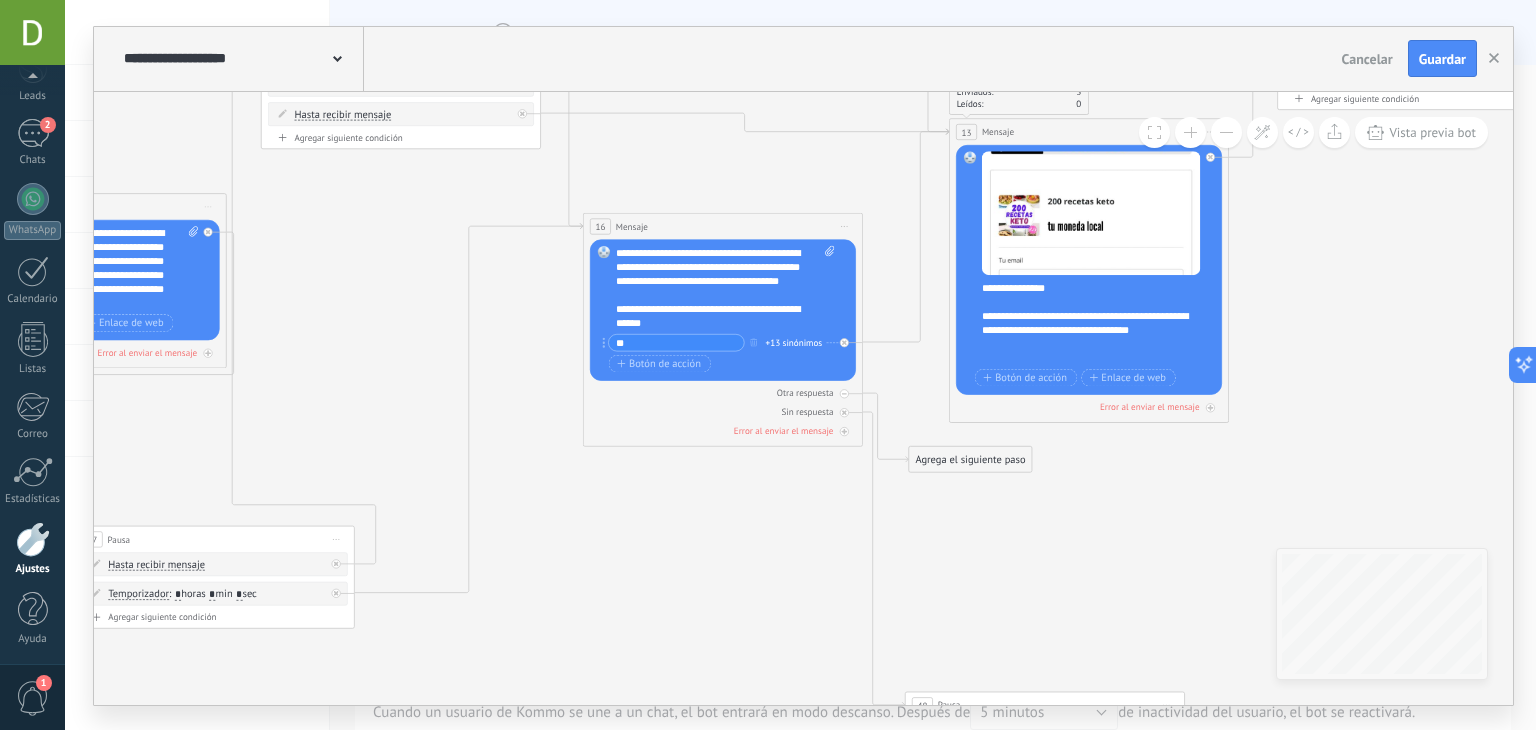 click on "**********" at bounding box center [1086, 323] 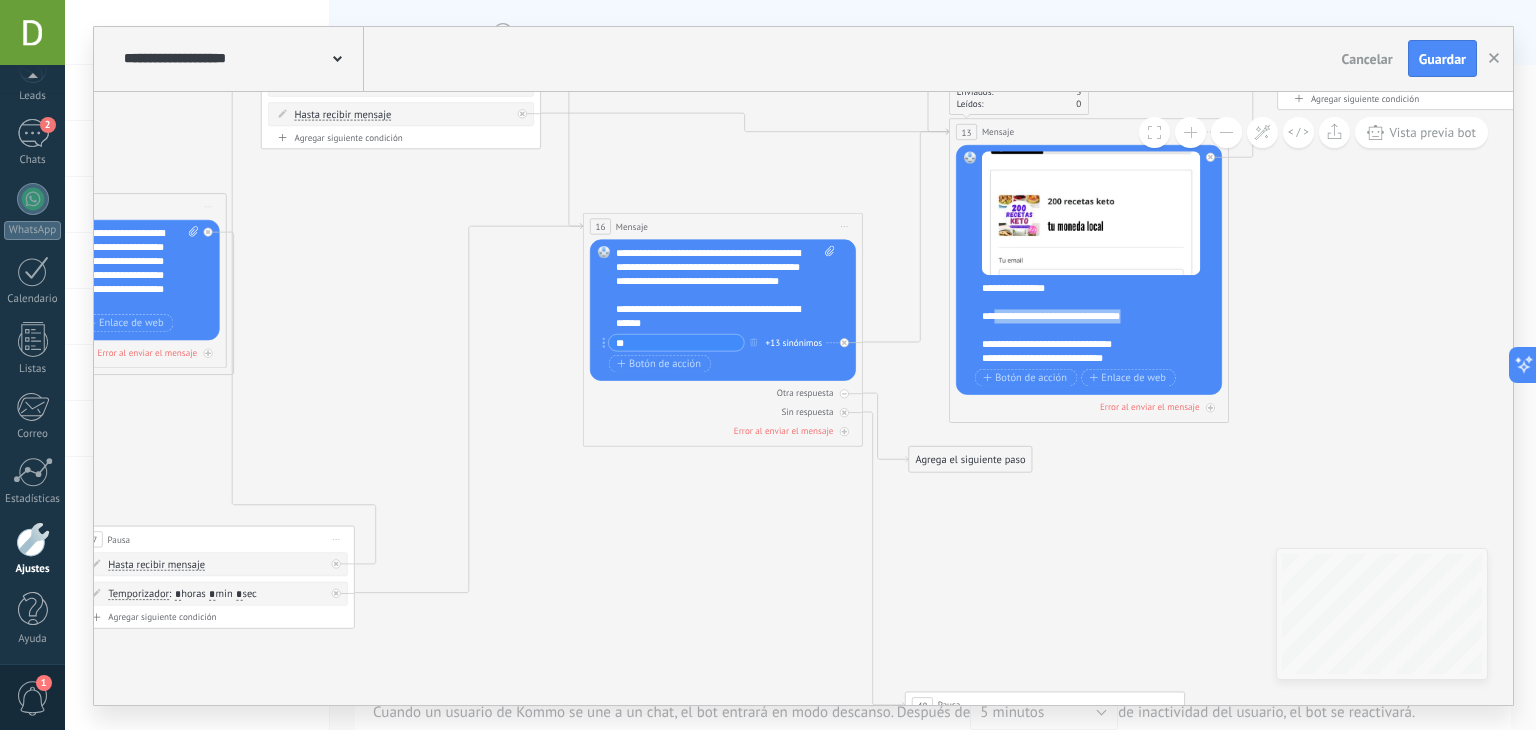 click on "**********" at bounding box center [1086, 309] 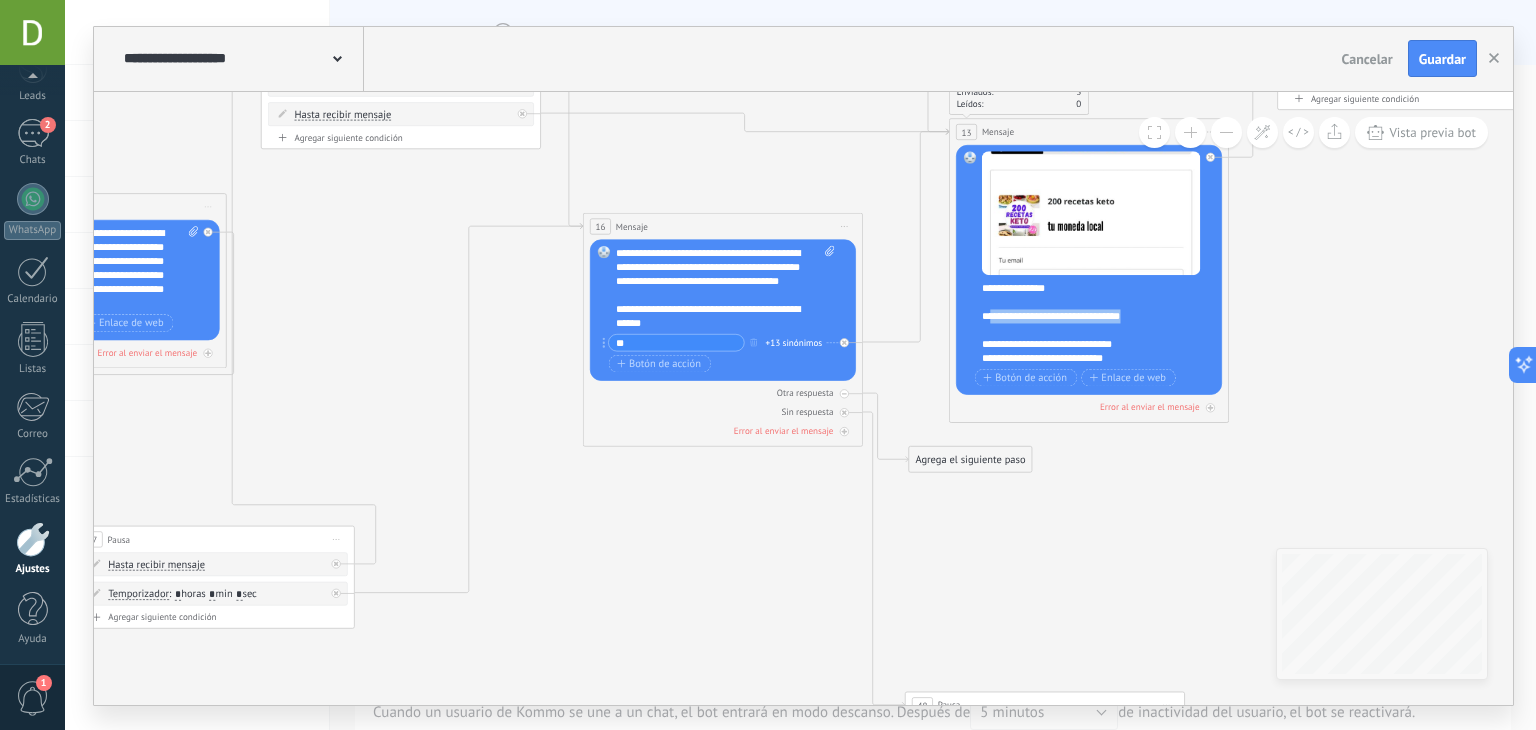drag, startPoint x: 996, startPoint y: 316, endPoint x: 1171, endPoint y: 309, distance: 175.13994 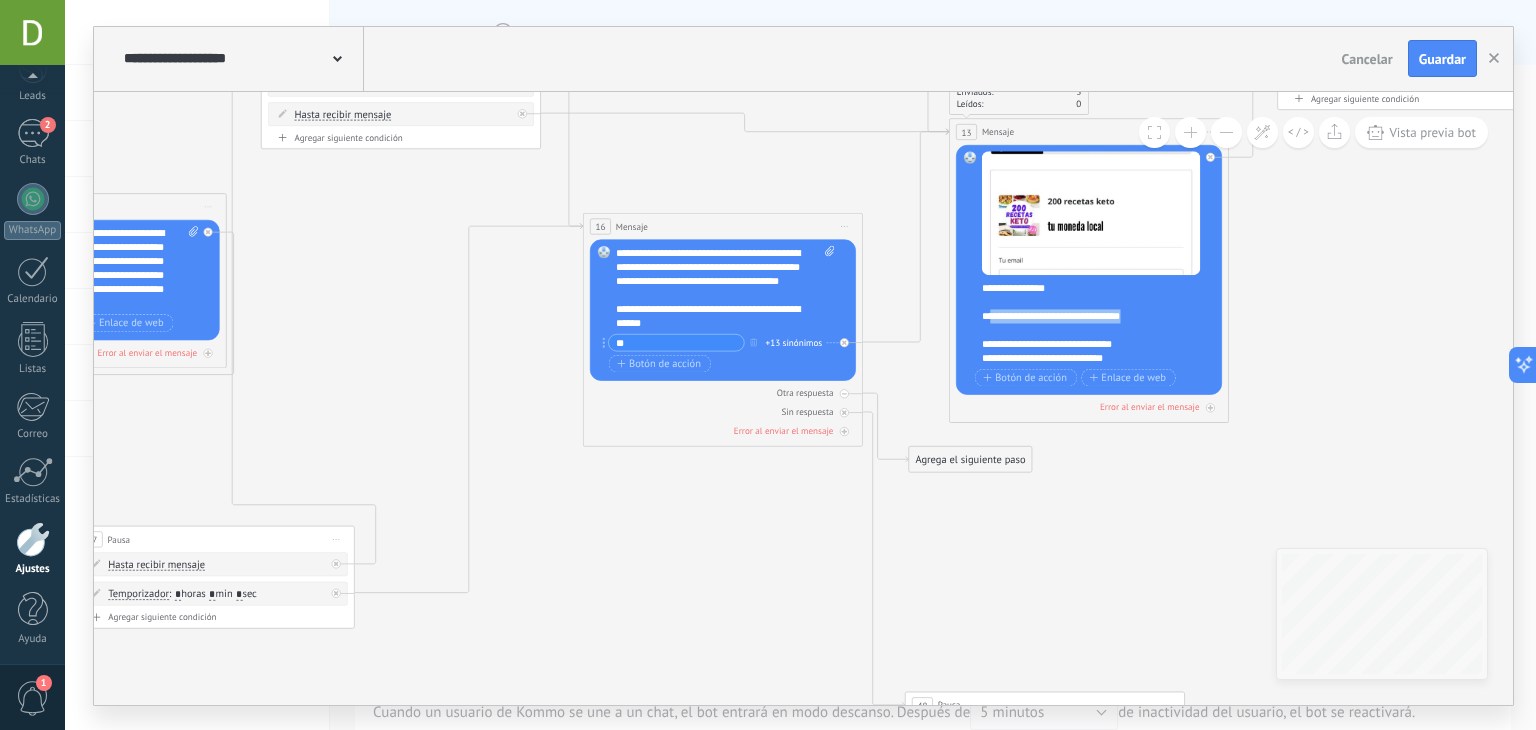 click on "**********" at bounding box center [1086, 309] 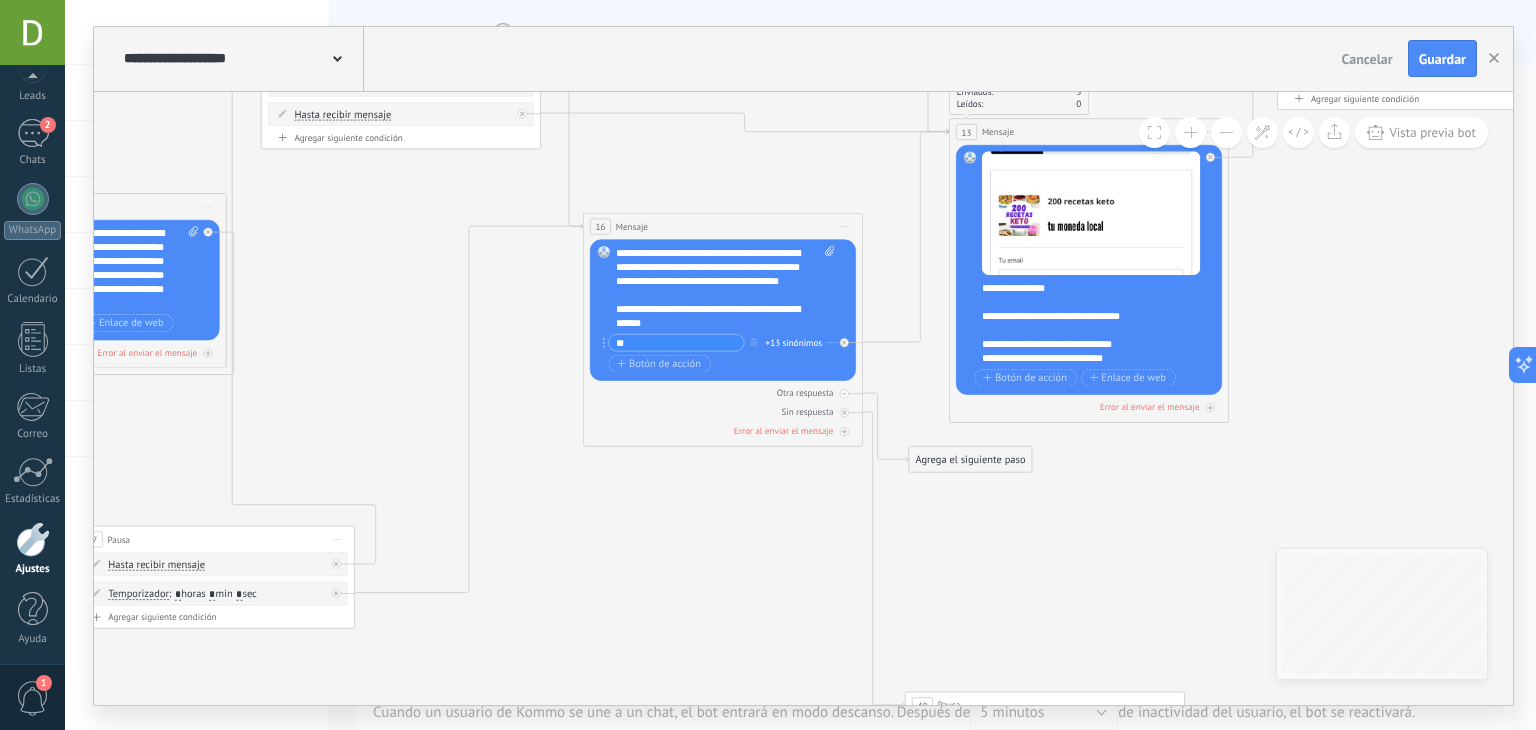 click on "**********" at bounding box center [726, 287] 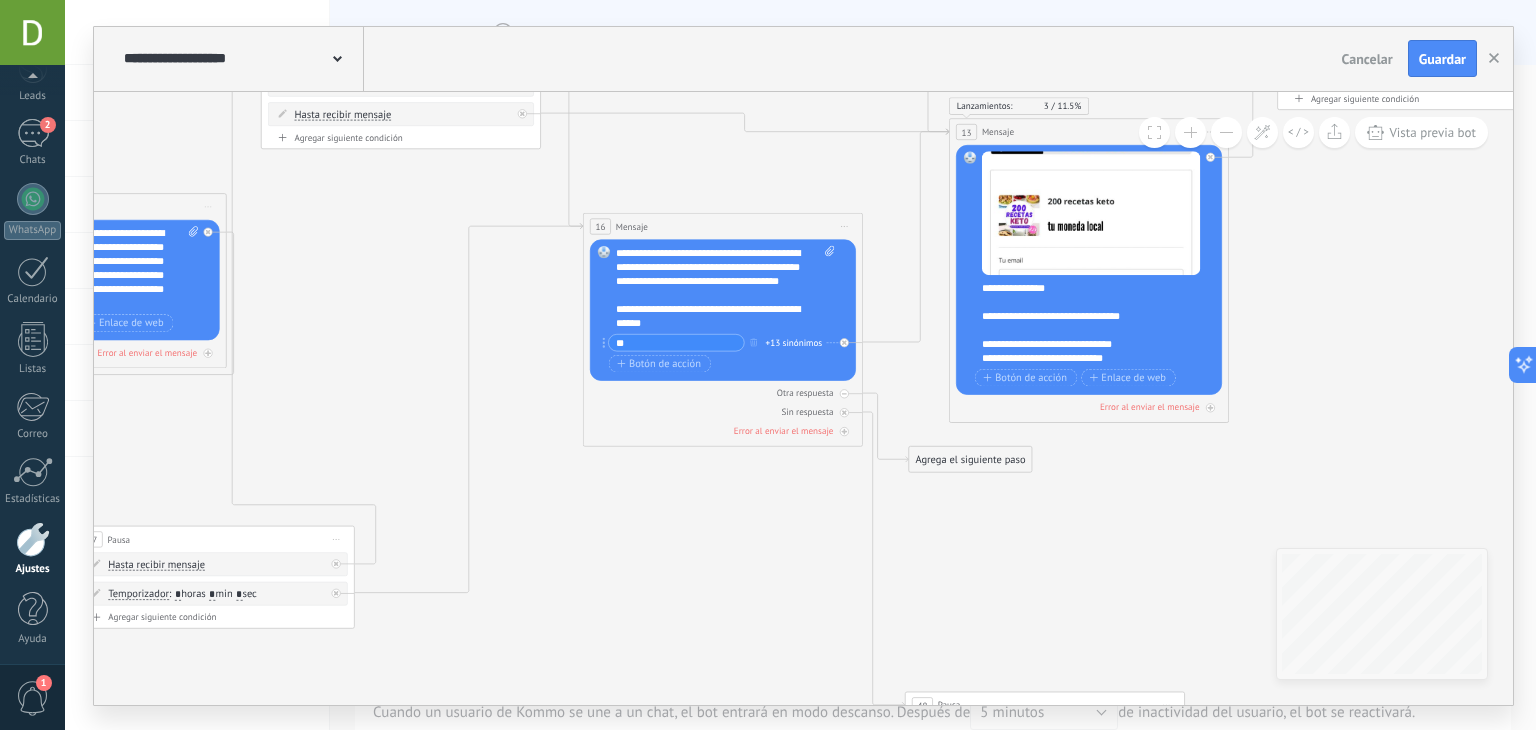 click on "**********" at bounding box center (1086, 309) 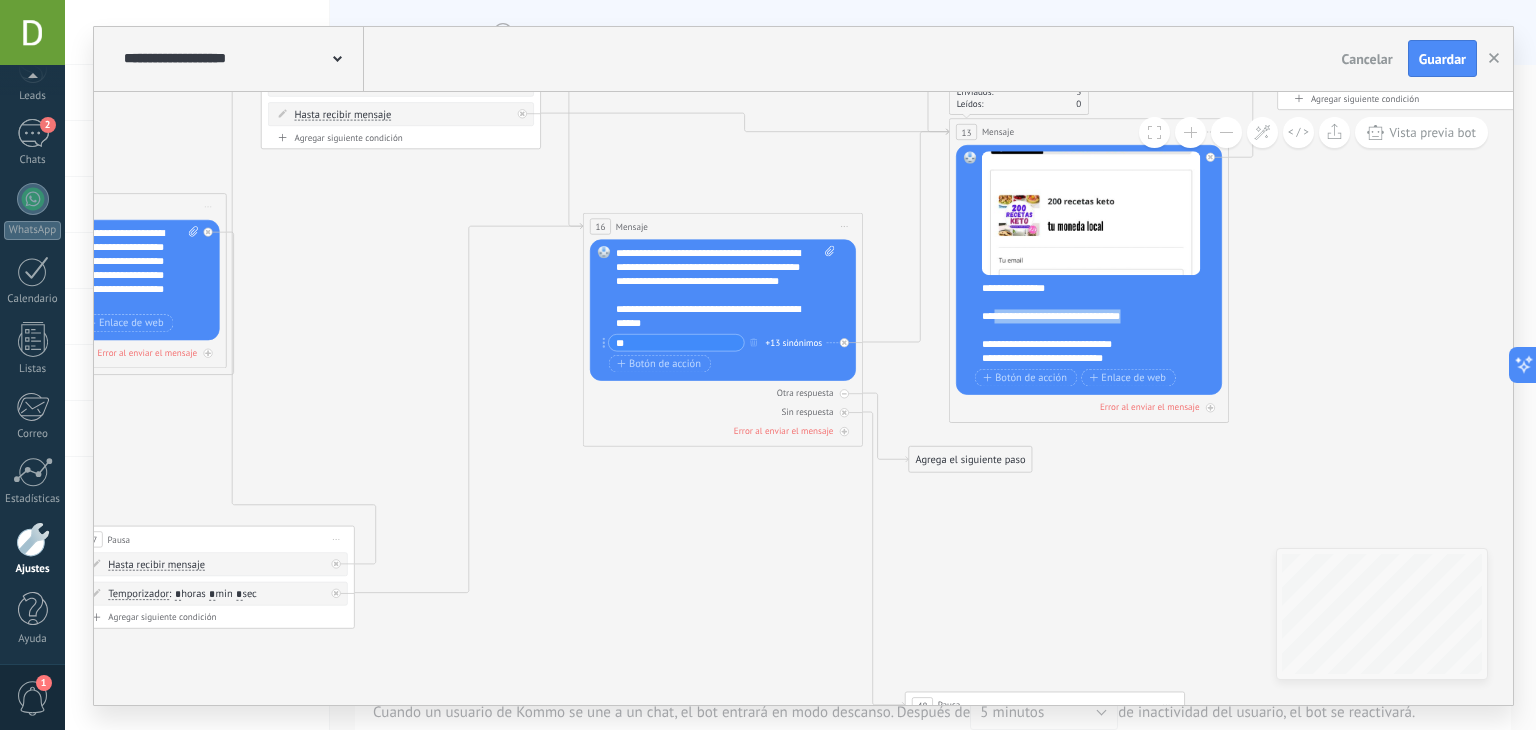 click on "**********" at bounding box center (1086, 309) 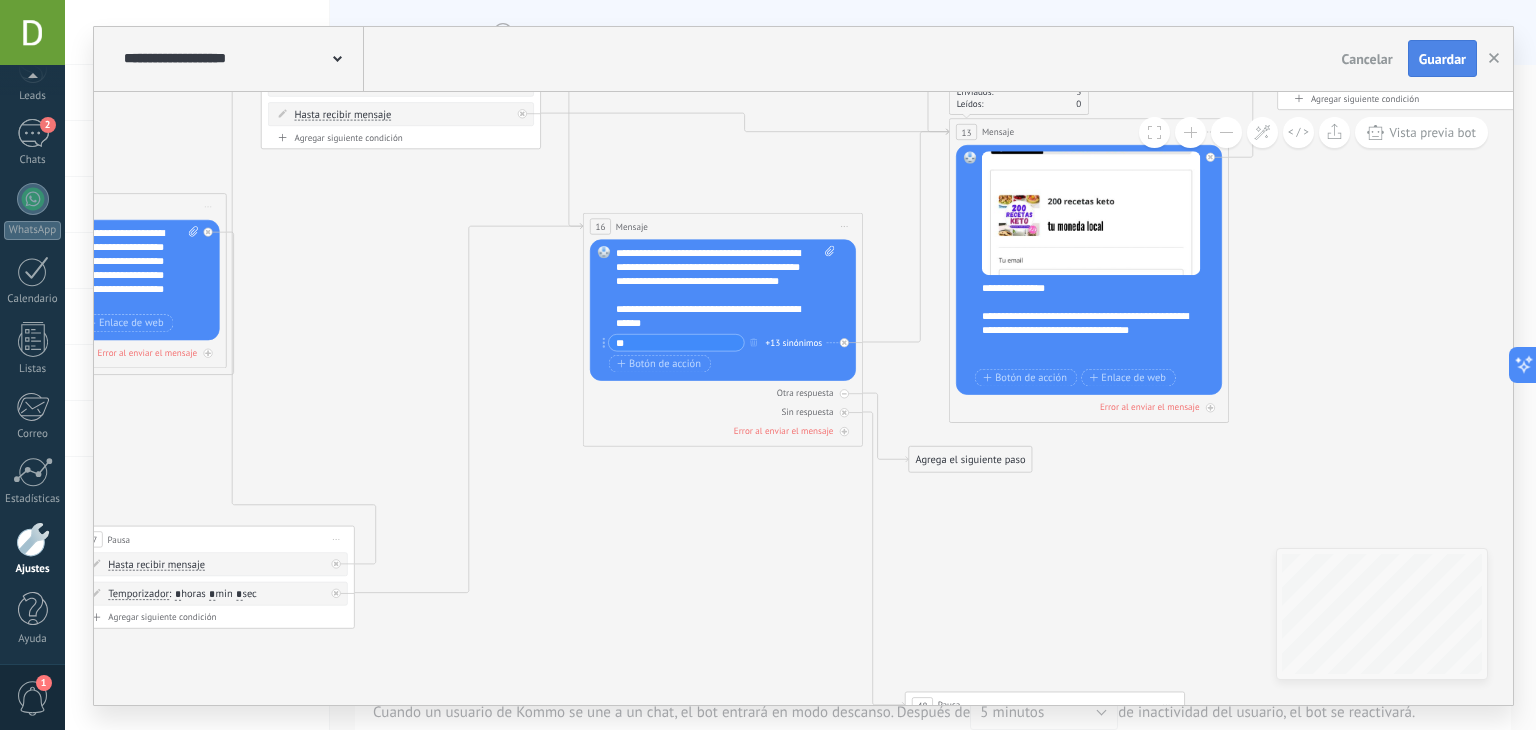 click on "Guardar" at bounding box center (1442, 59) 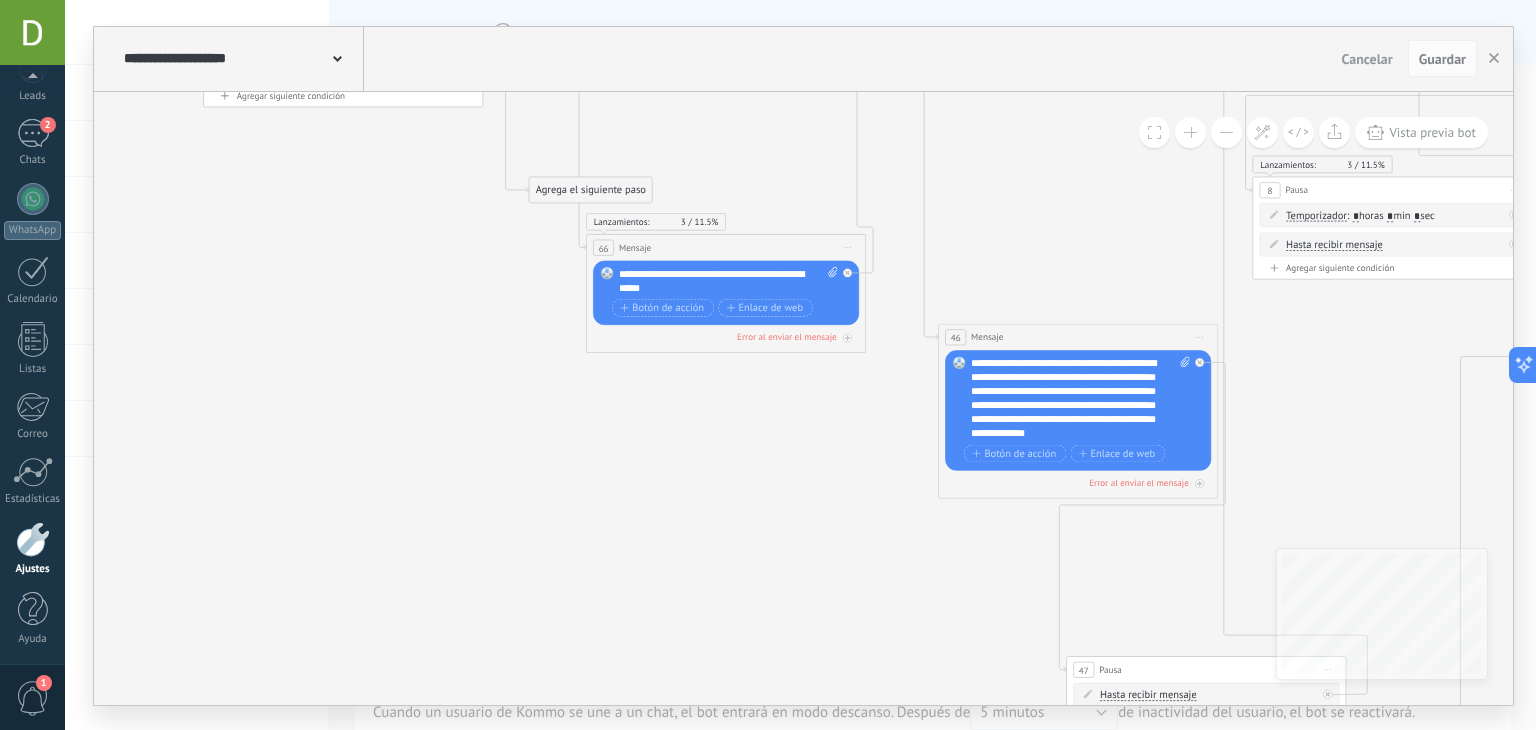 click on "**********" at bounding box center [729, 281] 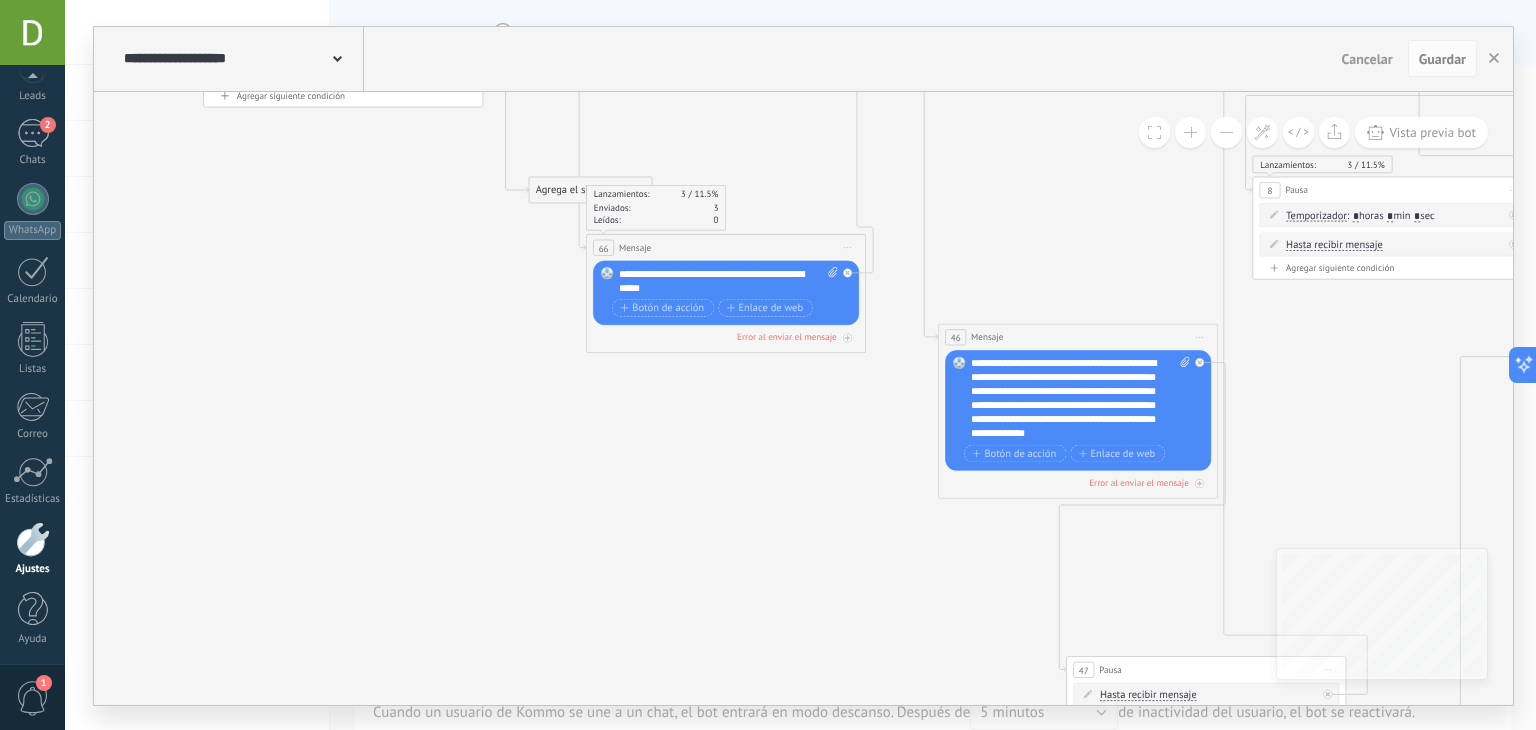 type 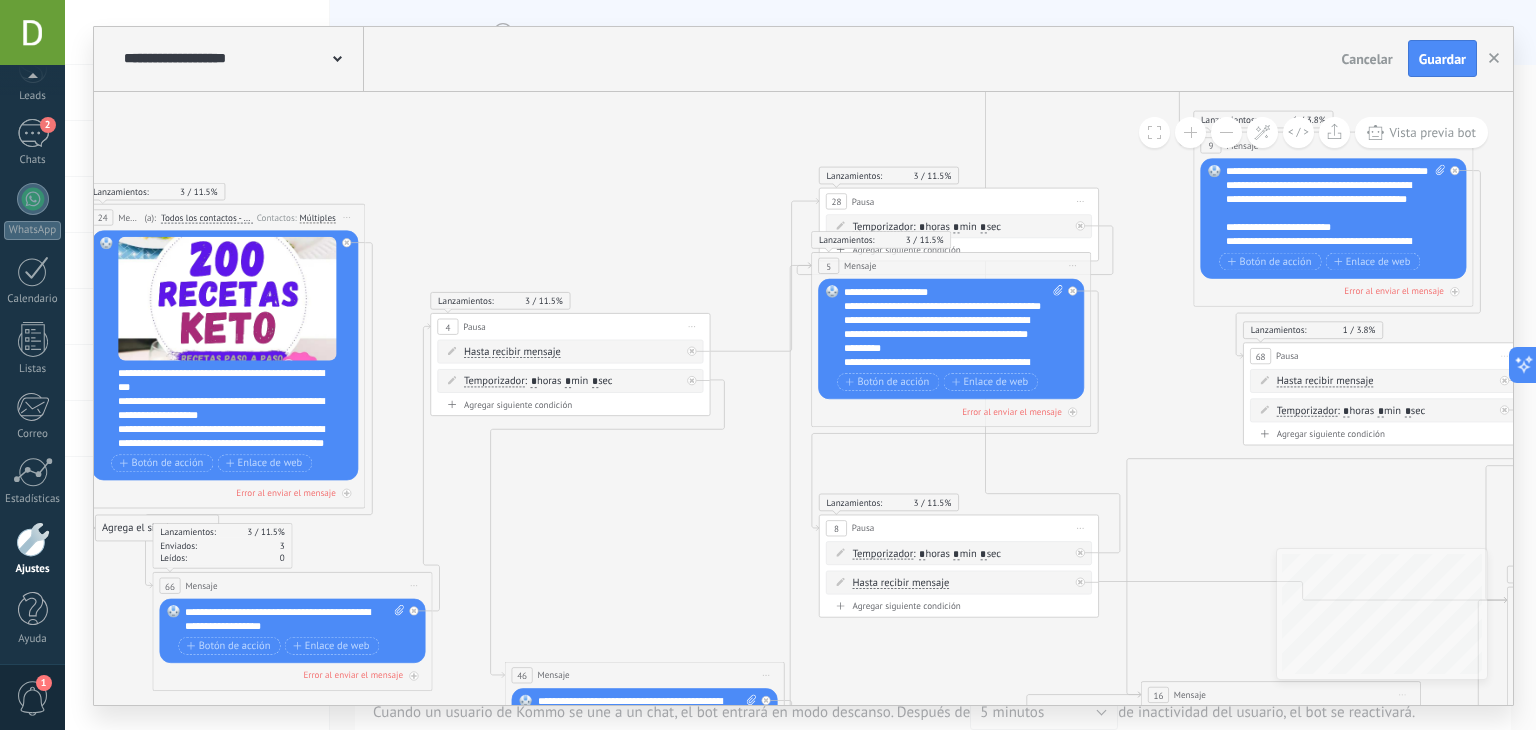 click on "**********" at bounding box center [954, 327] 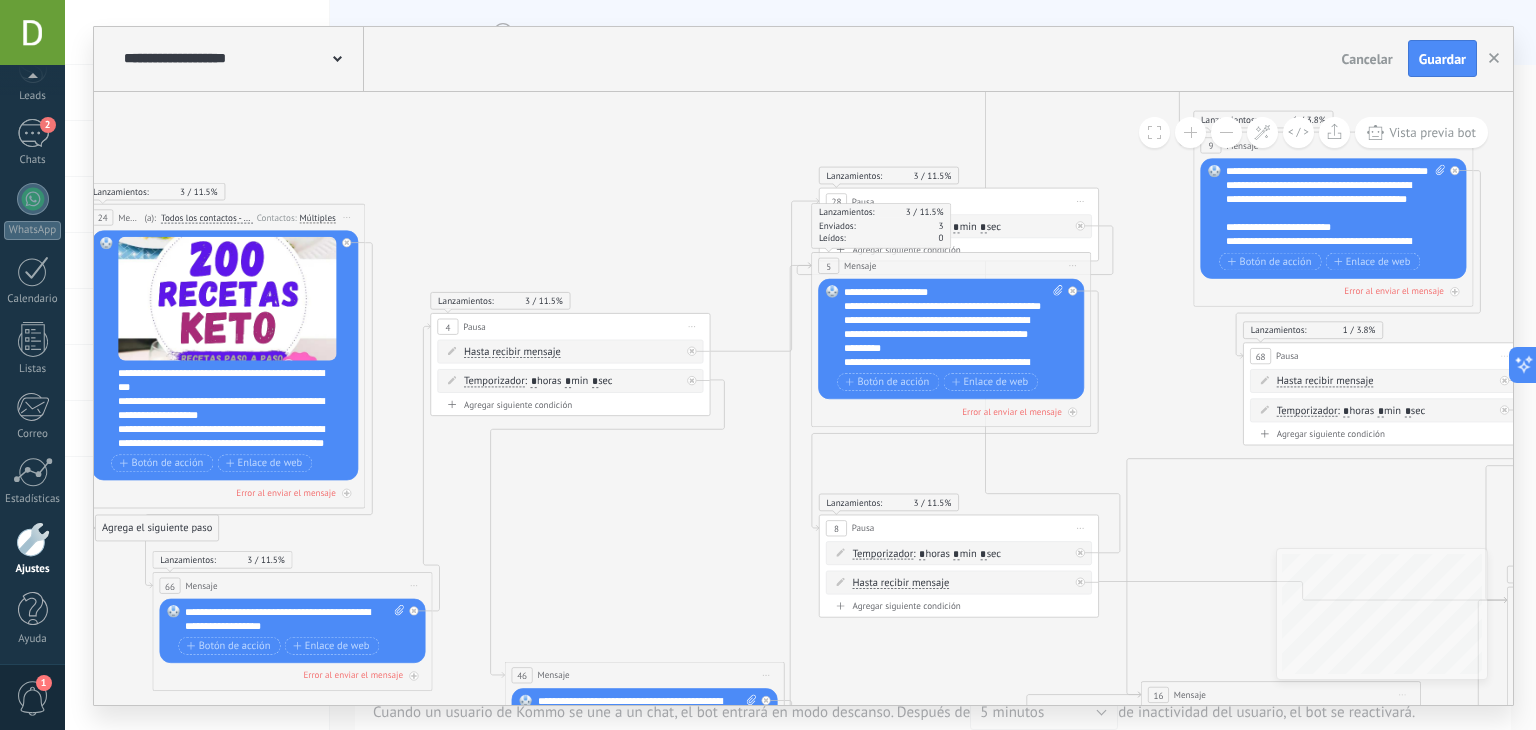 type 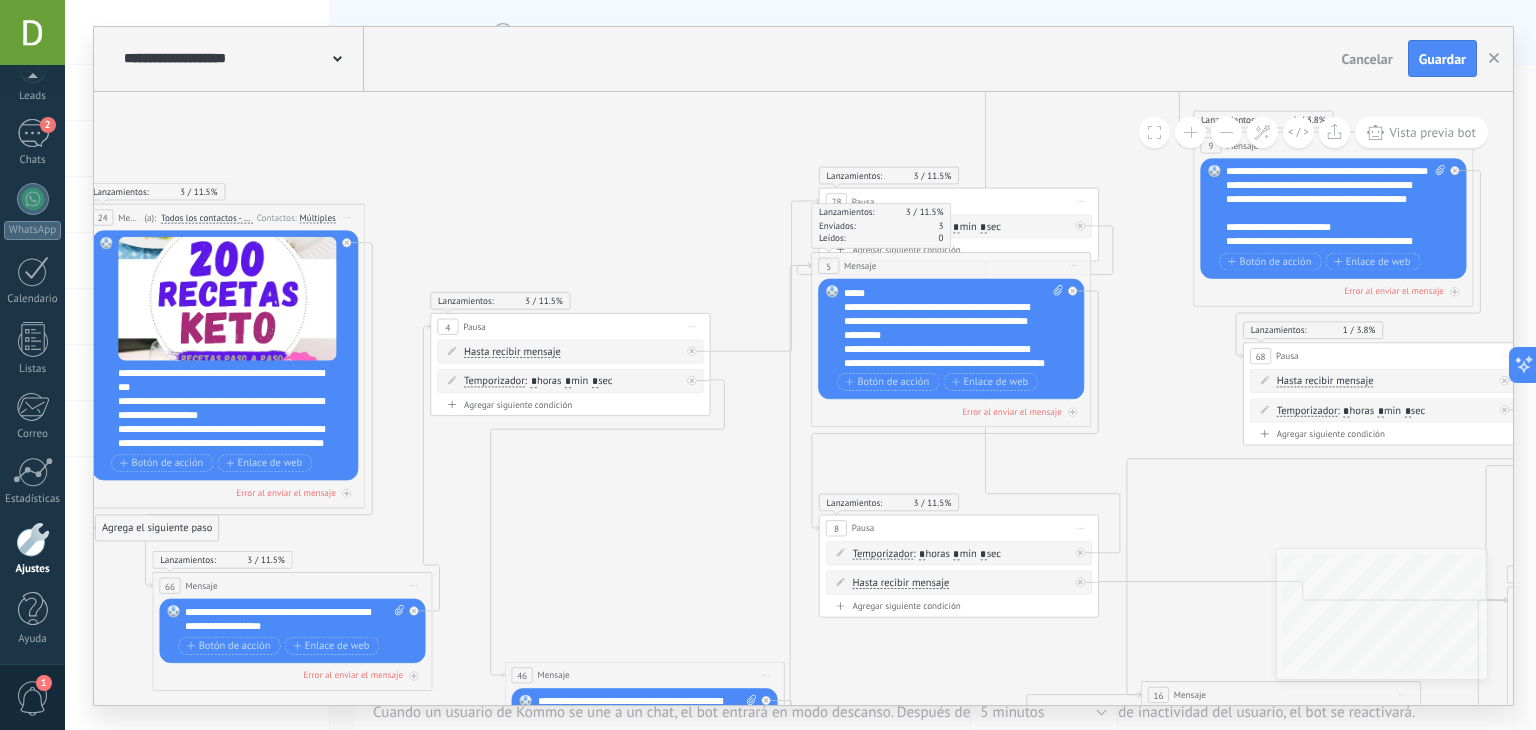 scroll, scrollTop: 42, scrollLeft: 0, axis: vertical 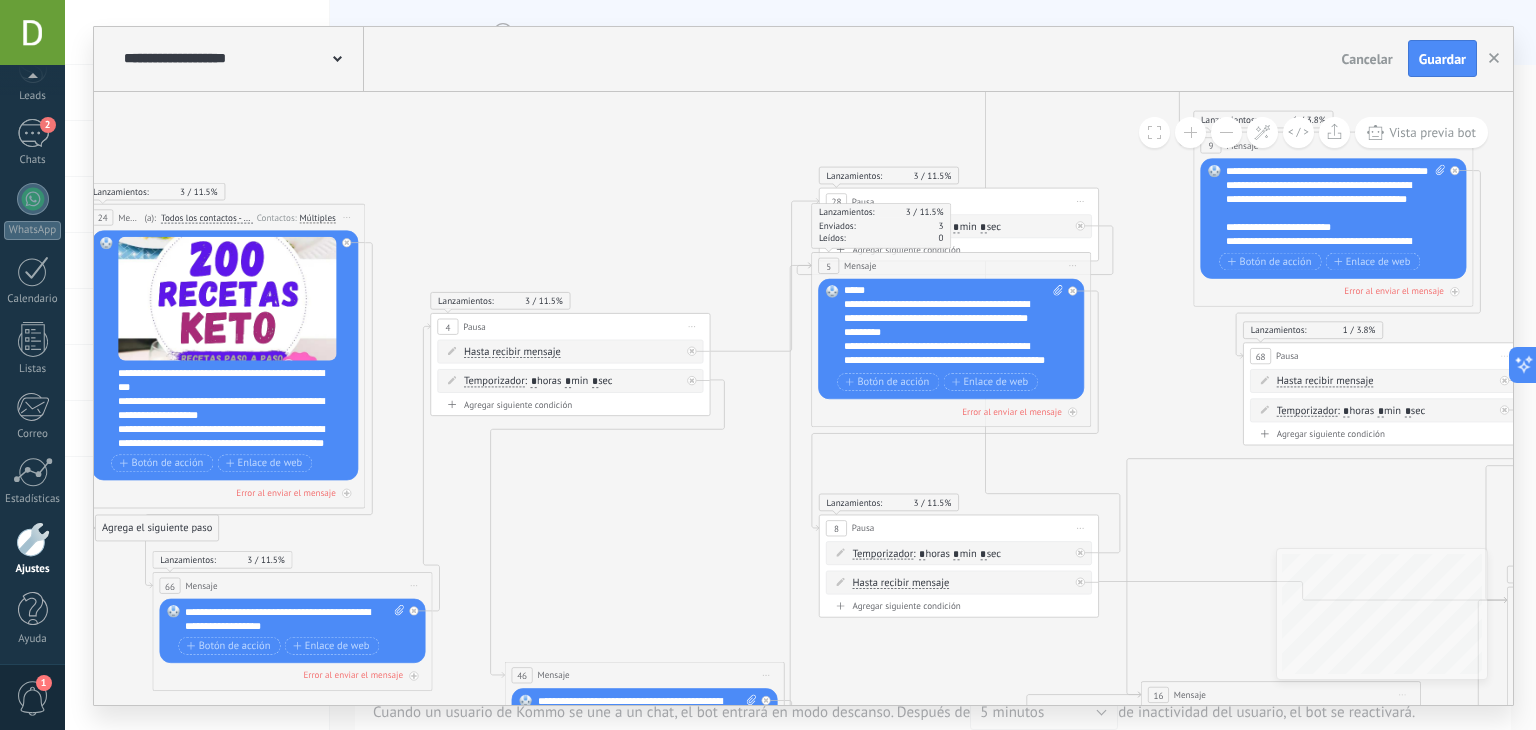 click on "**********" at bounding box center (954, 327) 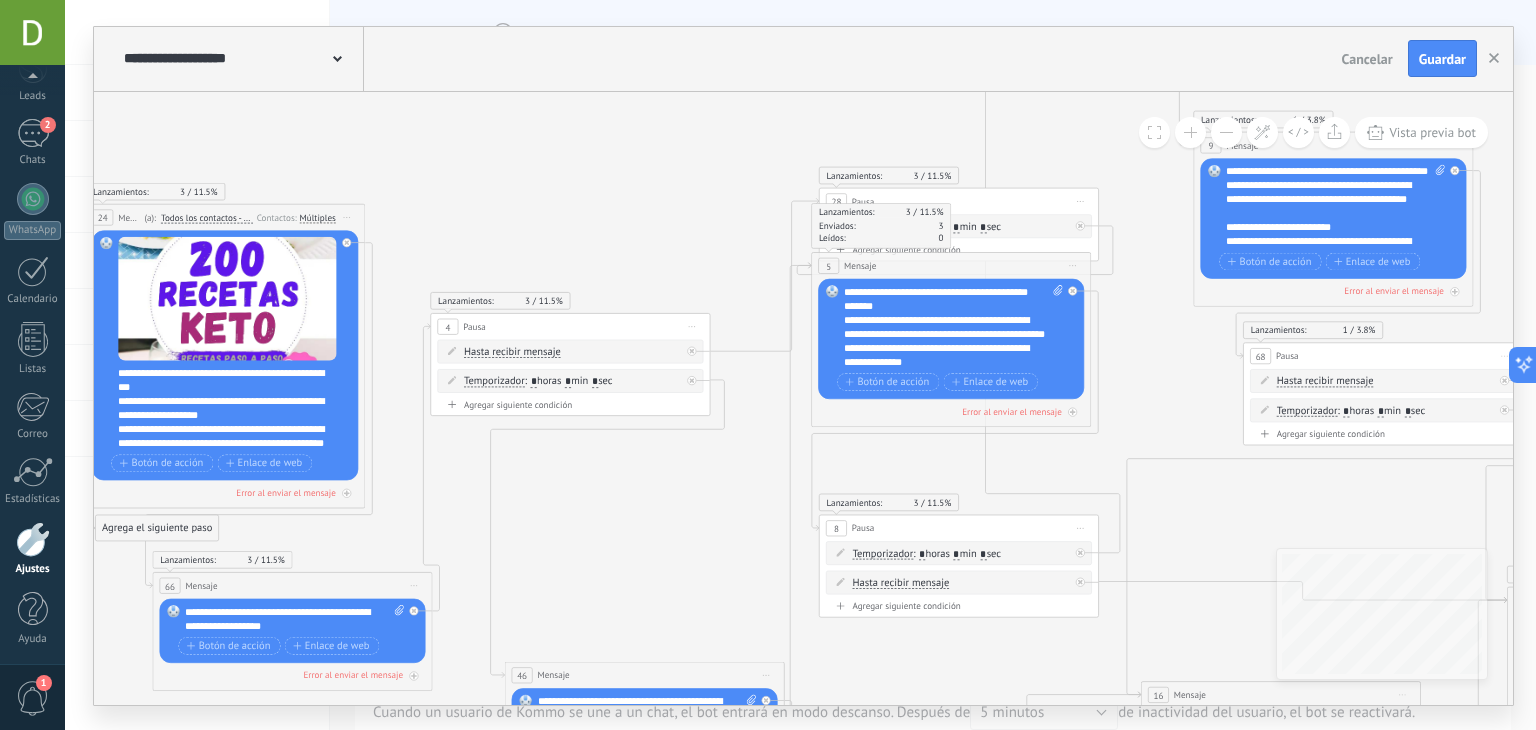 scroll, scrollTop: 82, scrollLeft: 0, axis: vertical 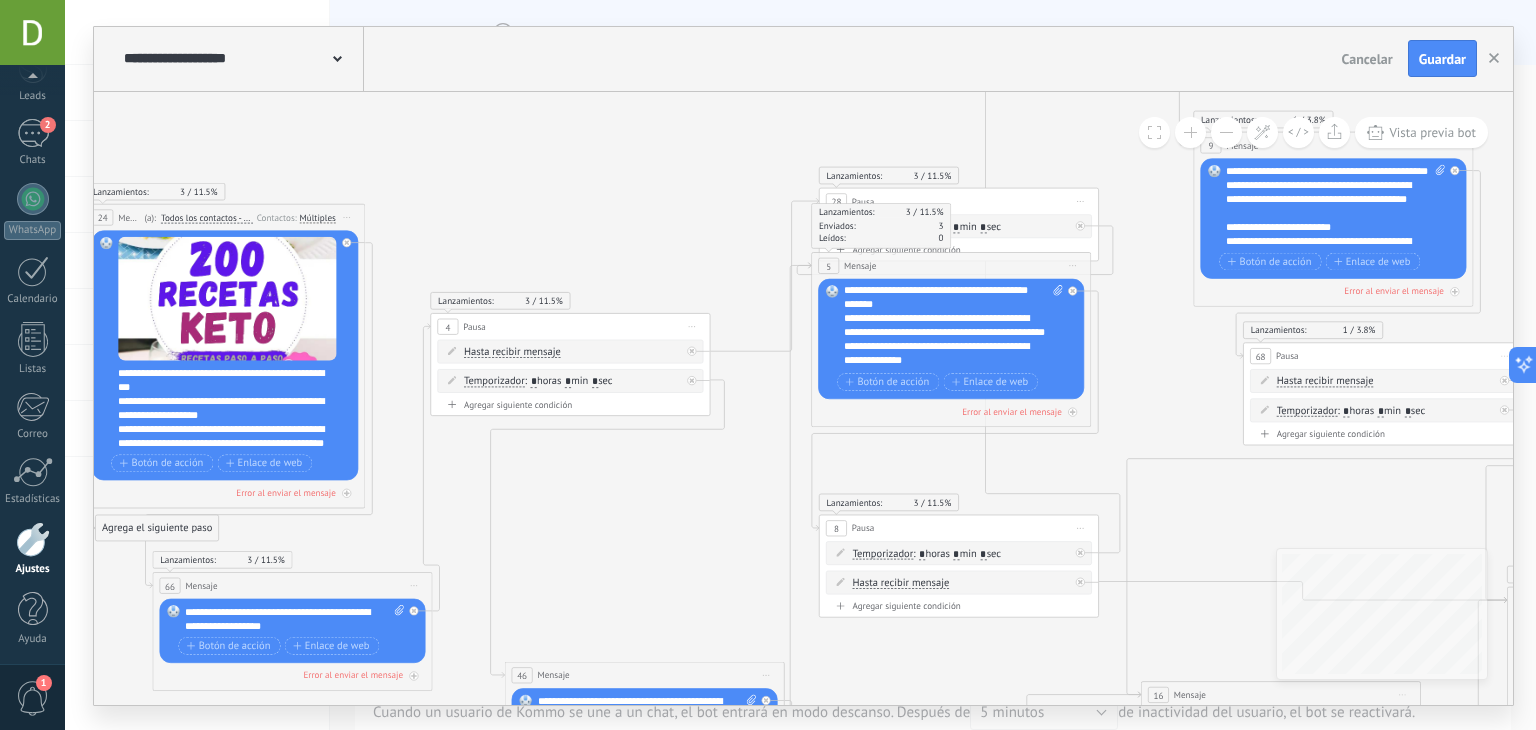 click on "**********" at bounding box center (954, 327) 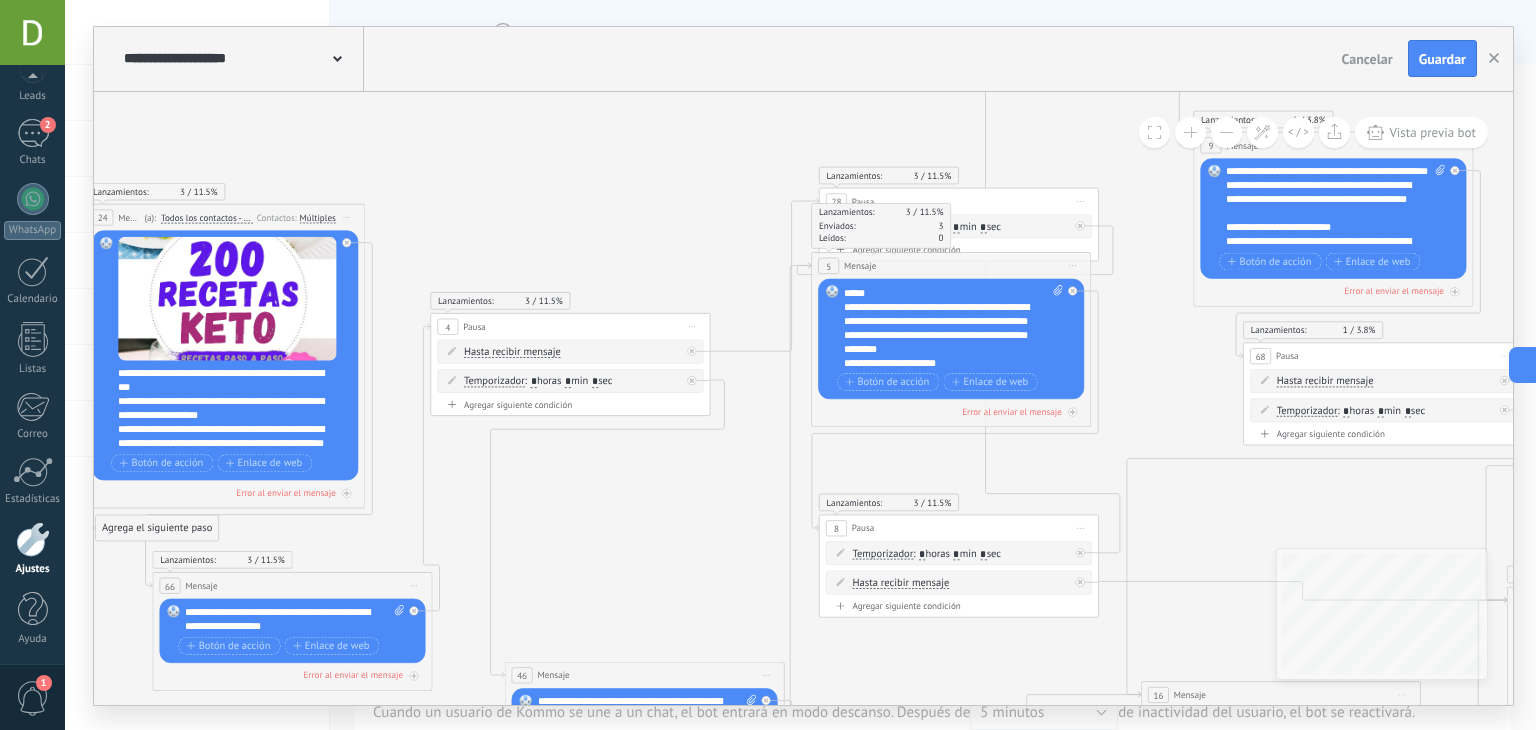 scroll, scrollTop: 280, scrollLeft: 0, axis: vertical 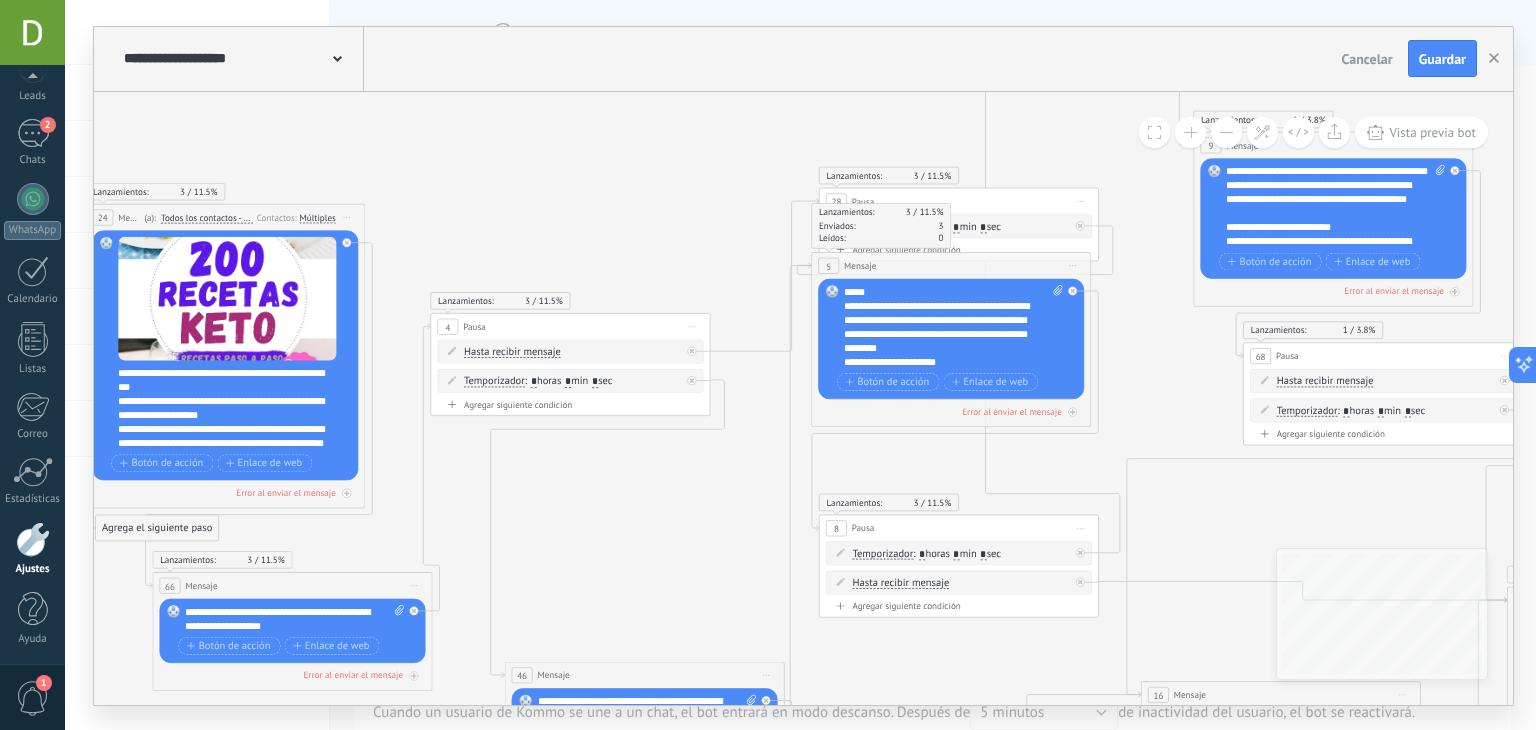 click on "**********" at bounding box center (954, 327) 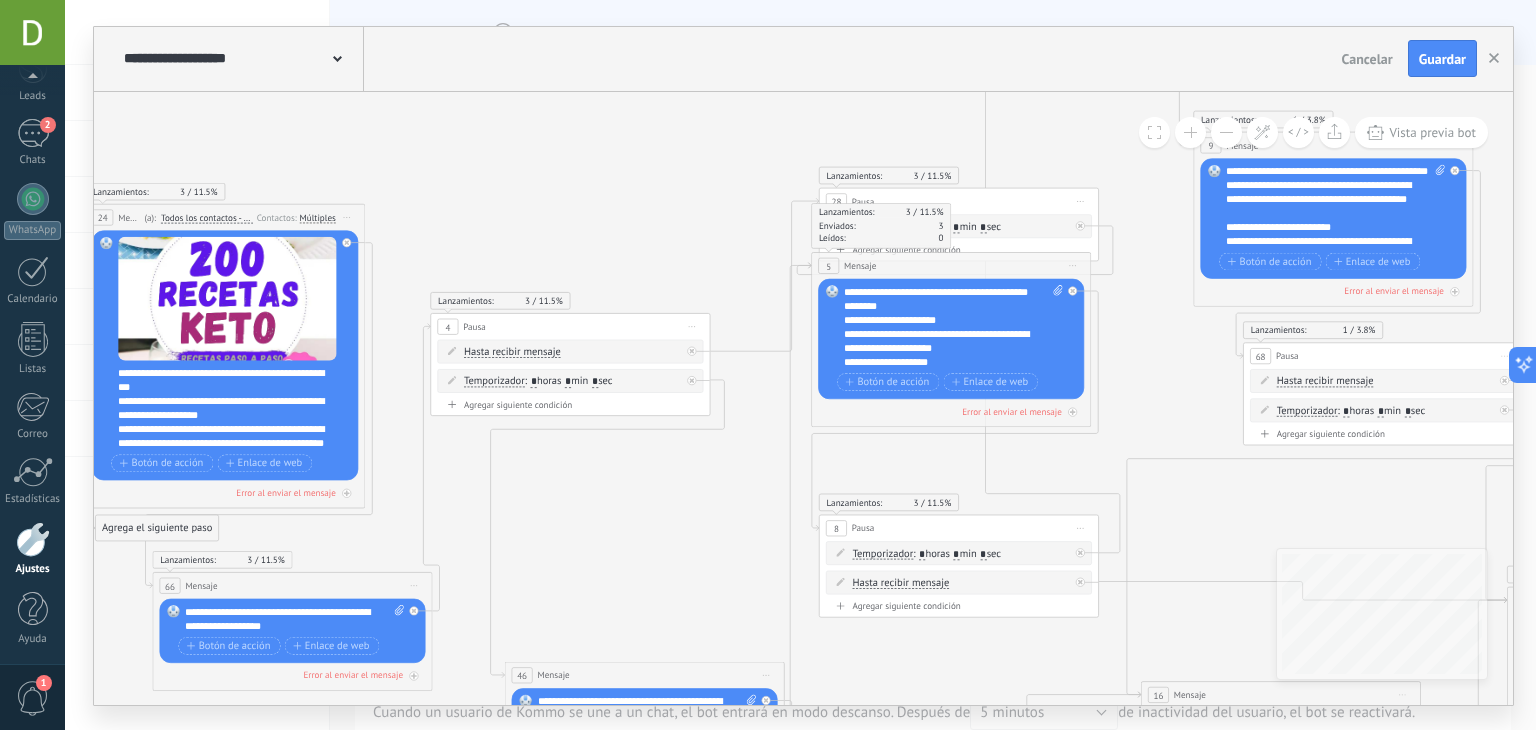 scroll, scrollTop: 368, scrollLeft: 0, axis: vertical 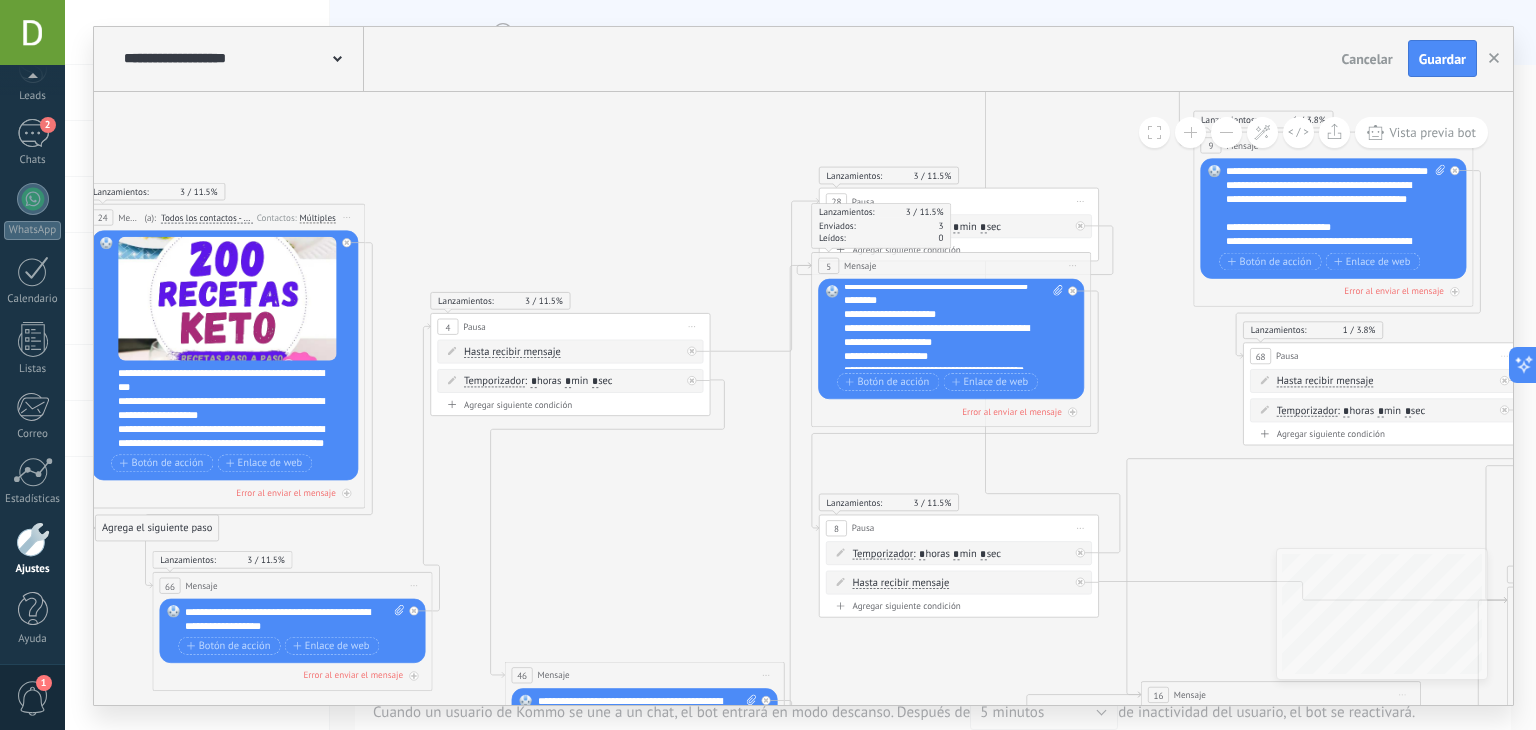click on "**********" at bounding box center (941, 342) 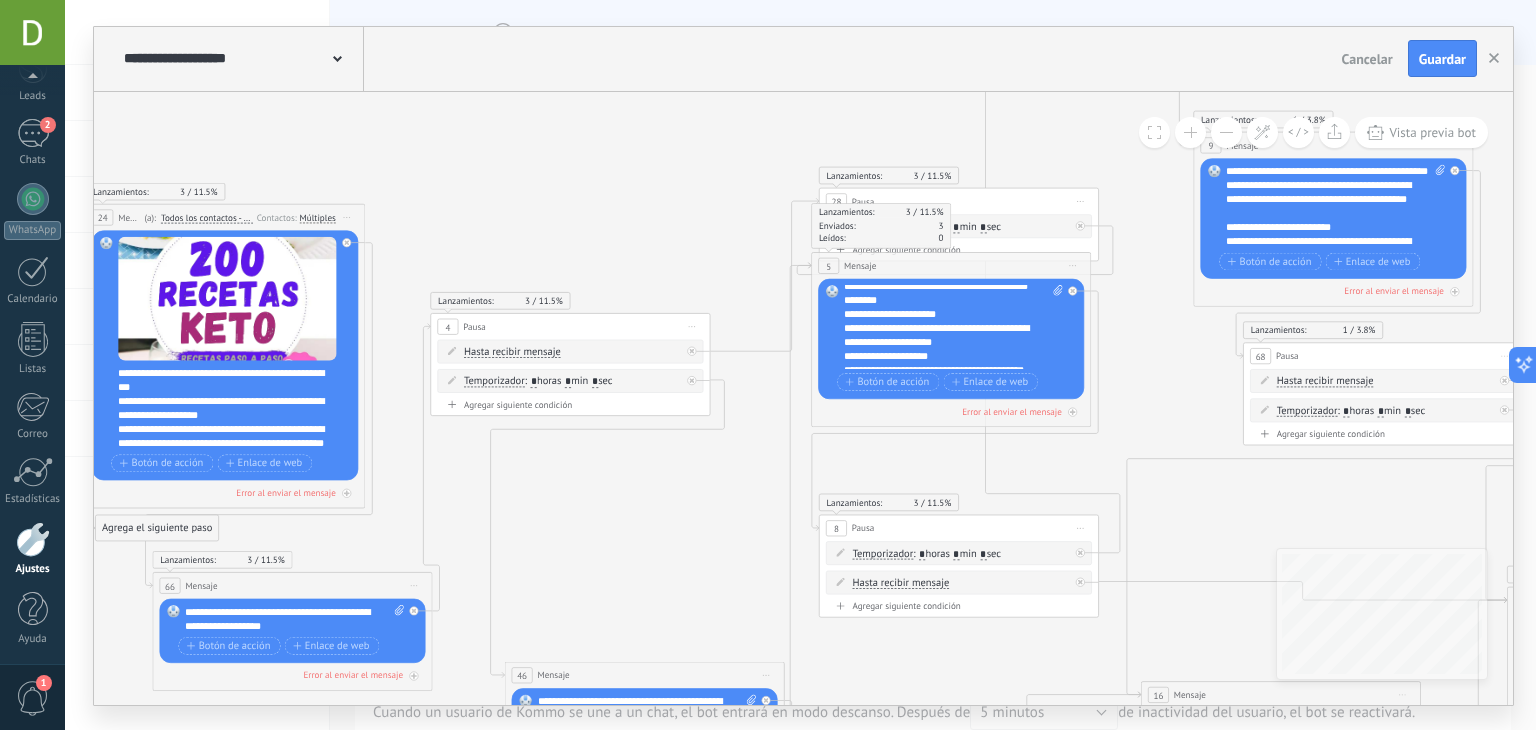 click on "**********" at bounding box center (941, 342) 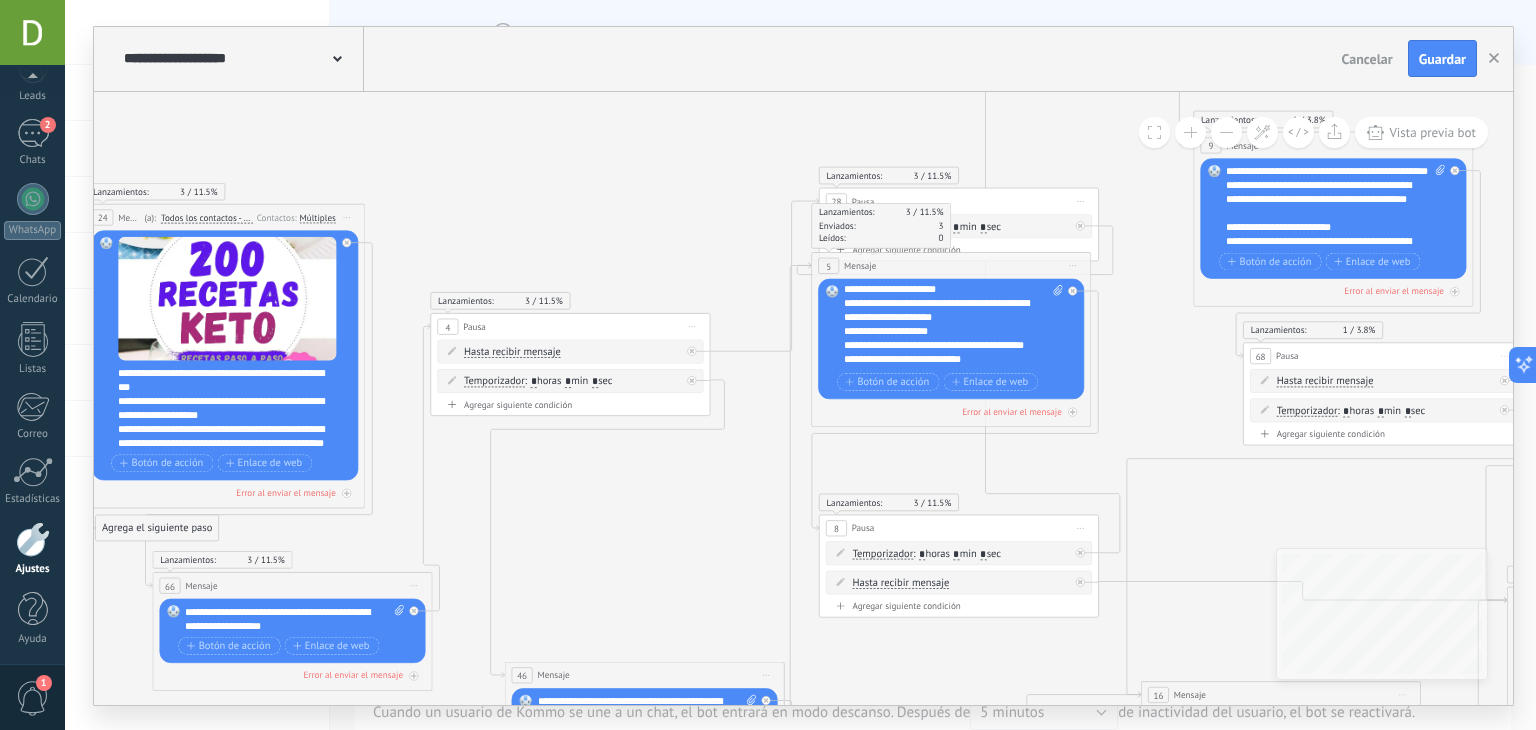 scroll, scrollTop: 427, scrollLeft: 0, axis: vertical 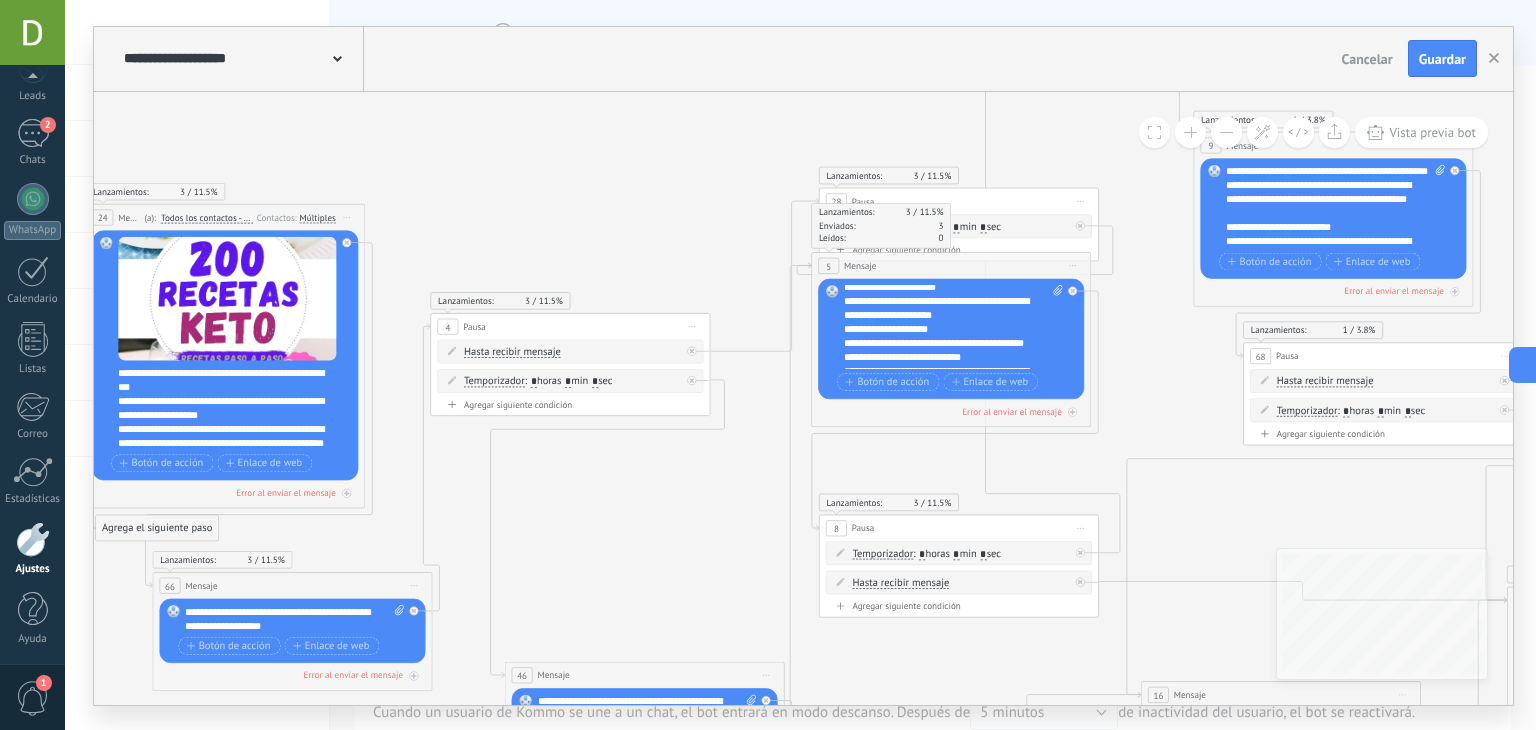 click on "**********" at bounding box center [941, 343] 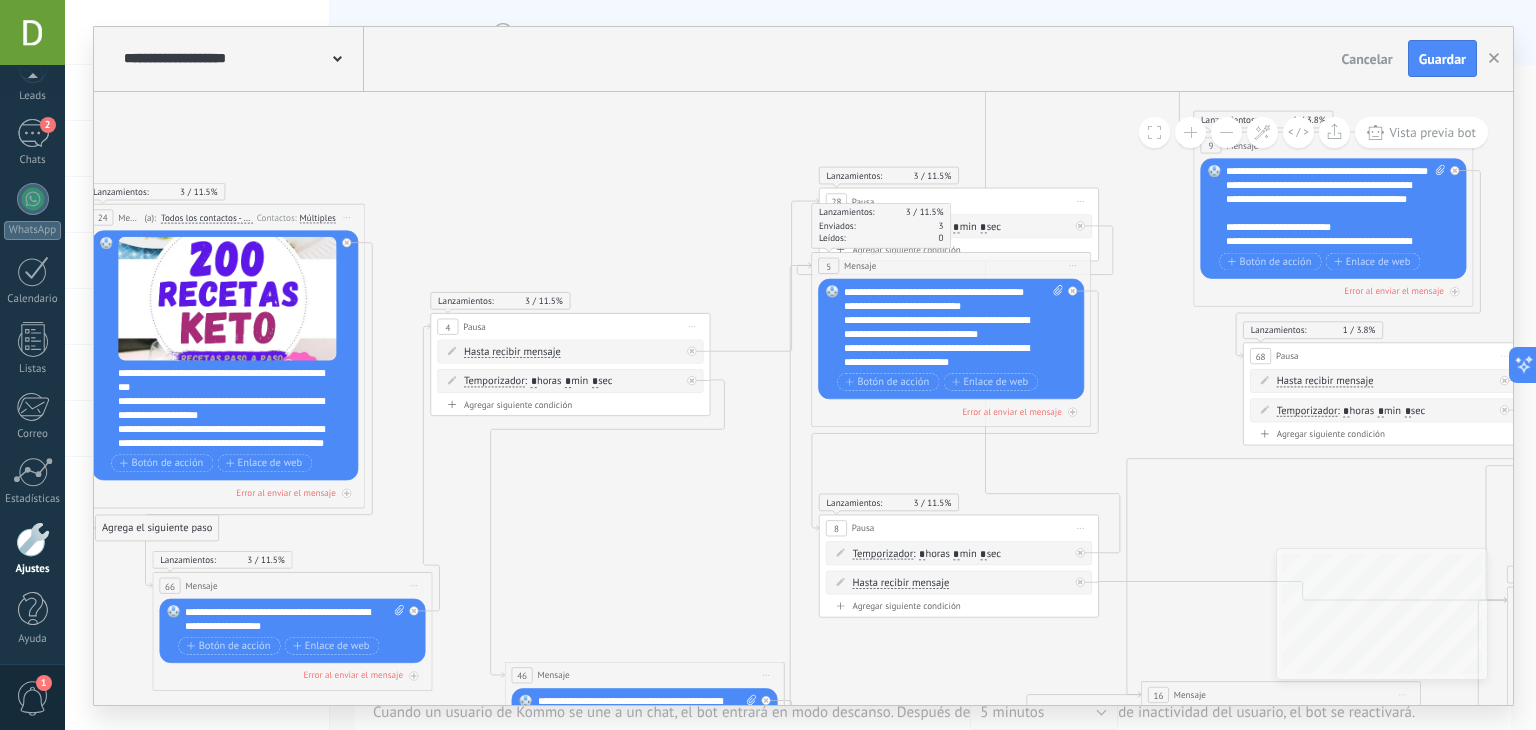 scroll, scrollTop: 540, scrollLeft: 0, axis: vertical 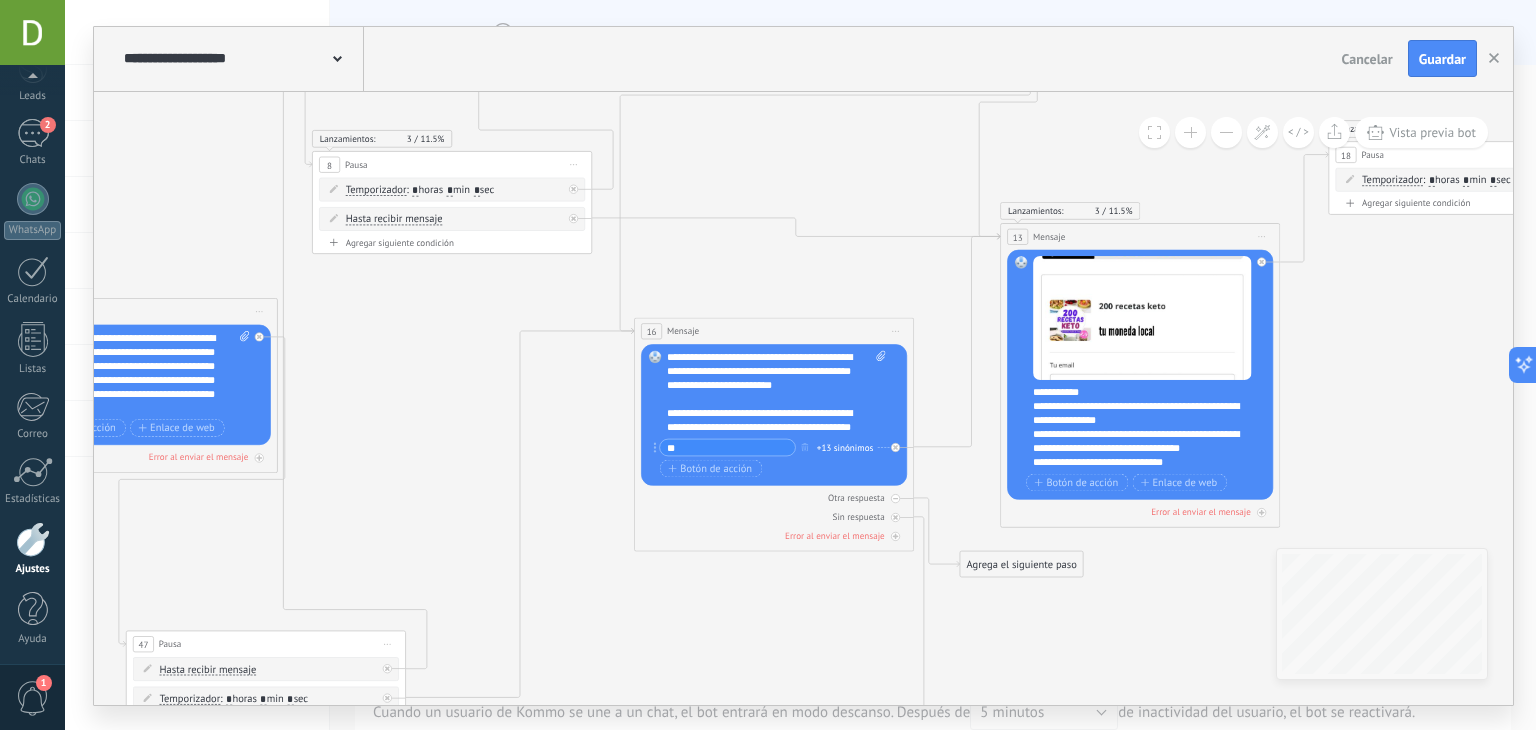 click on "**********" at bounding box center [1149, 427] 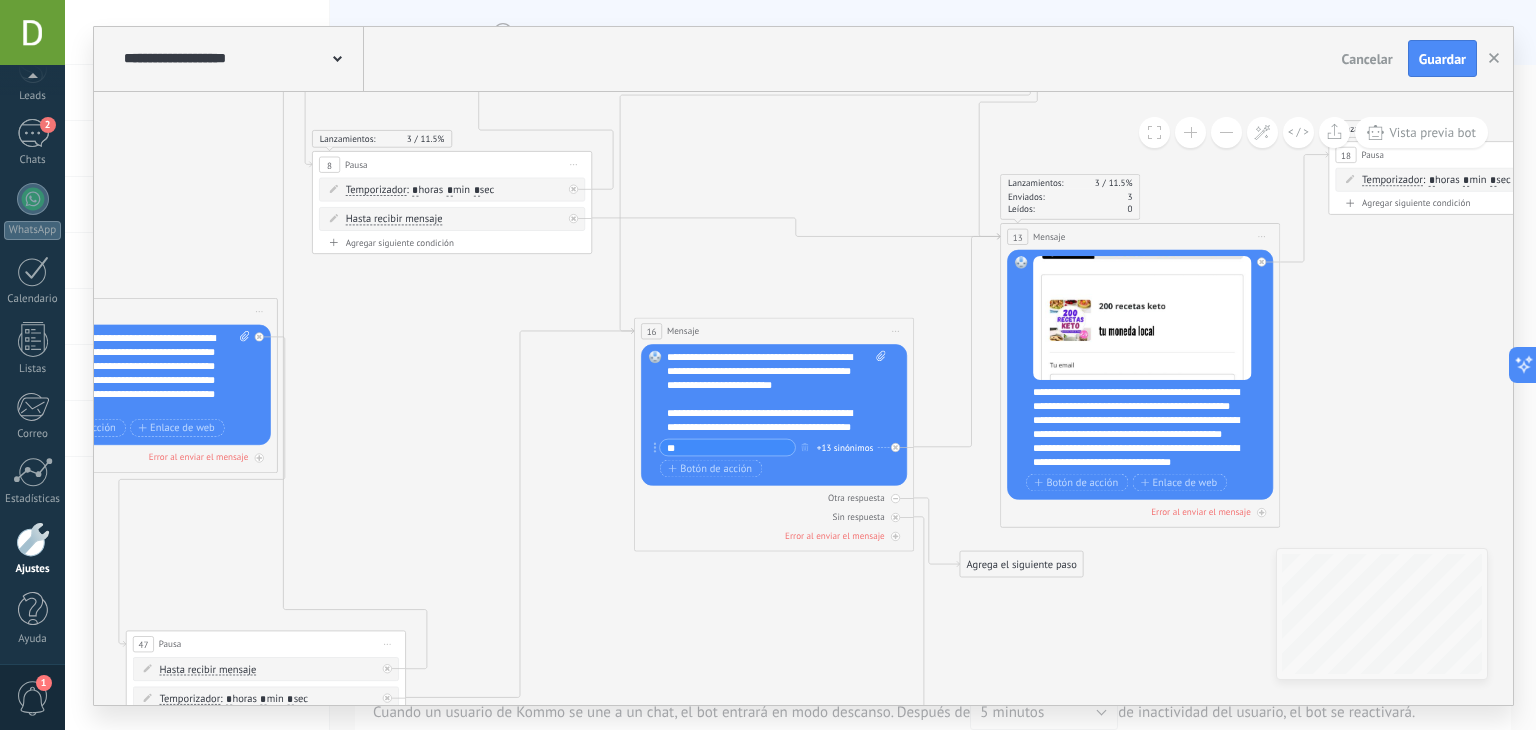 scroll, scrollTop: 0, scrollLeft: 0, axis: both 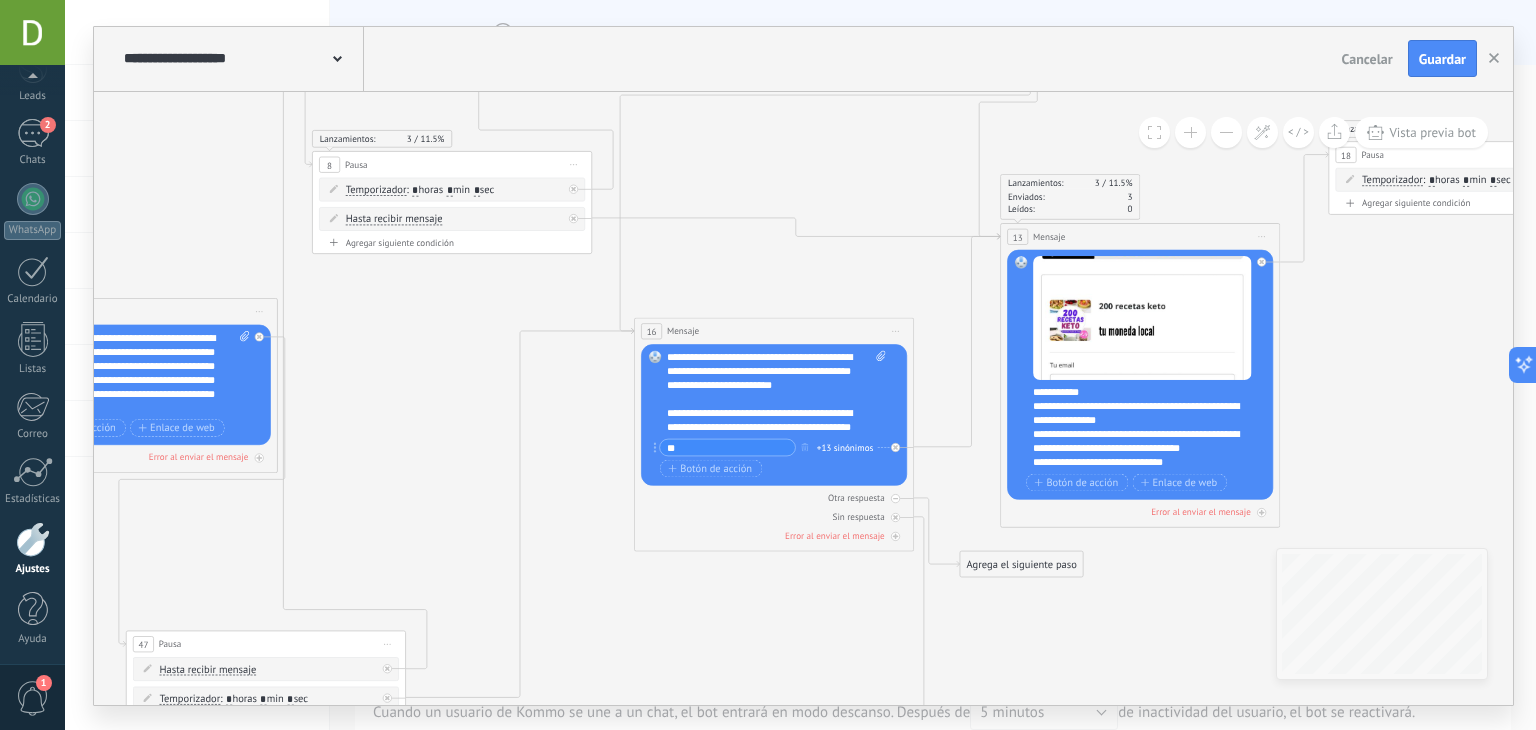 type 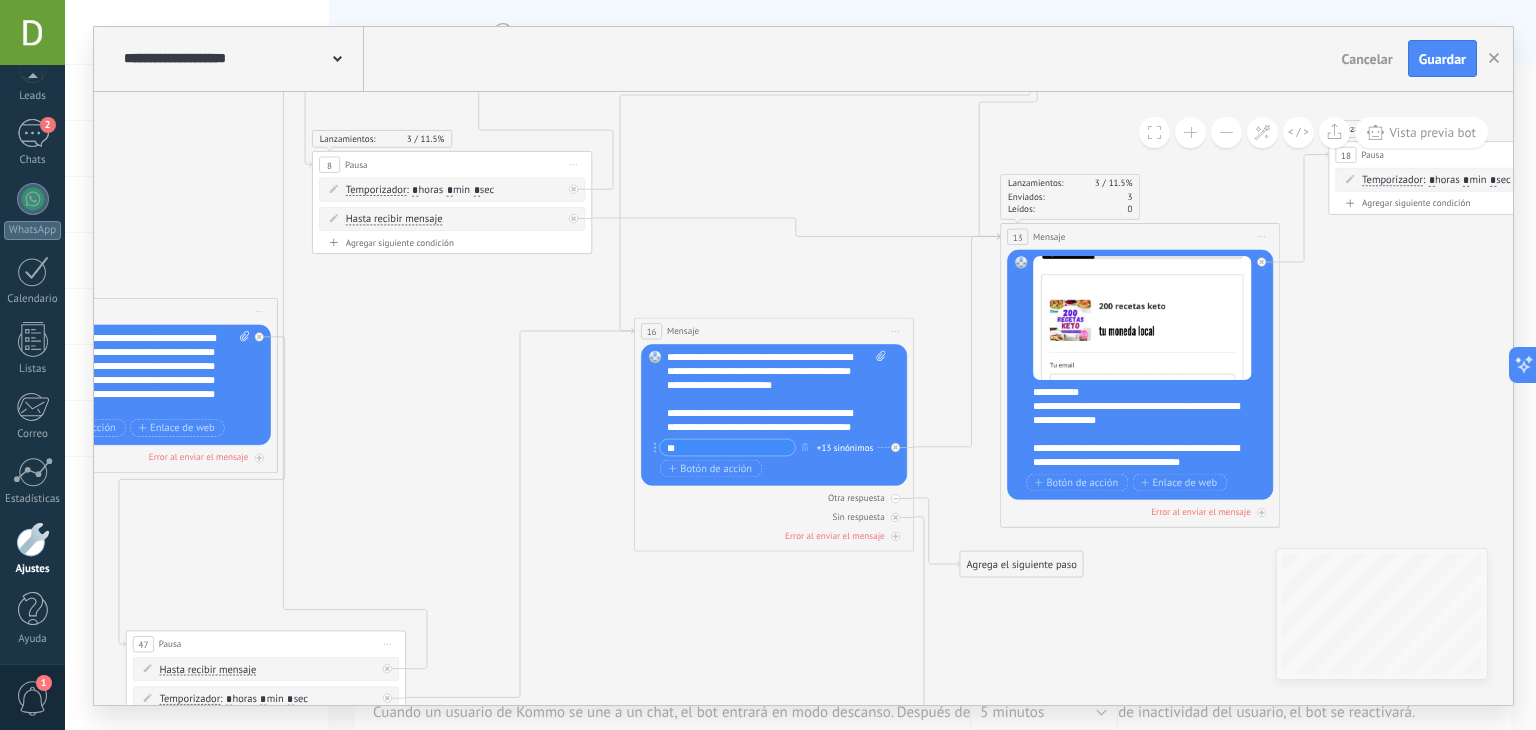 click on "**********" at bounding box center [1149, 427] 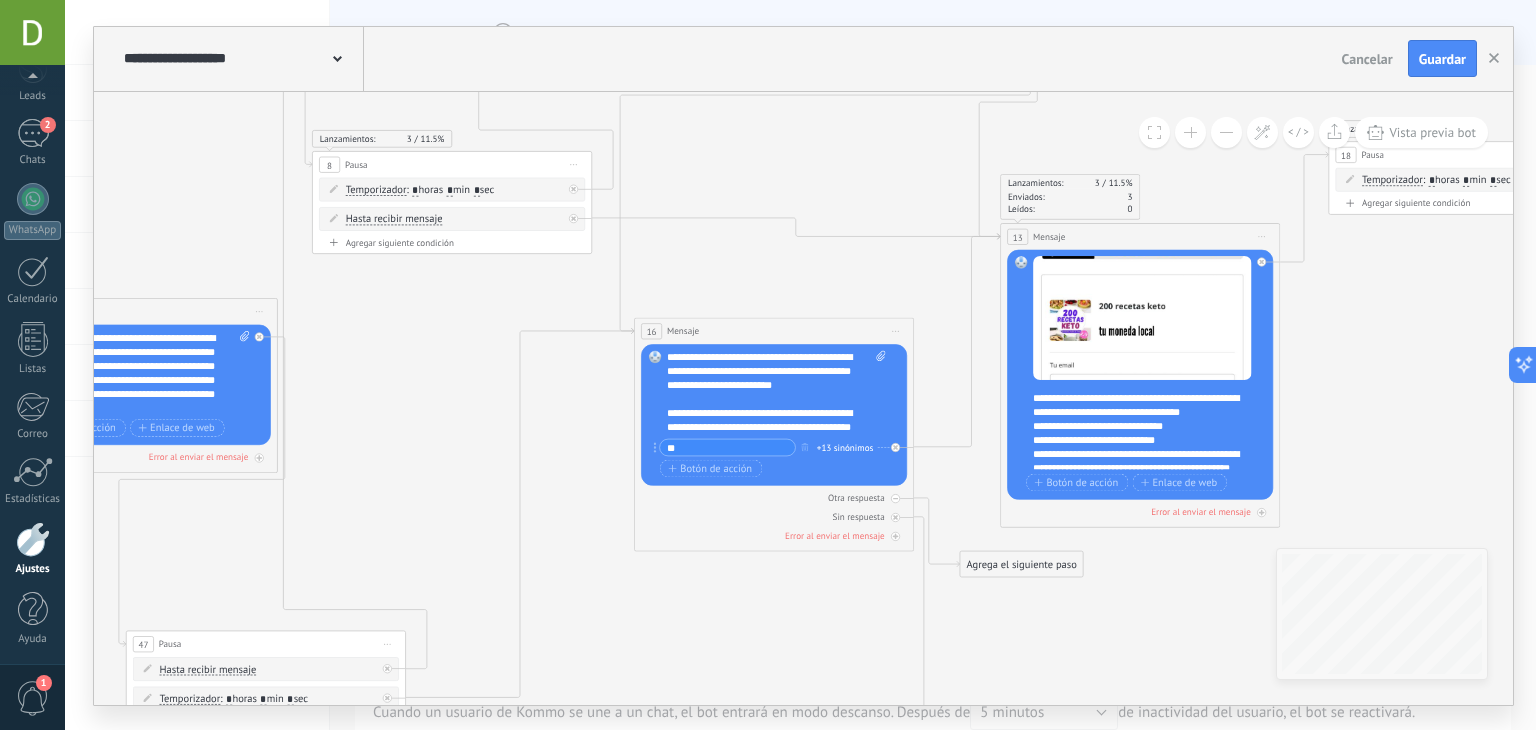 scroll, scrollTop: 76, scrollLeft: 0, axis: vertical 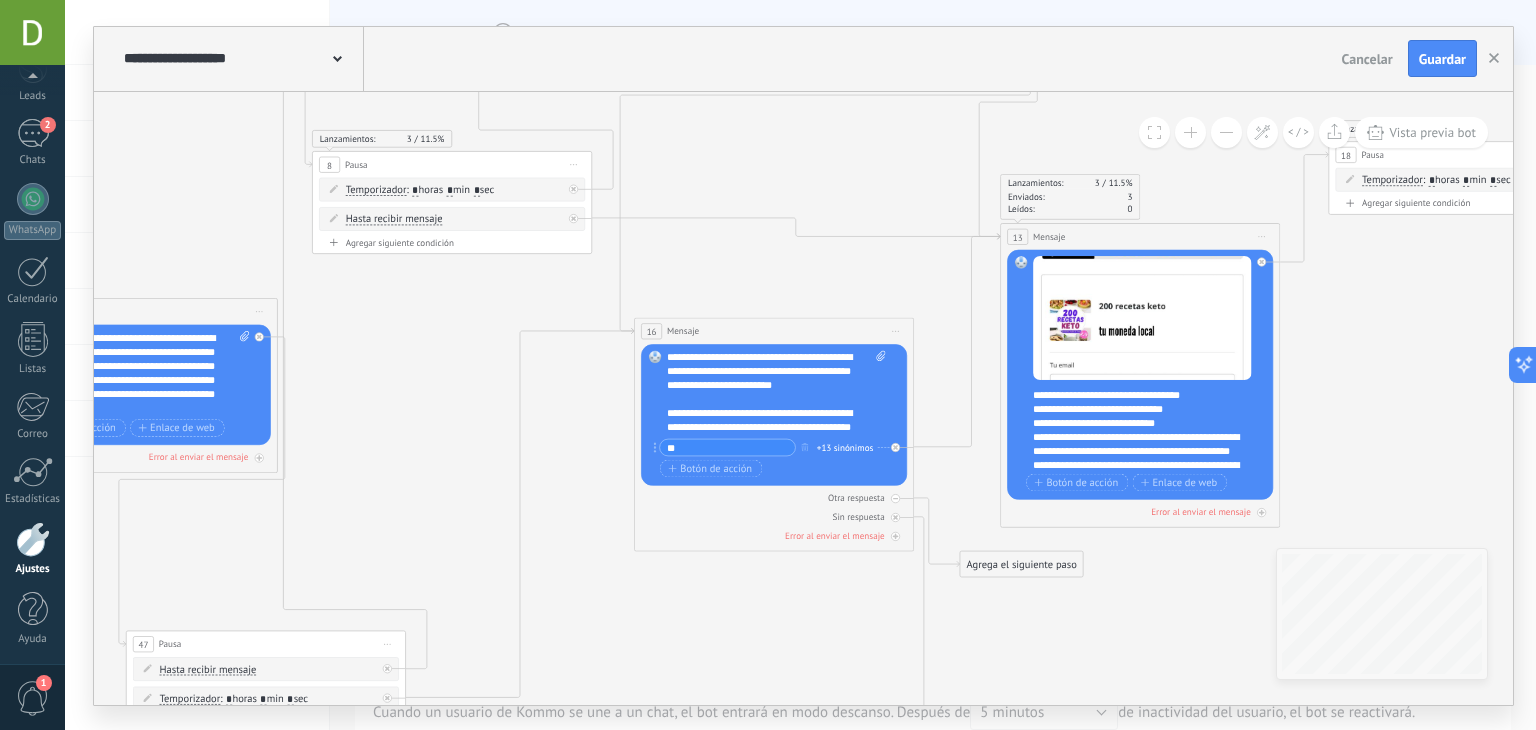 click on "**********" at bounding box center (1137, 458) 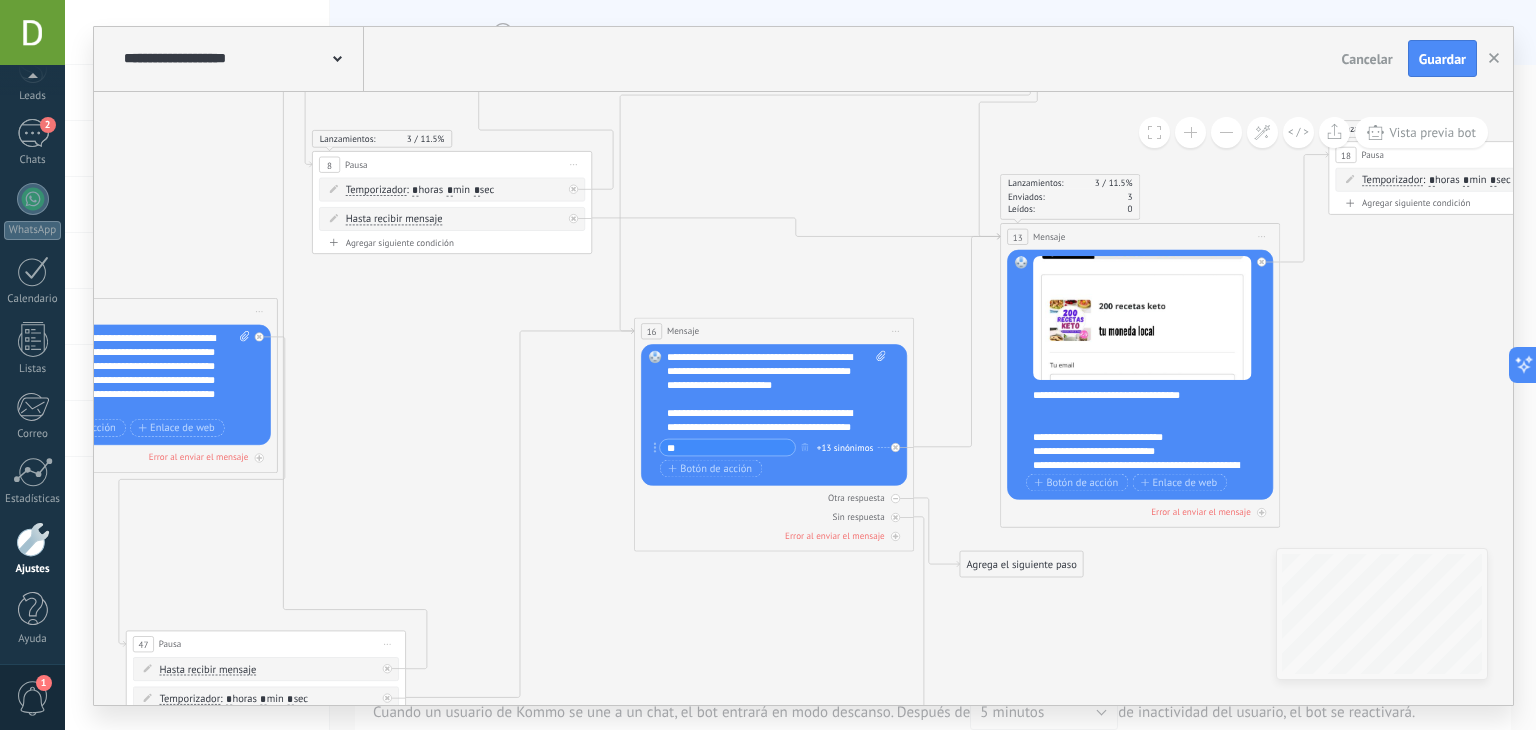 click on "**********" at bounding box center [1137, 493] 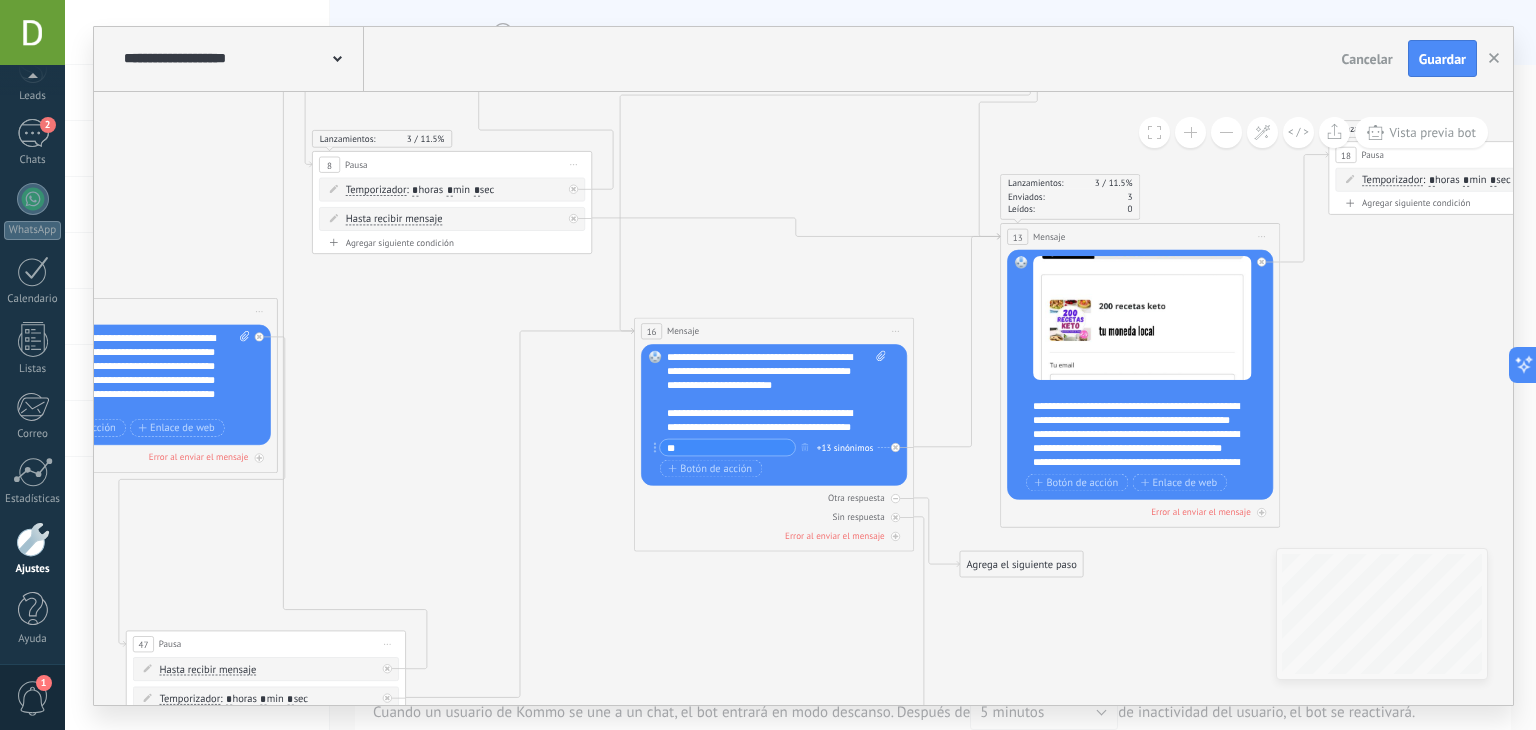scroll, scrollTop: 179, scrollLeft: 0, axis: vertical 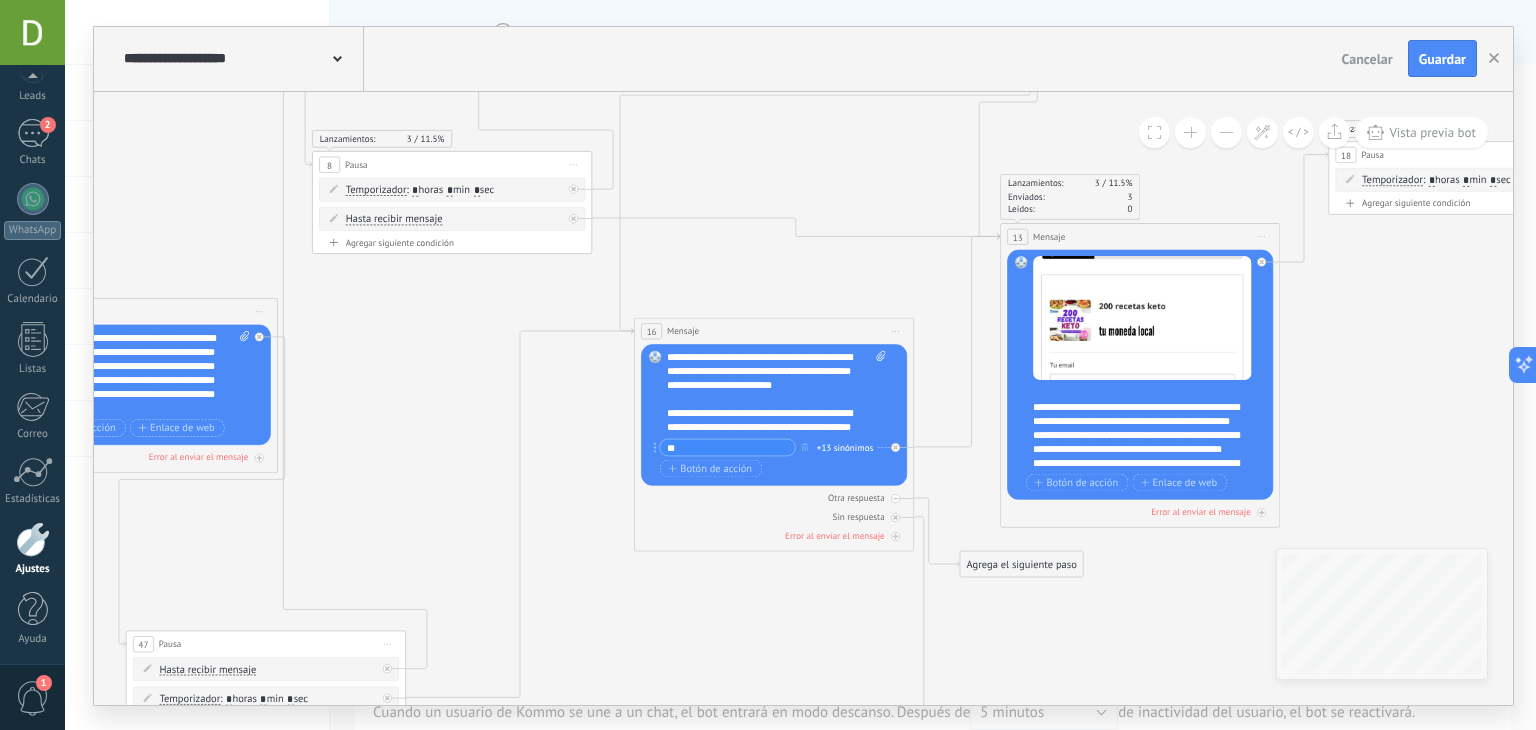 click on "**********" at bounding box center (1137, 456) 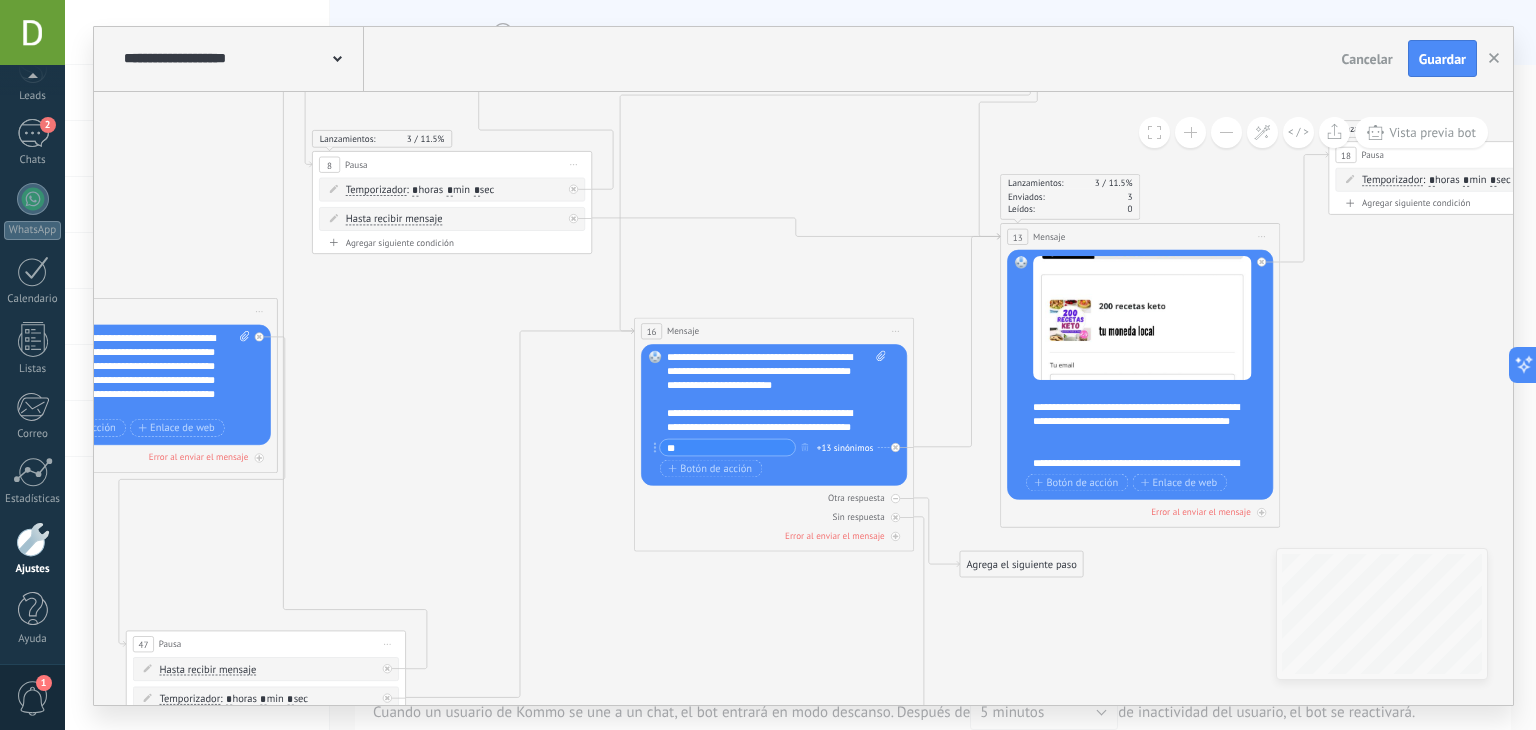 scroll, scrollTop: 260, scrollLeft: 0, axis: vertical 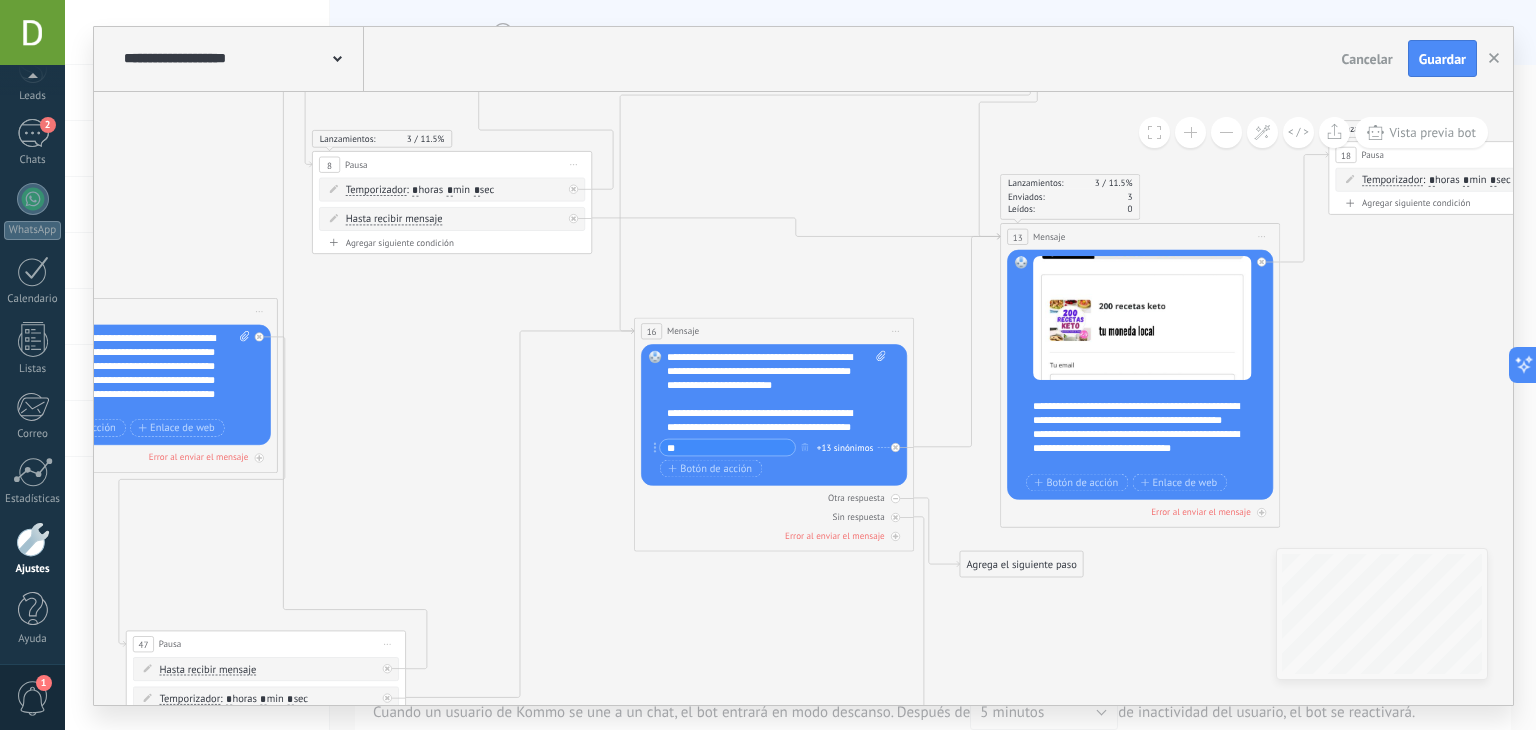 click on "**********" at bounding box center (1137, 427) 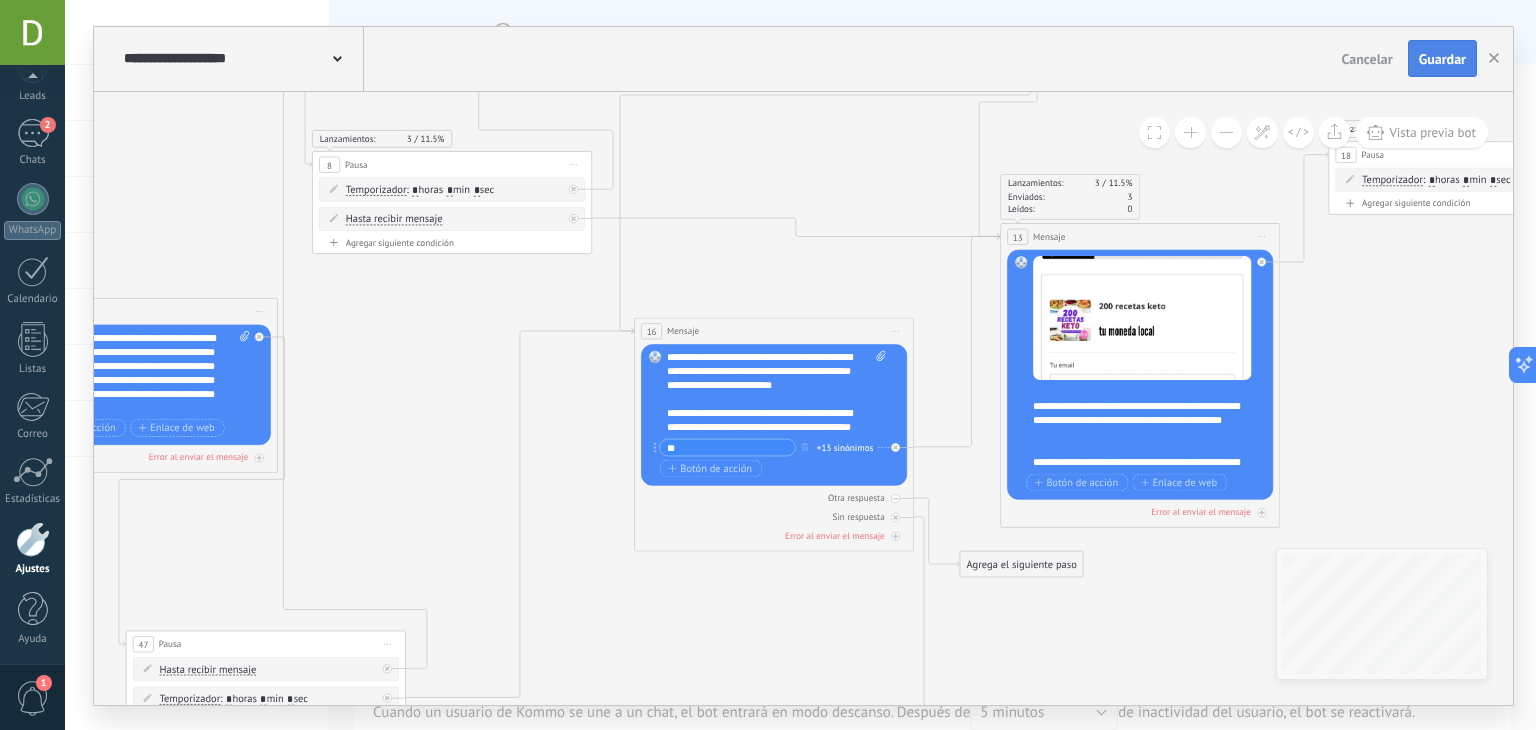 click on "Guardar" at bounding box center [1442, 59] 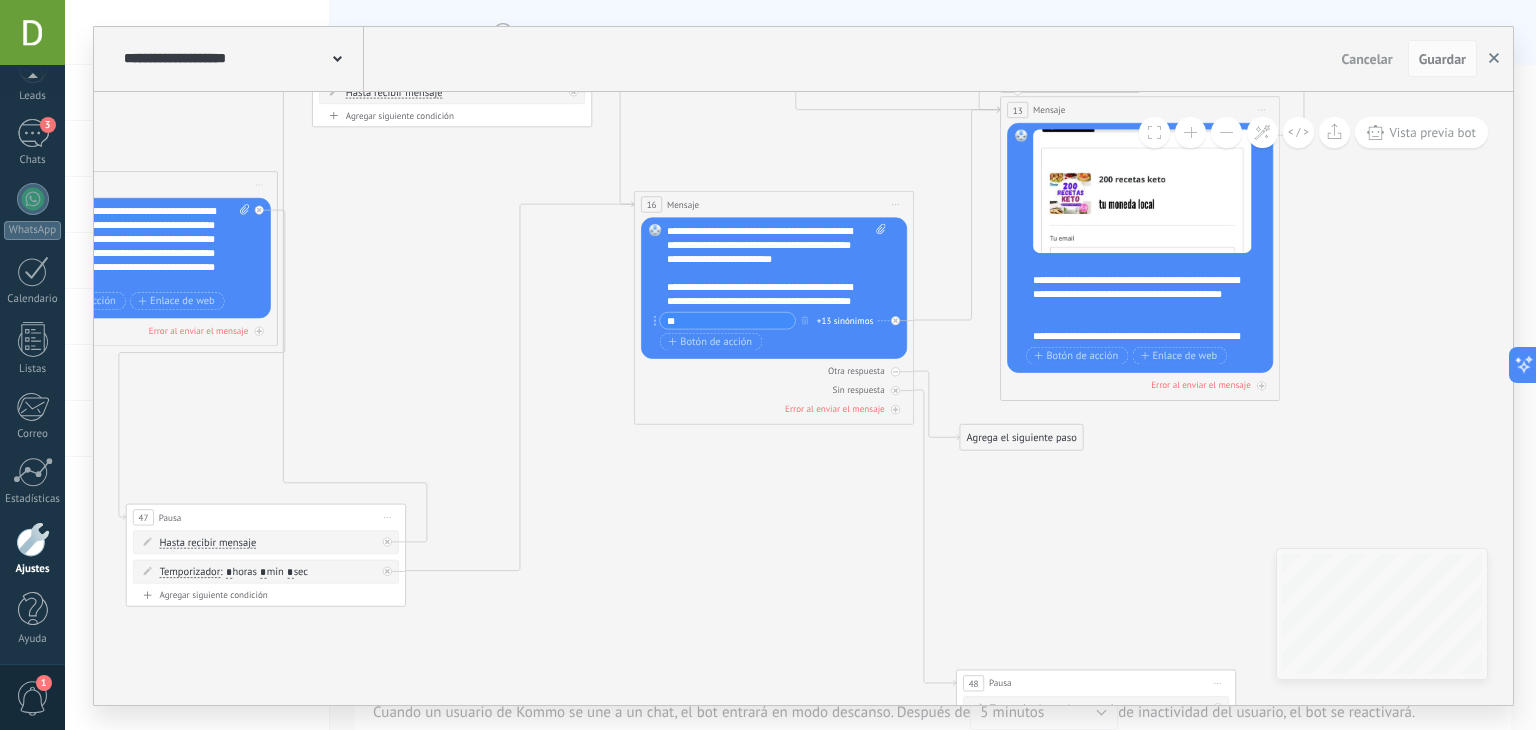 click 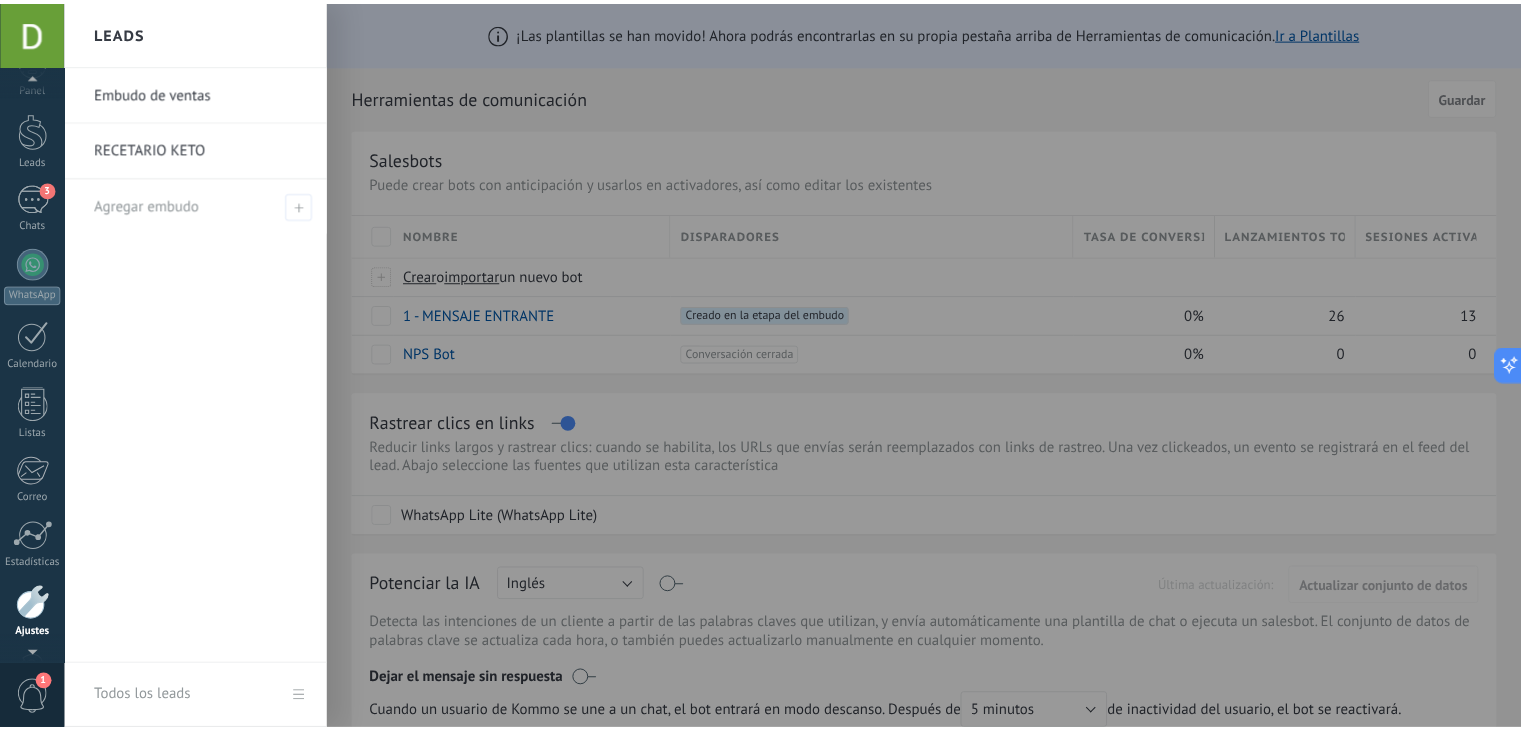 scroll, scrollTop: 0, scrollLeft: 0, axis: both 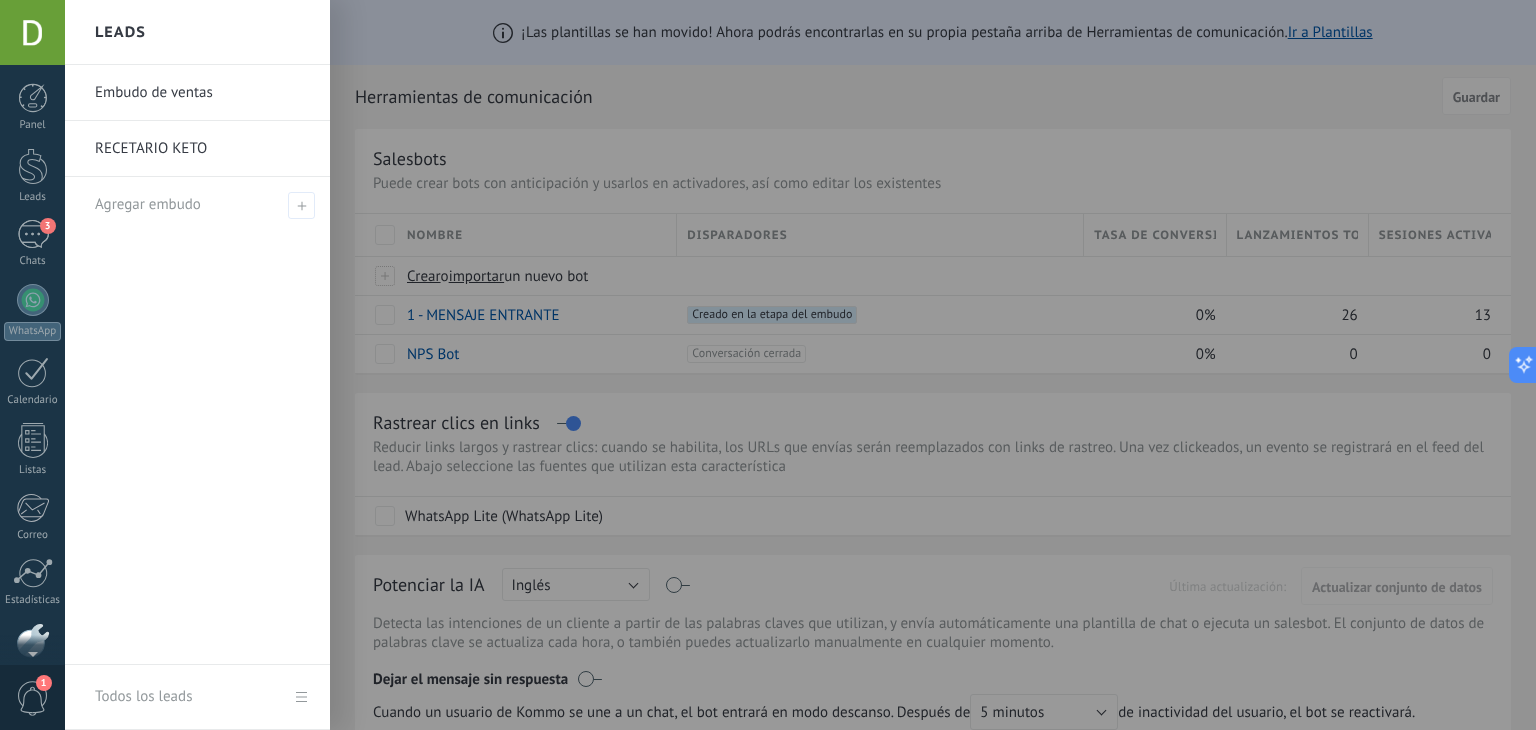 click on "RECETARIO KETO" at bounding box center (202, 149) 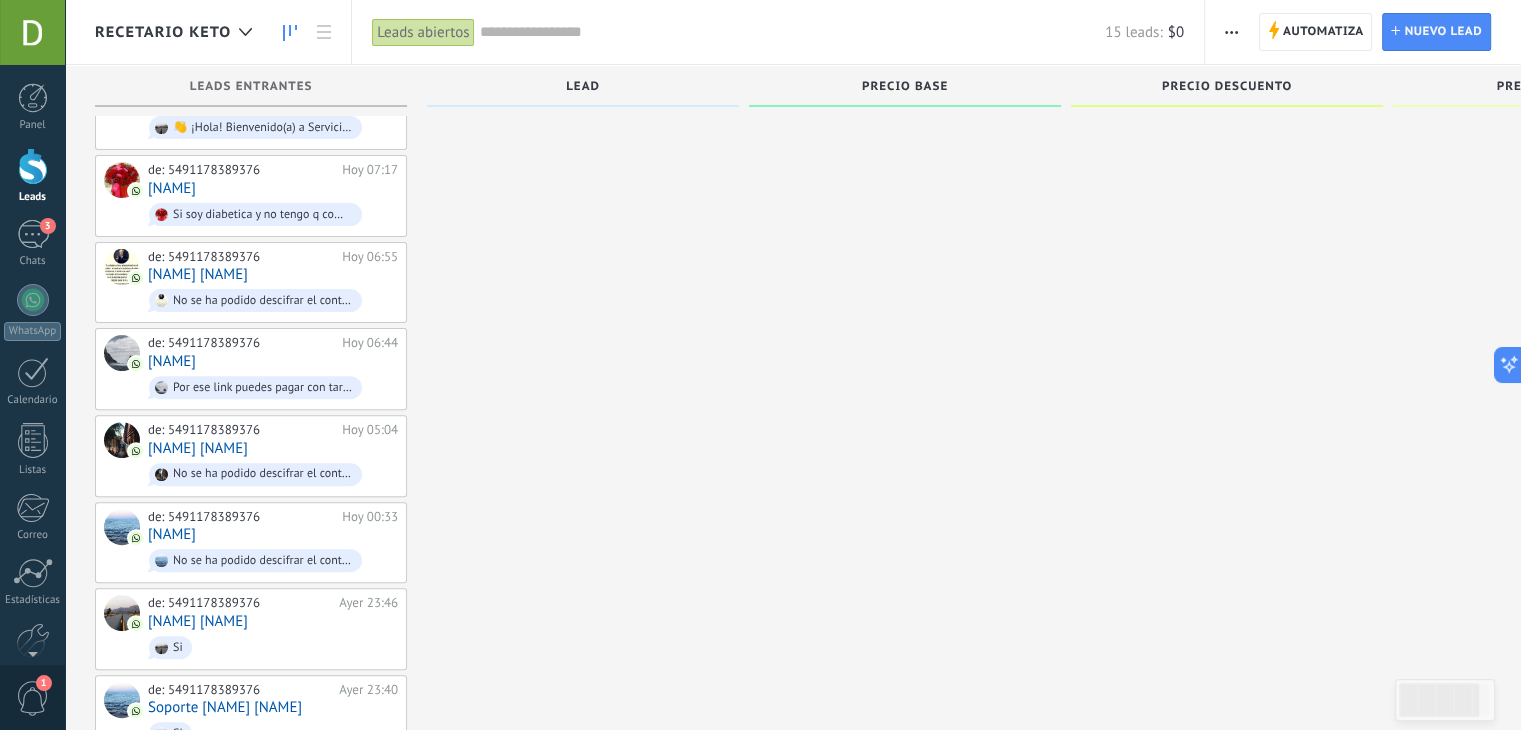 scroll, scrollTop: 725, scrollLeft: 0, axis: vertical 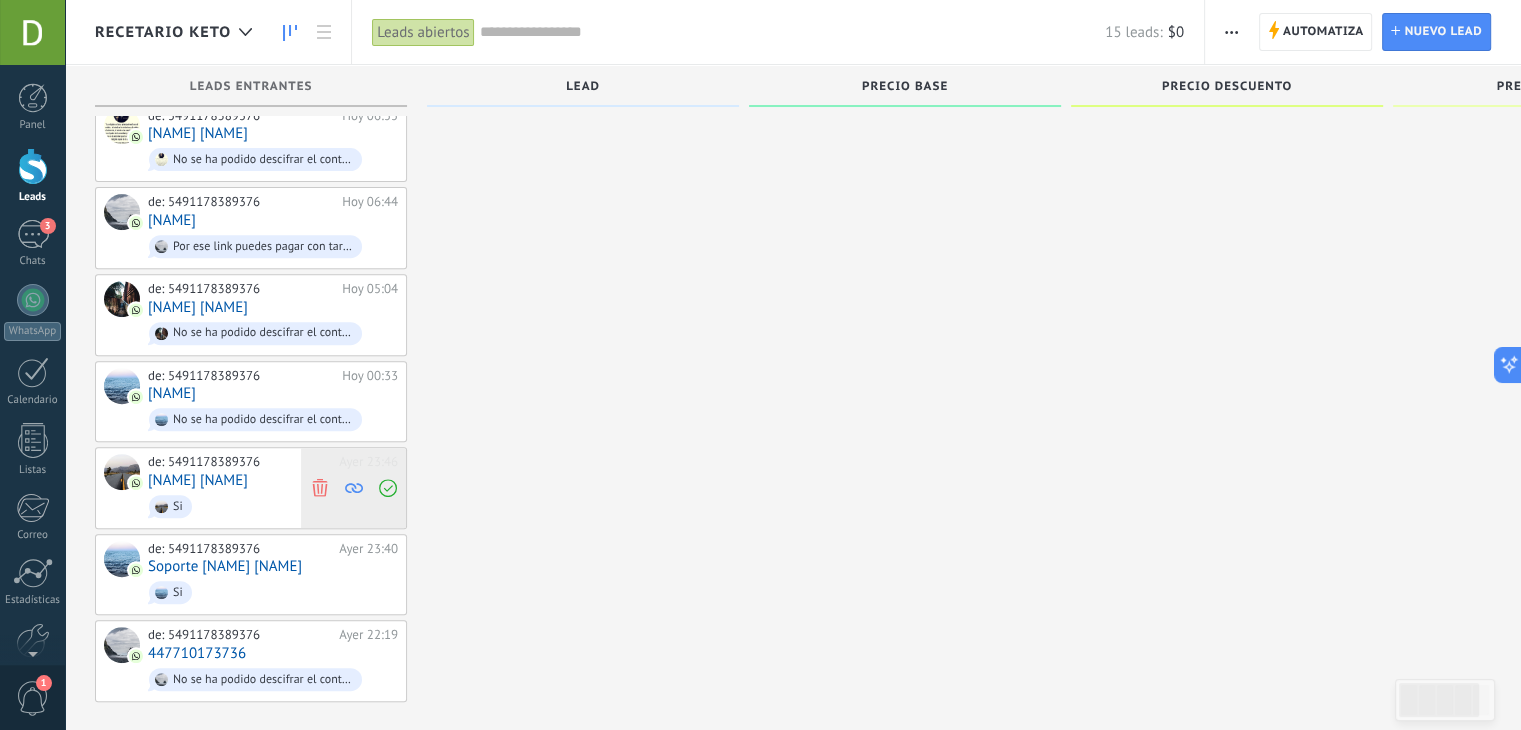 click 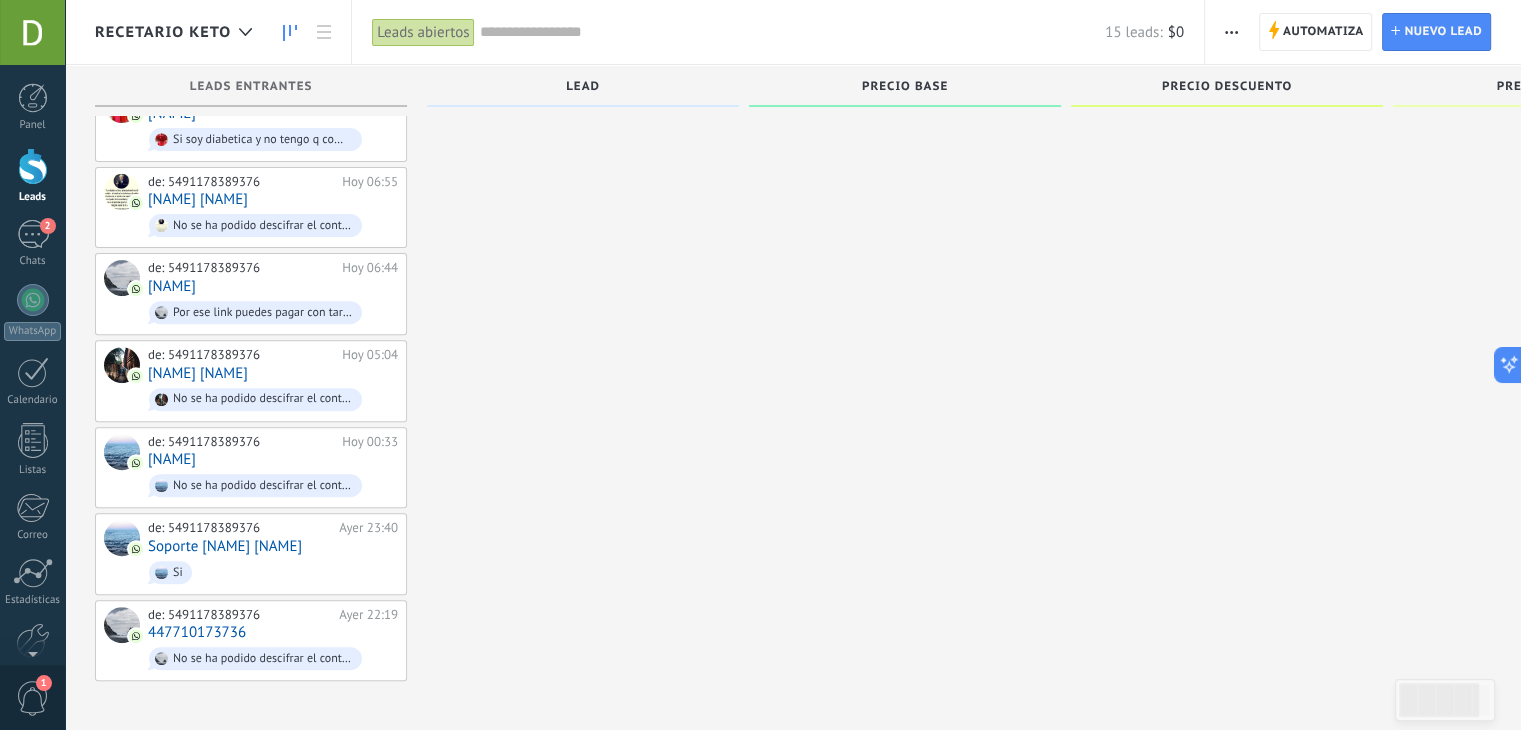 scroll, scrollTop: 640, scrollLeft: 0, axis: vertical 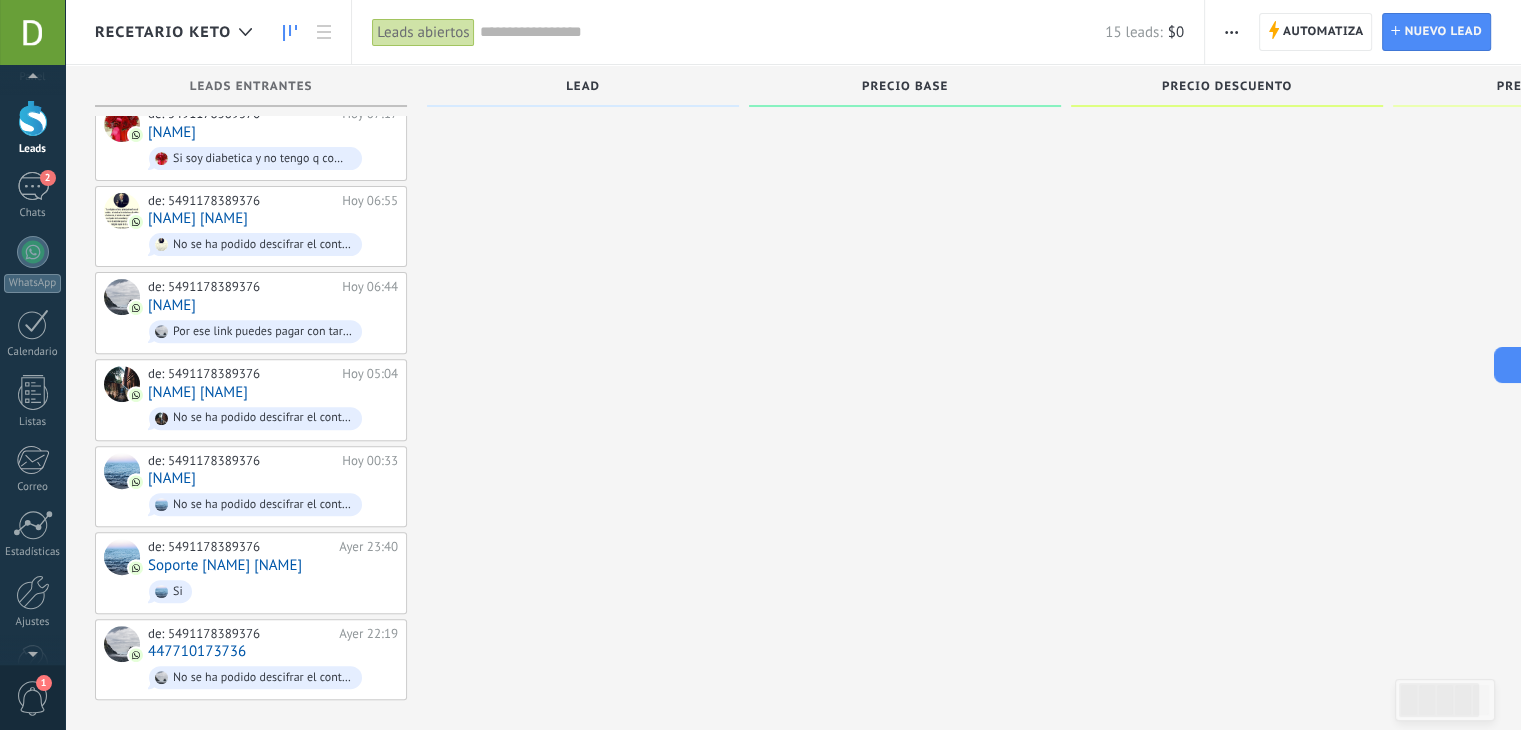 click at bounding box center [32, 650] 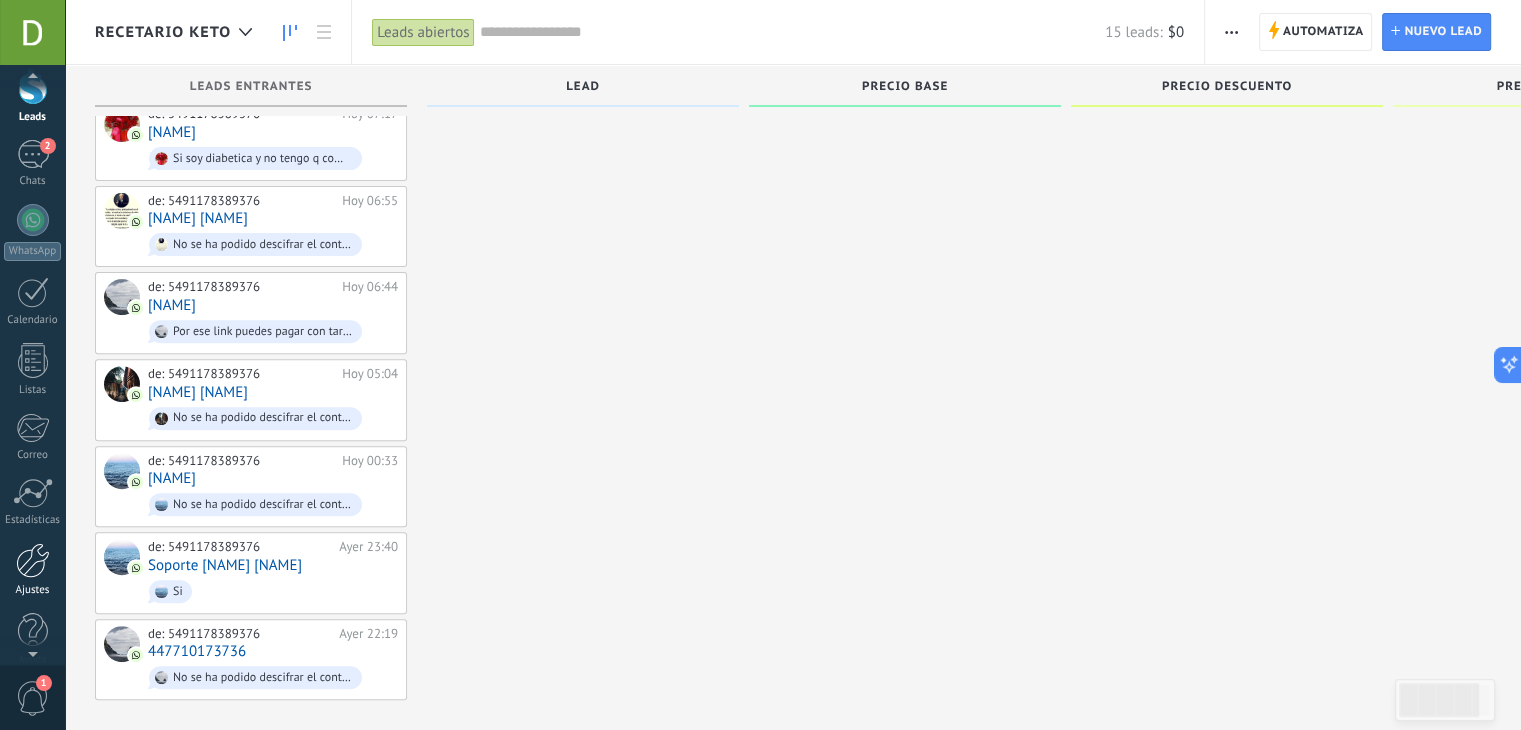 click at bounding box center (33, 560) 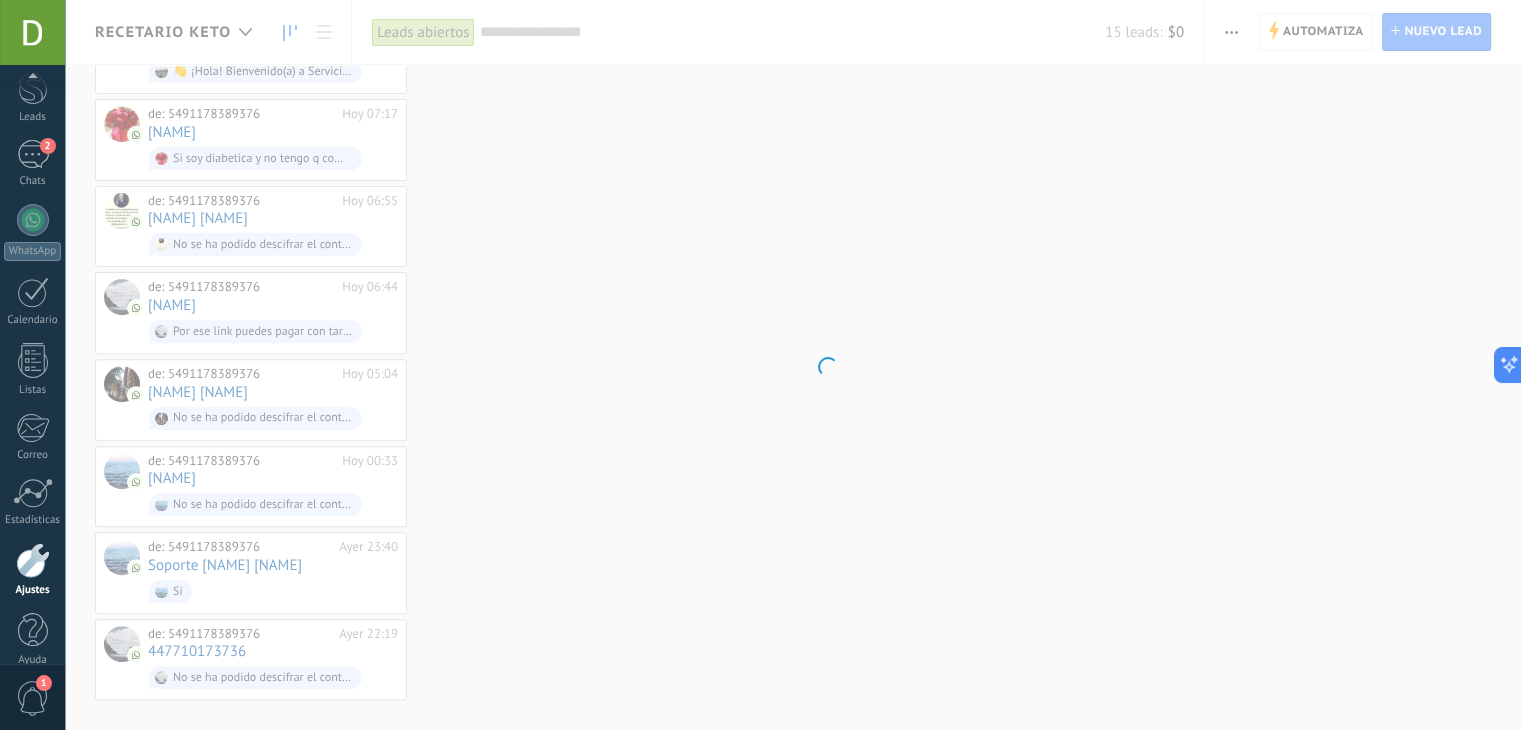 scroll, scrollTop: 101, scrollLeft: 0, axis: vertical 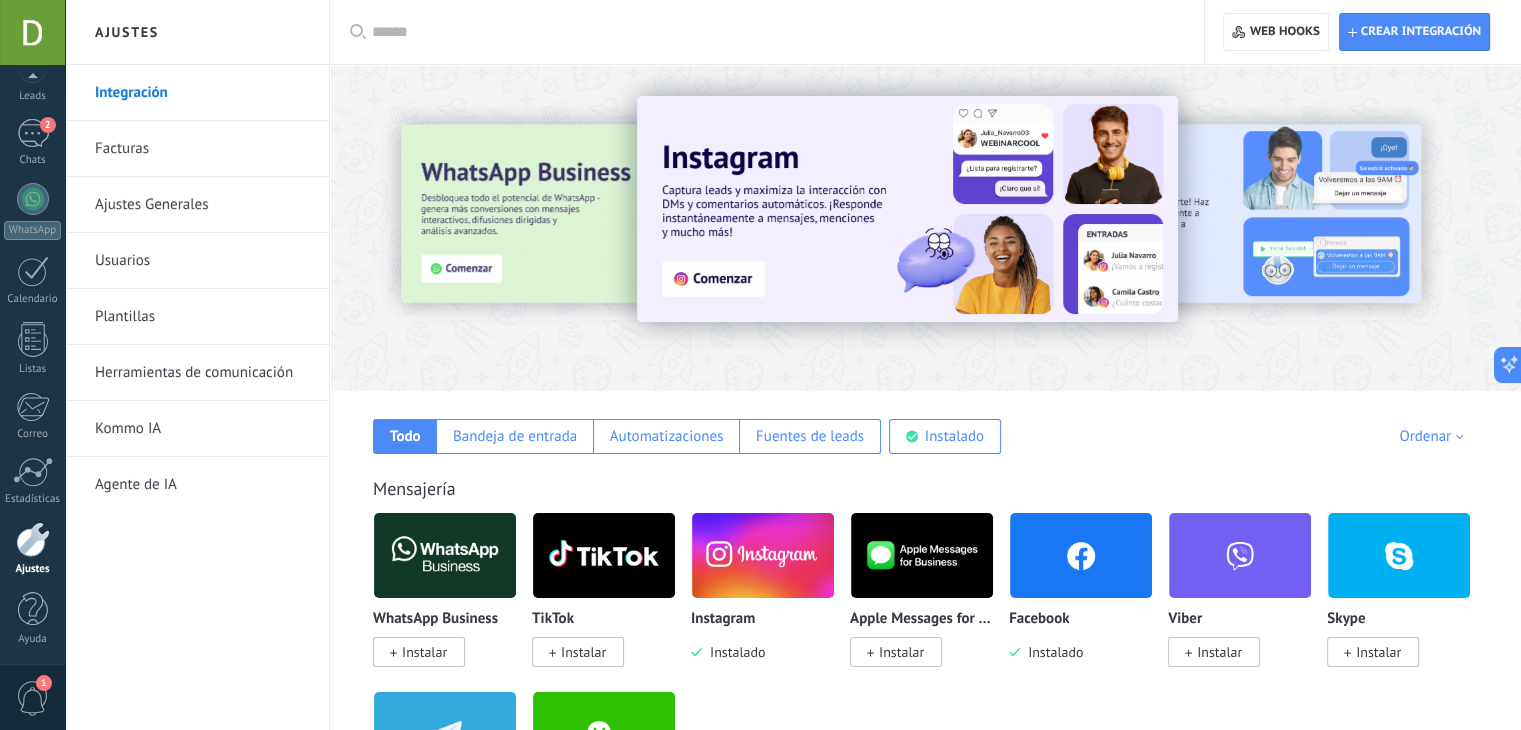click on "Herramientas de comunicación" at bounding box center [202, 373] 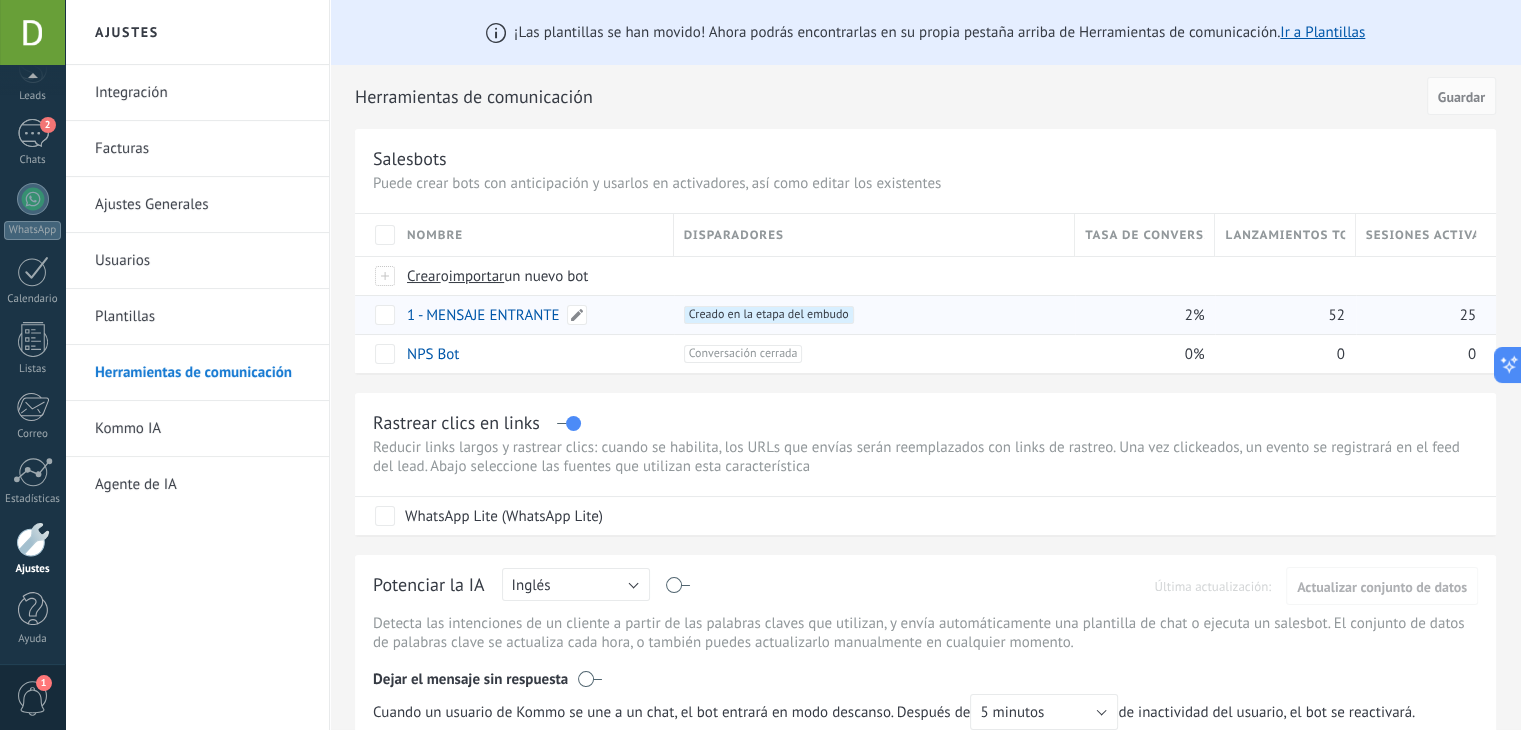 click on "1 - MENSAJE ENTRANTE" at bounding box center (483, 315) 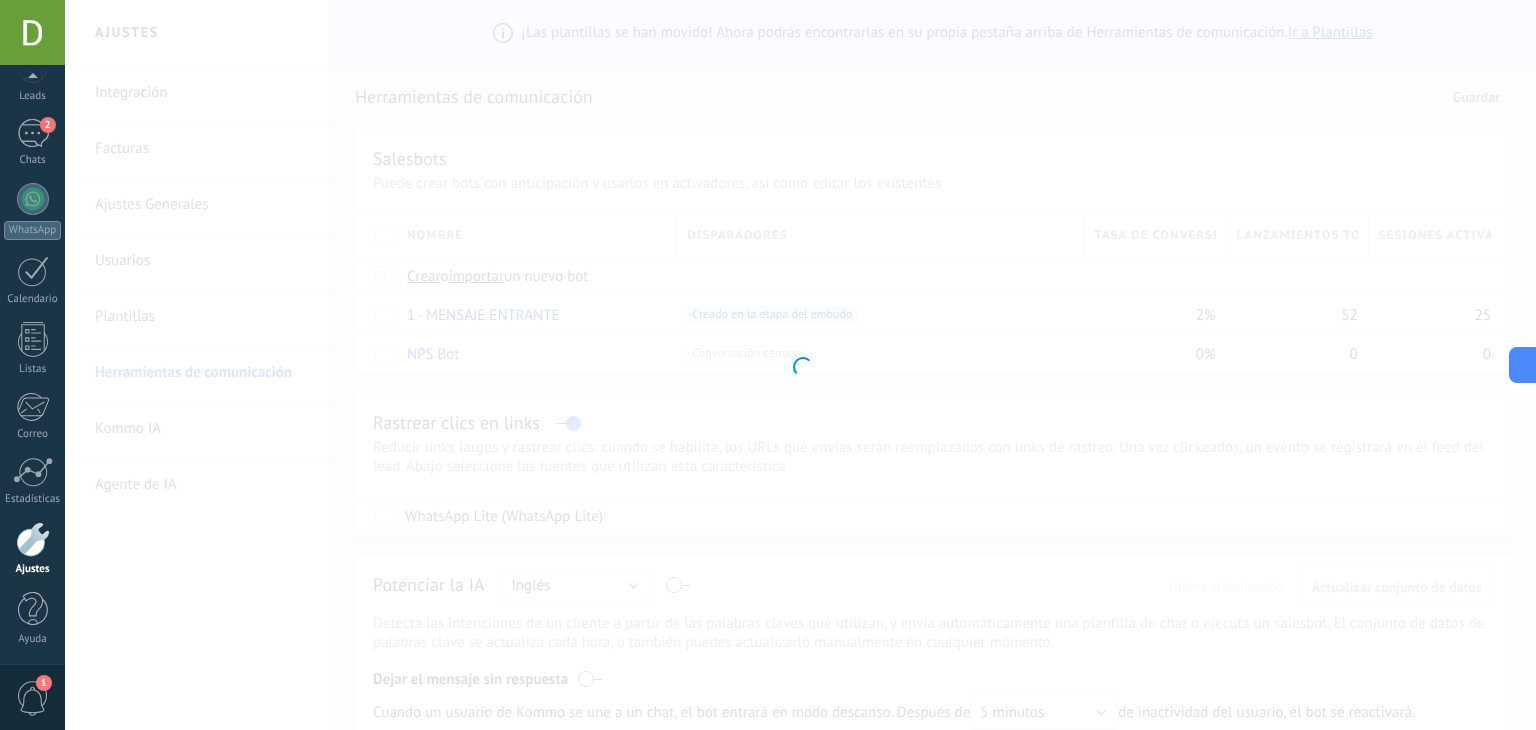 type on "**********" 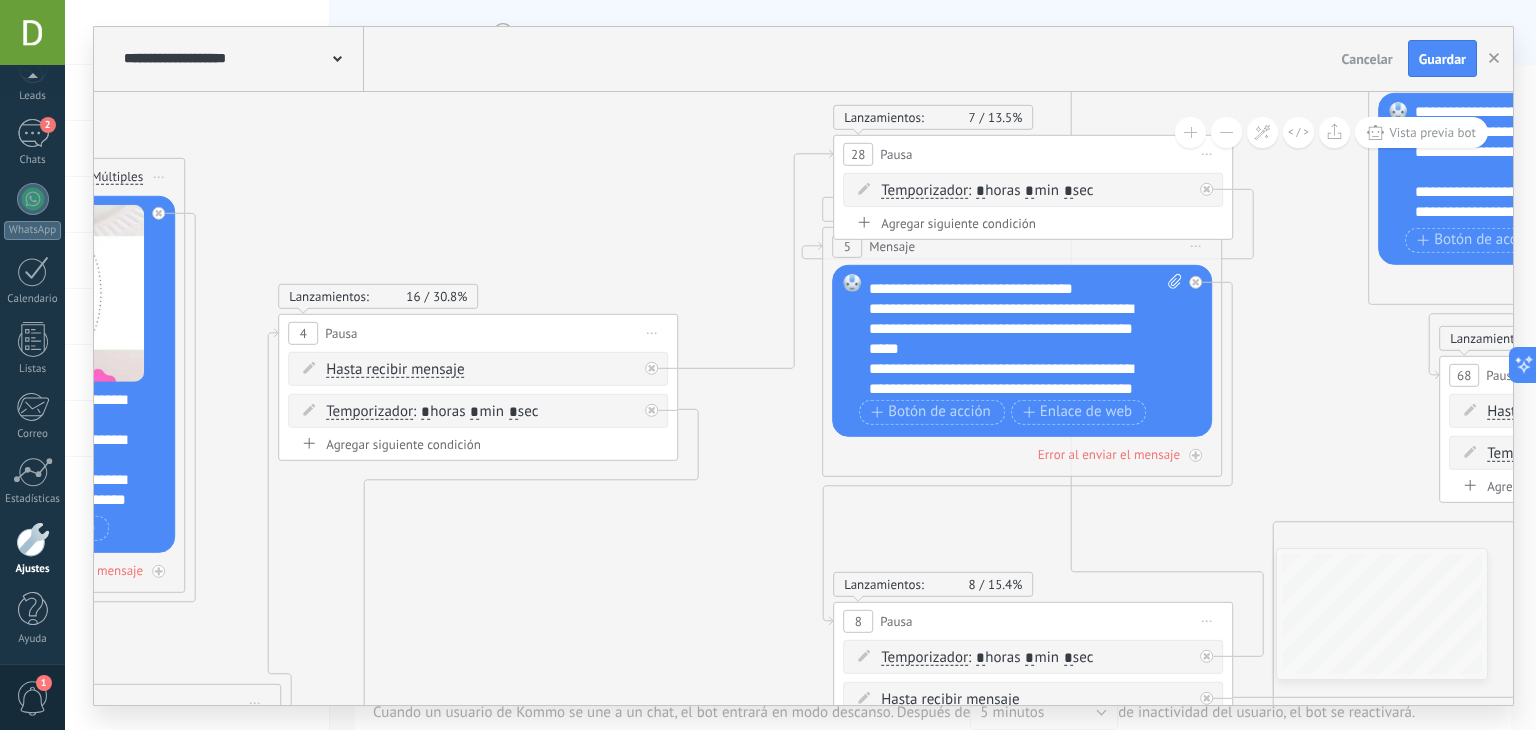 scroll, scrollTop: 231, scrollLeft: 0, axis: vertical 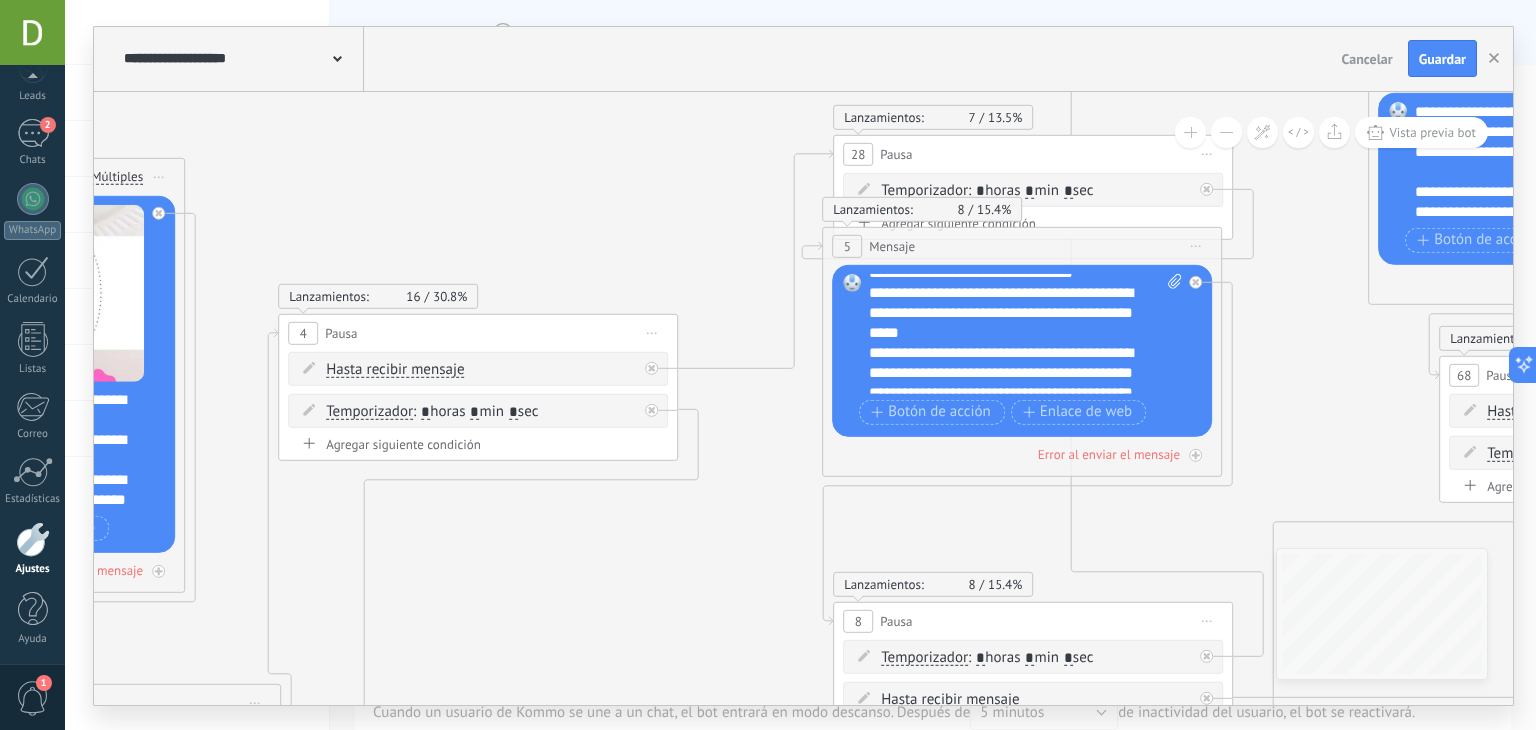 click on "**********" at bounding box center [1026, 333] 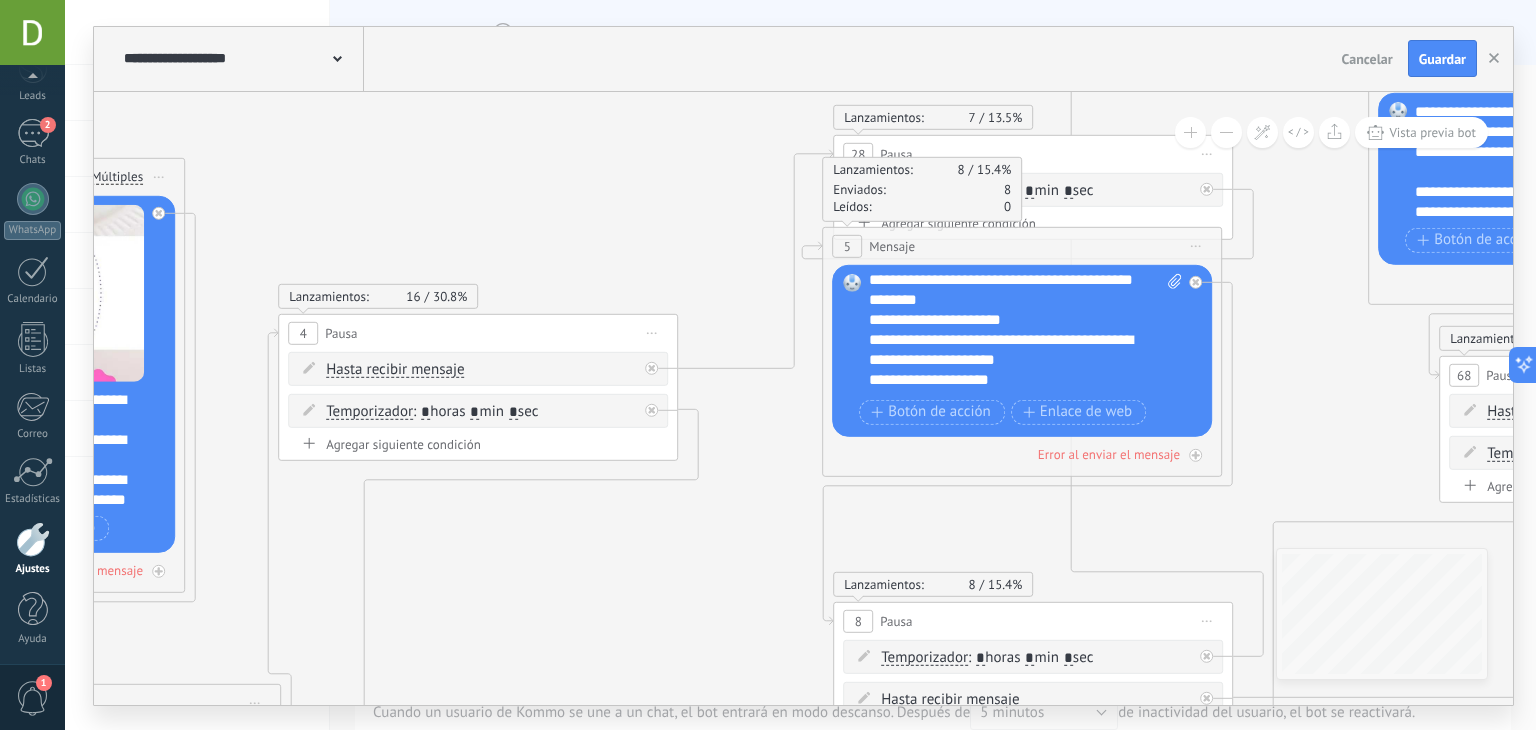scroll, scrollTop: 364, scrollLeft: 0, axis: vertical 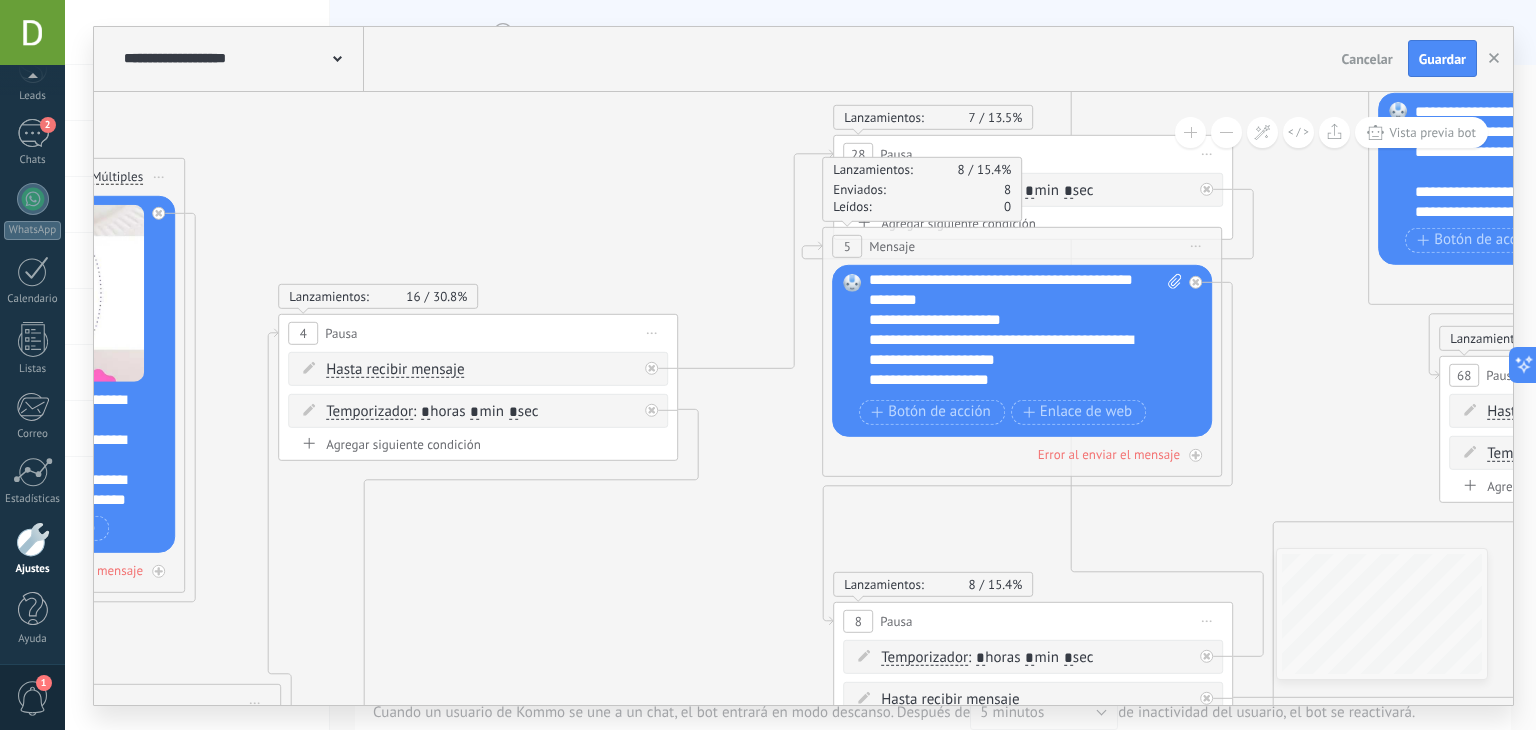 click on "**********" at bounding box center (1008, 359) 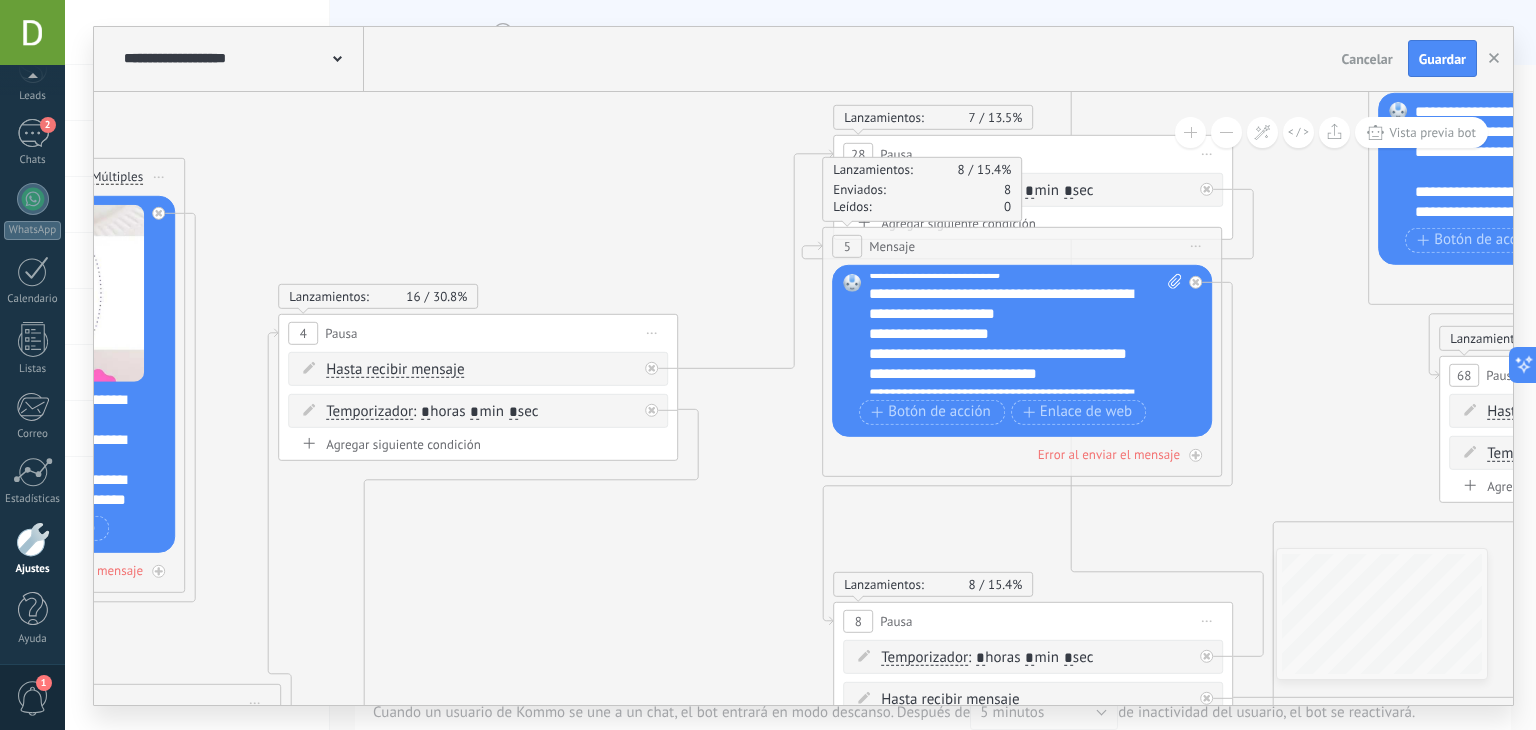scroll, scrollTop: 432, scrollLeft: 0, axis: vertical 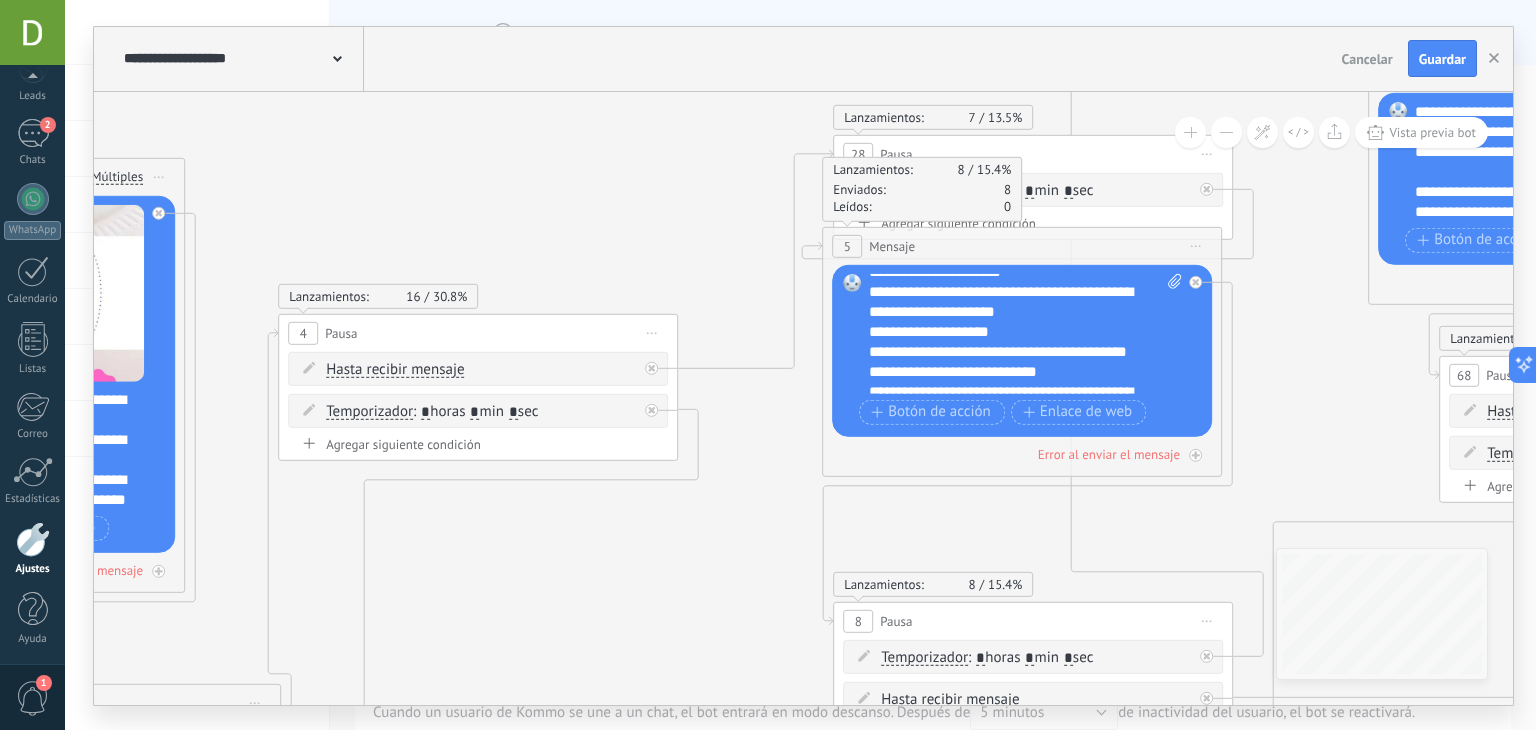 click on "**********" at bounding box center [1008, 351] 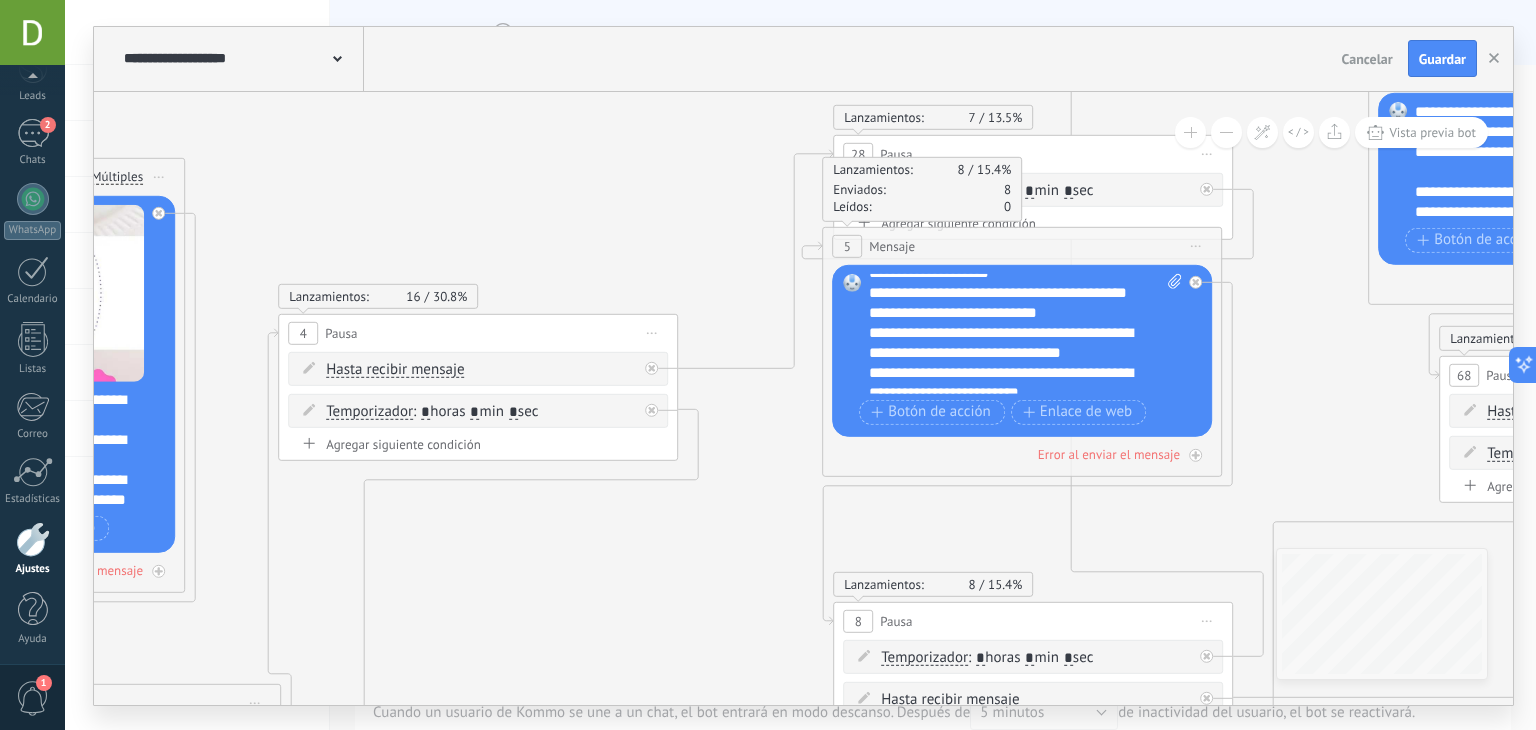 scroll, scrollTop: 510, scrollLeft: 0, axis: vertical 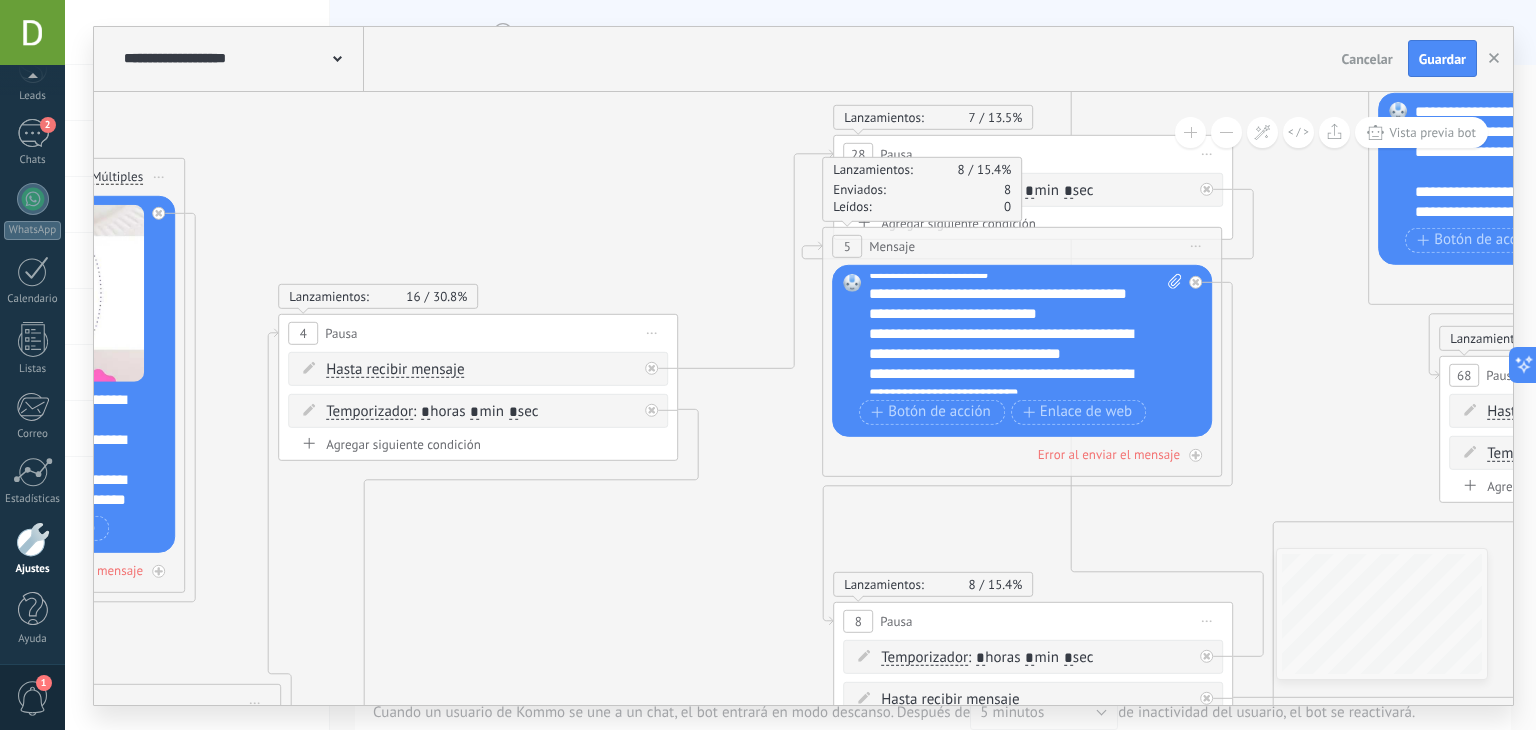 click on "**********" at bounding box center (1008, 323) 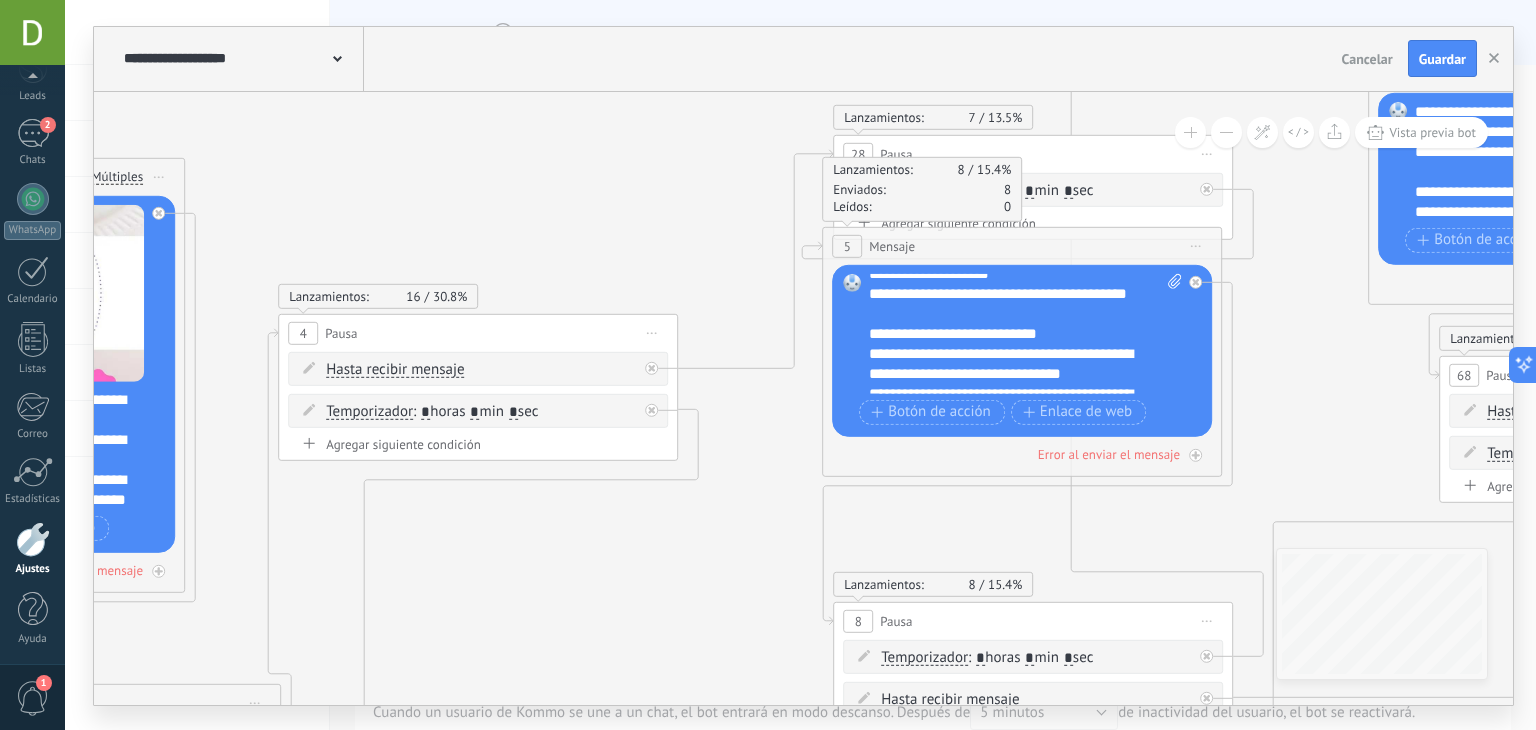 scroll, scrollTop: 560, scrollLeft: 0, axis: vertical 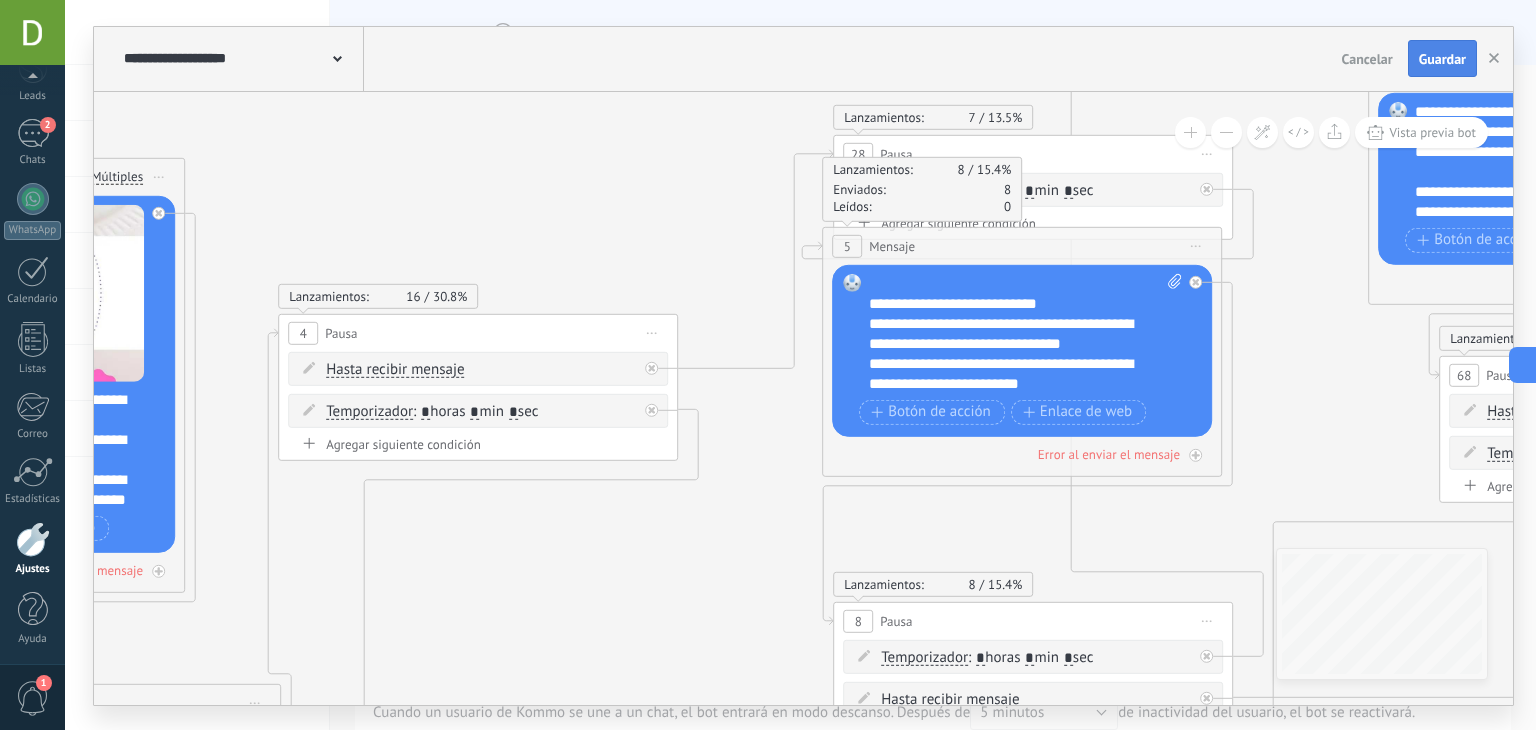 click on "Guardar" at bounding box center (1442, 59) 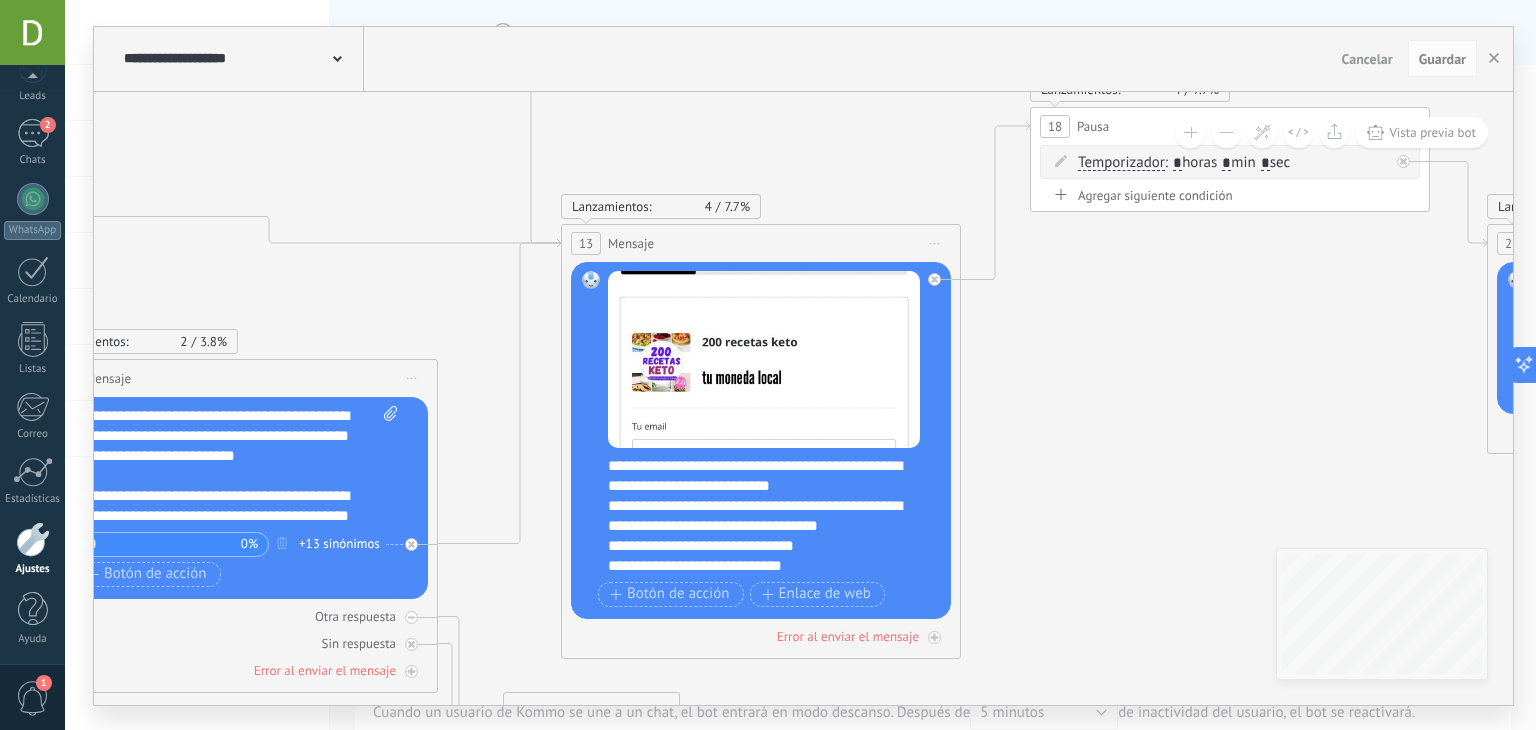 click on "**********" at bounding box center [774, 516] 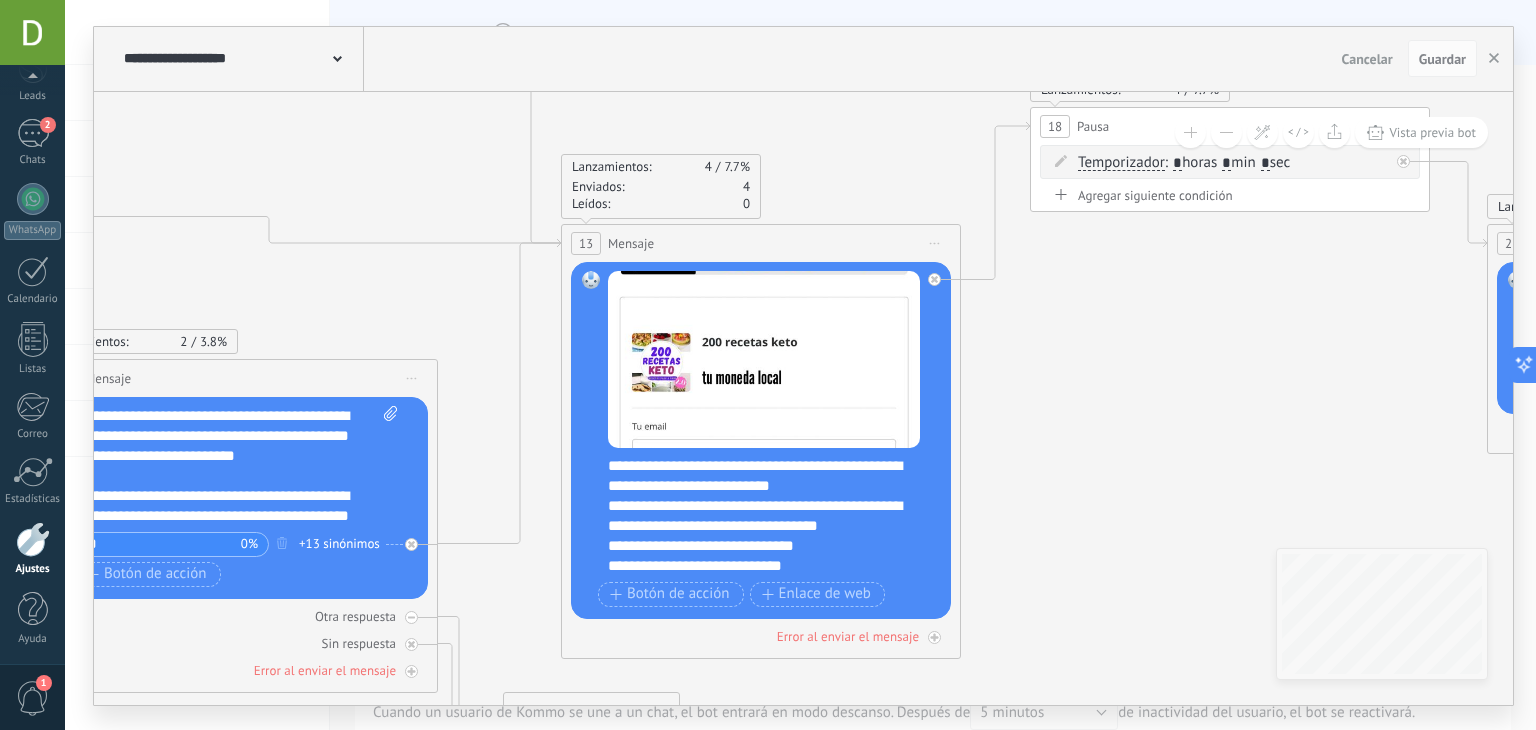 click on "**********" at bounding box center (774, 516) 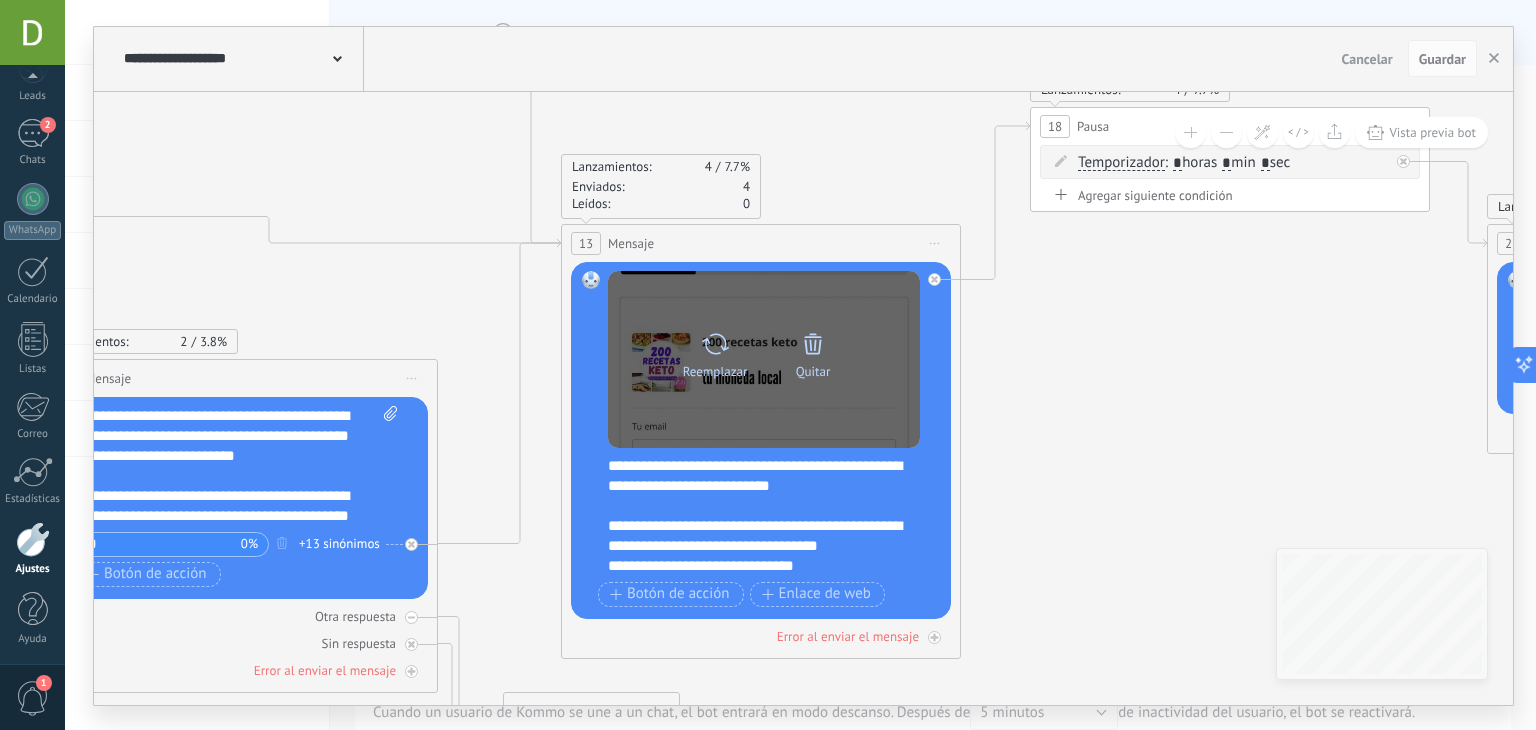 scroll, scrollTop: 0, scrollLeft: 0, axis: both 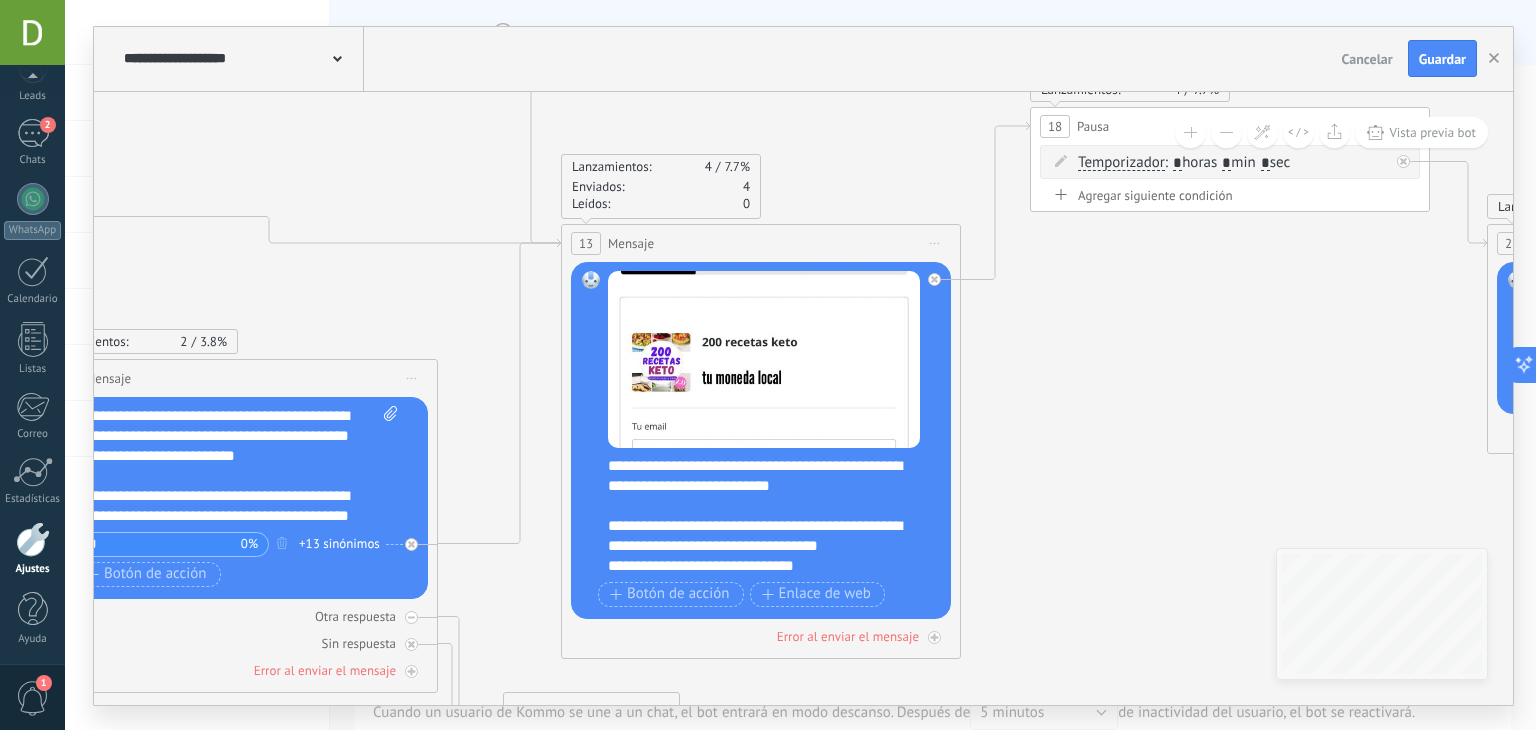 click 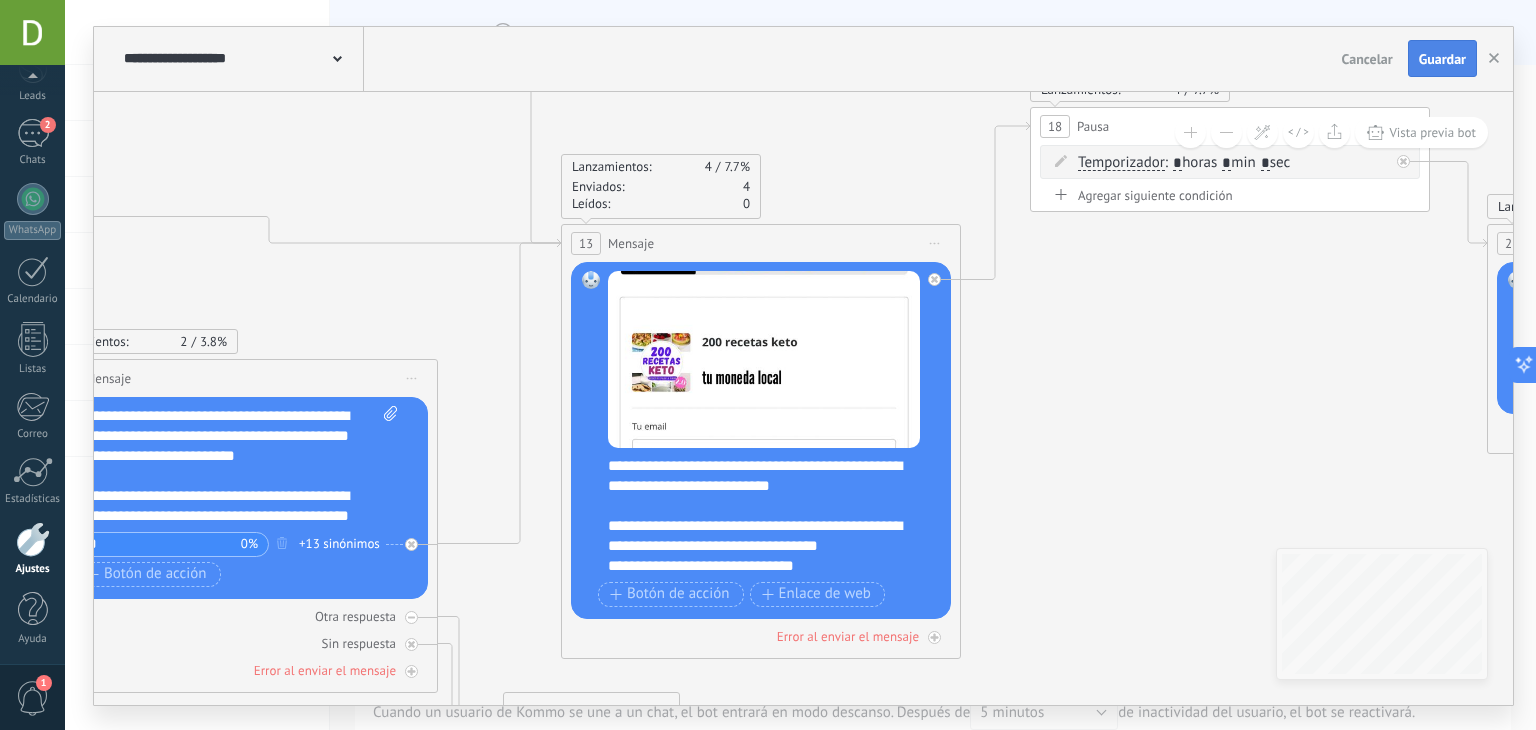 click on "Guardar" at bounding box center [1442, 59] 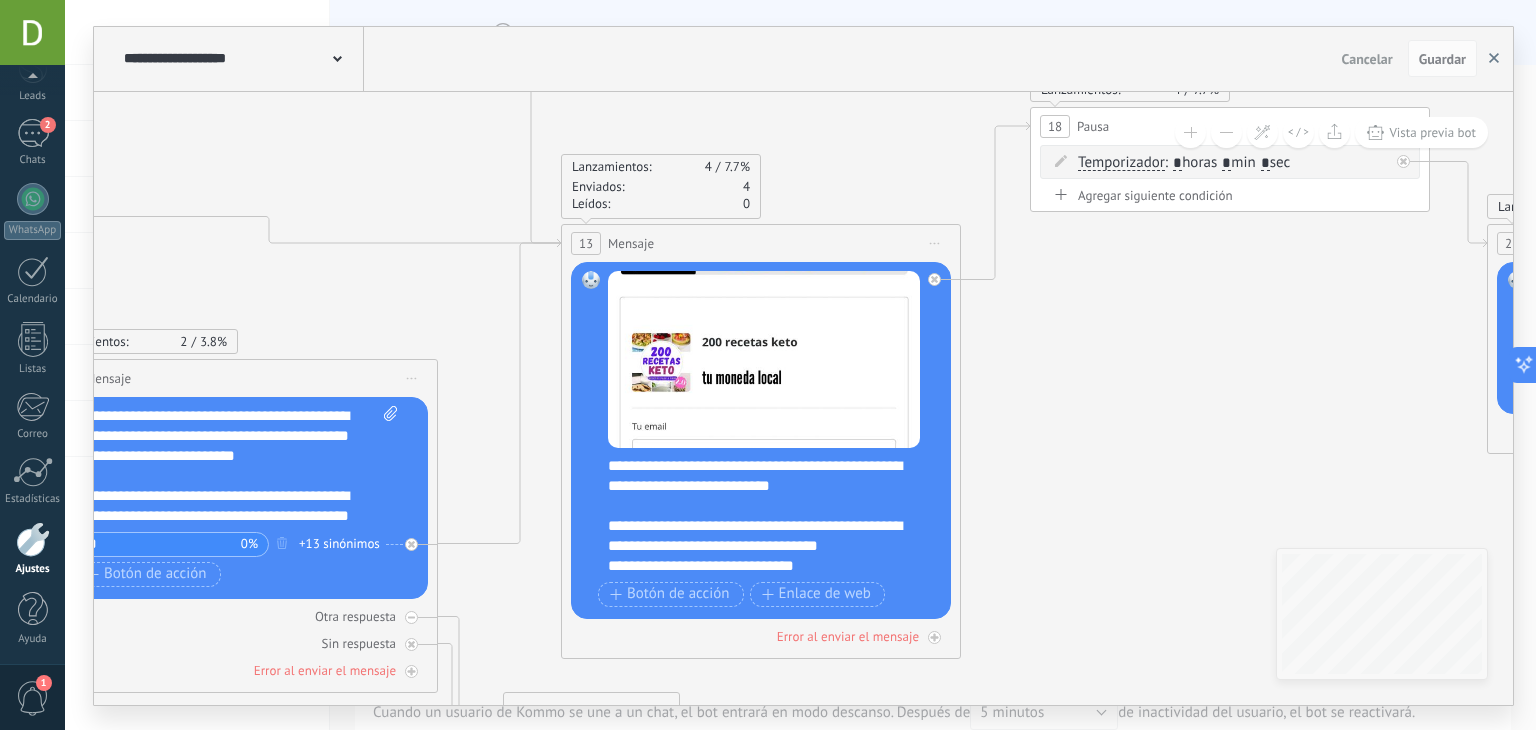 click 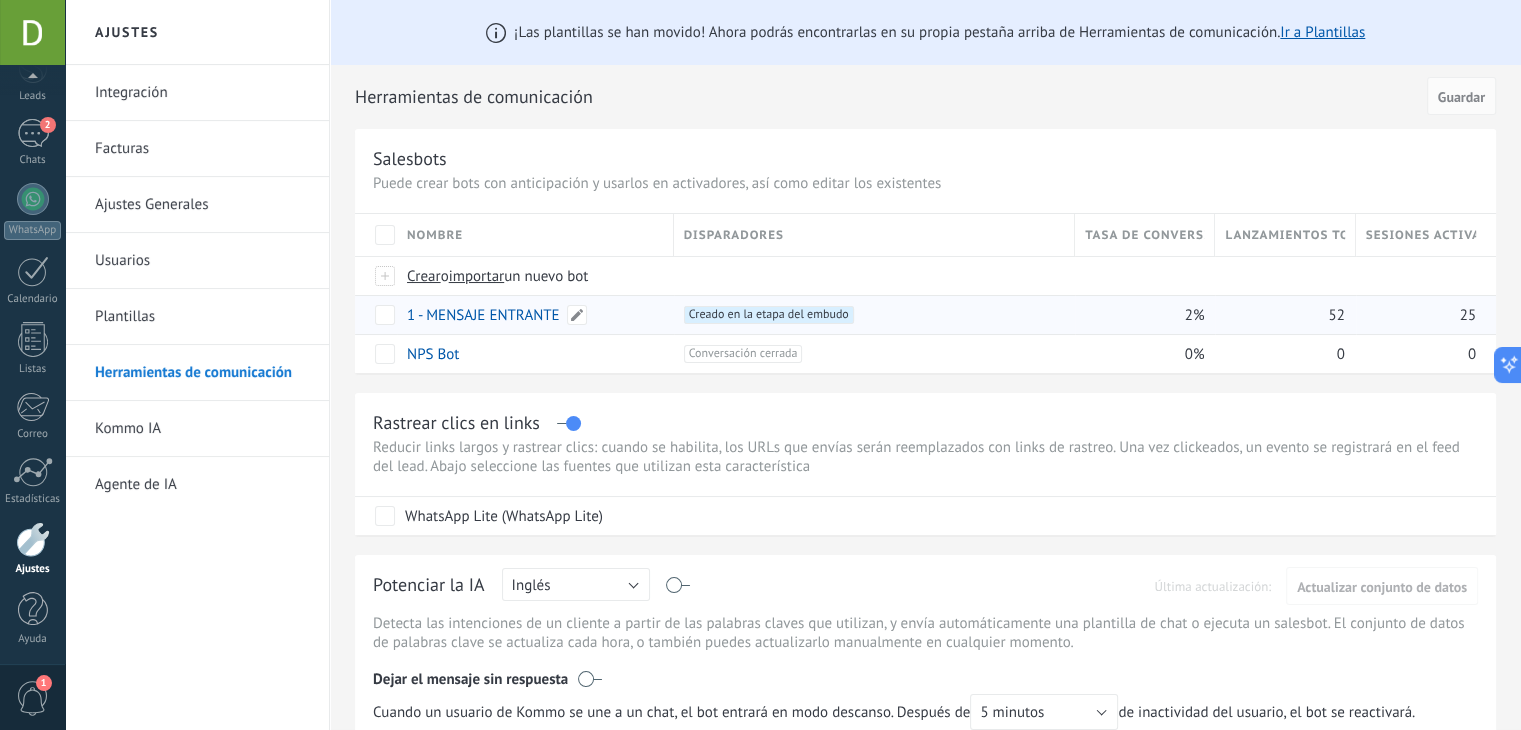 click on "1 - MENSAJE ENTRANTE" at bounding box center [483, 315] 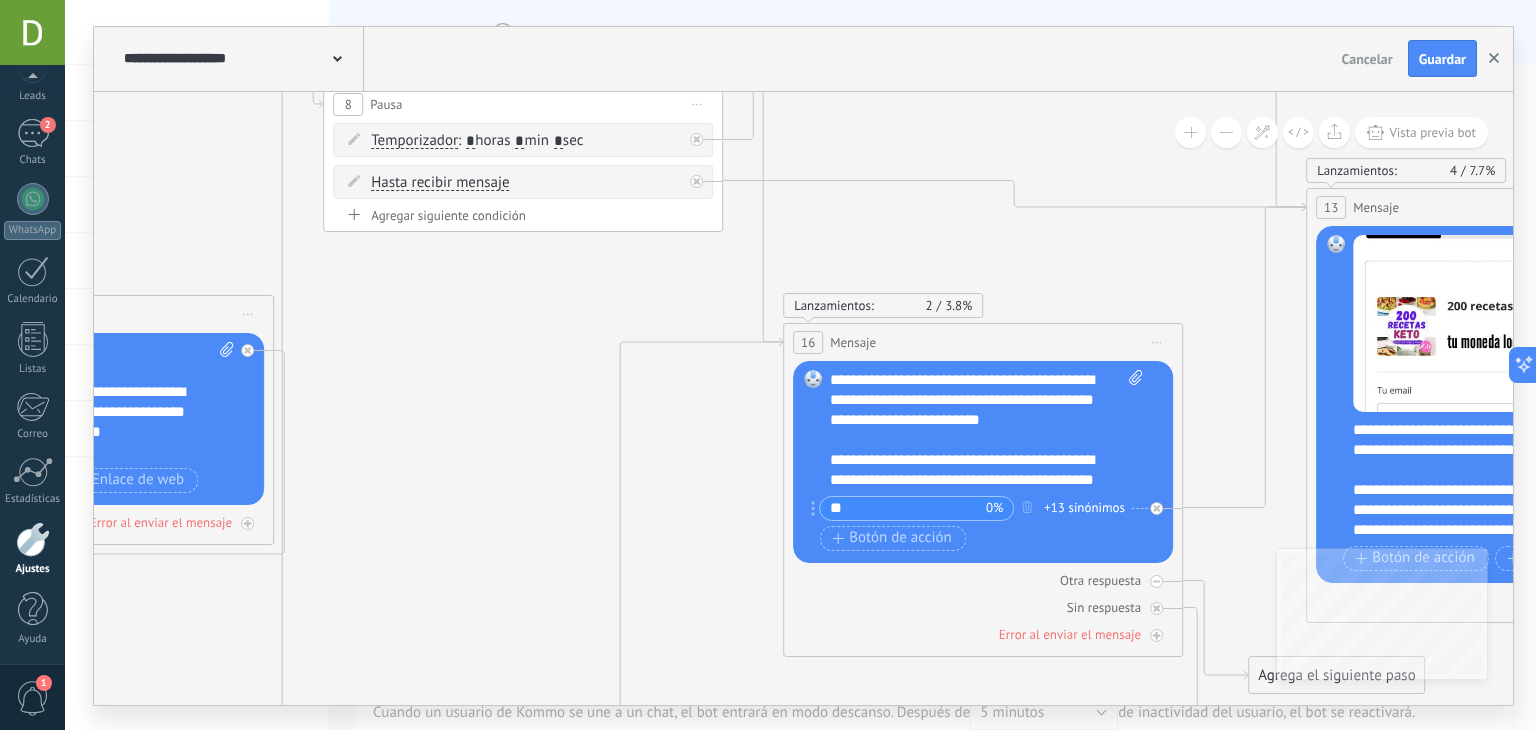 click at bounding box center (1494, 59) 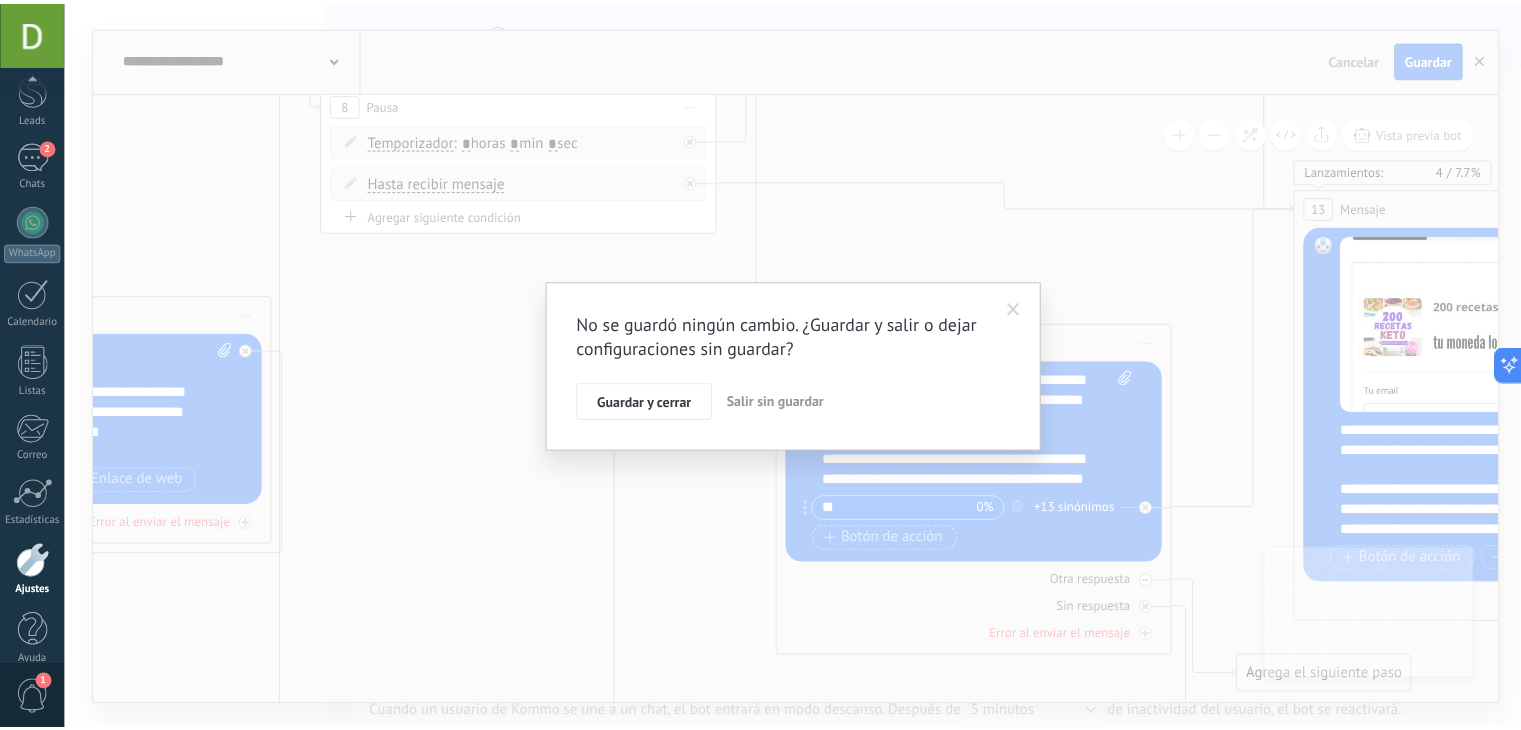 scroll, scrollTop: 101, scrollLeft: 0, axis: vertical 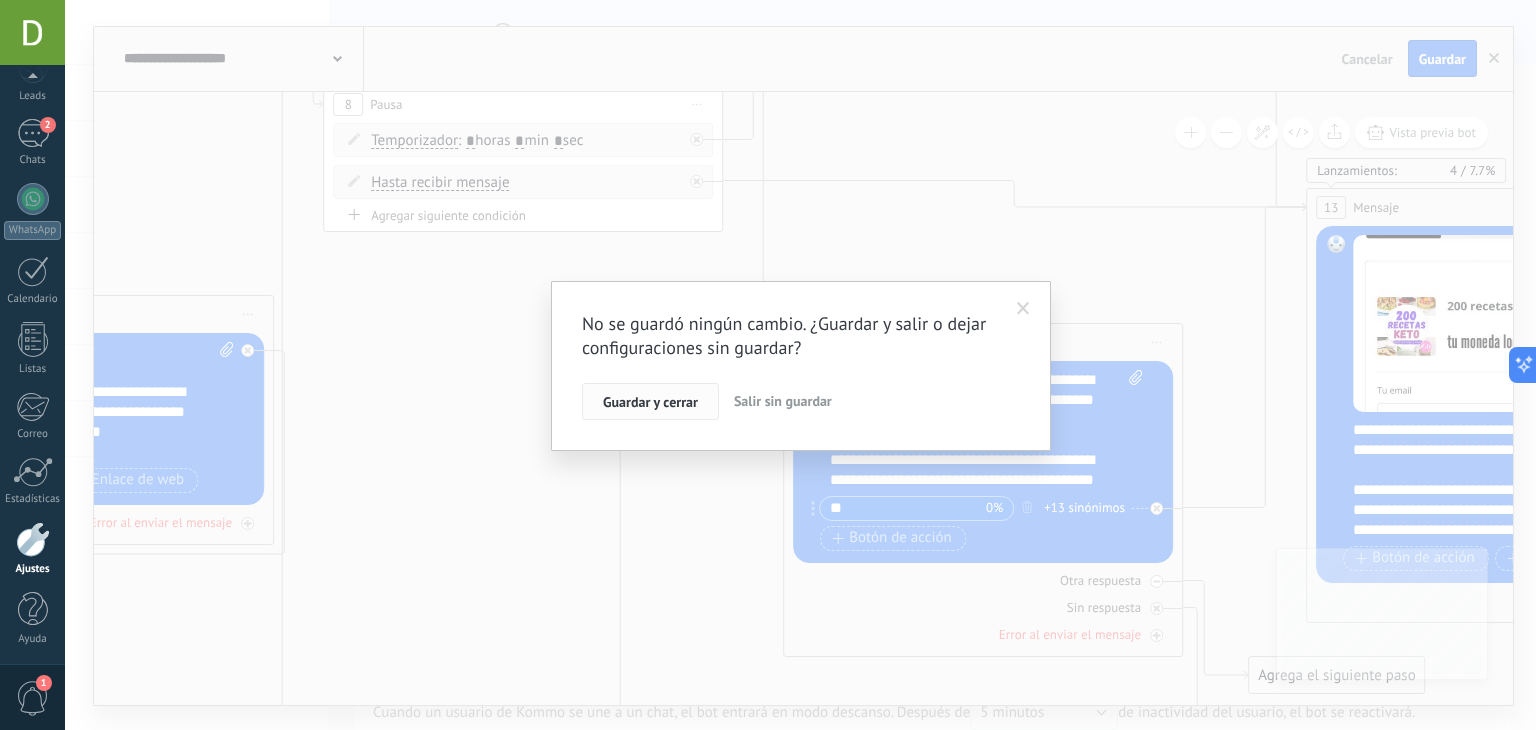 click on "Guardar y cerrar" at bounding box center [650, 402] 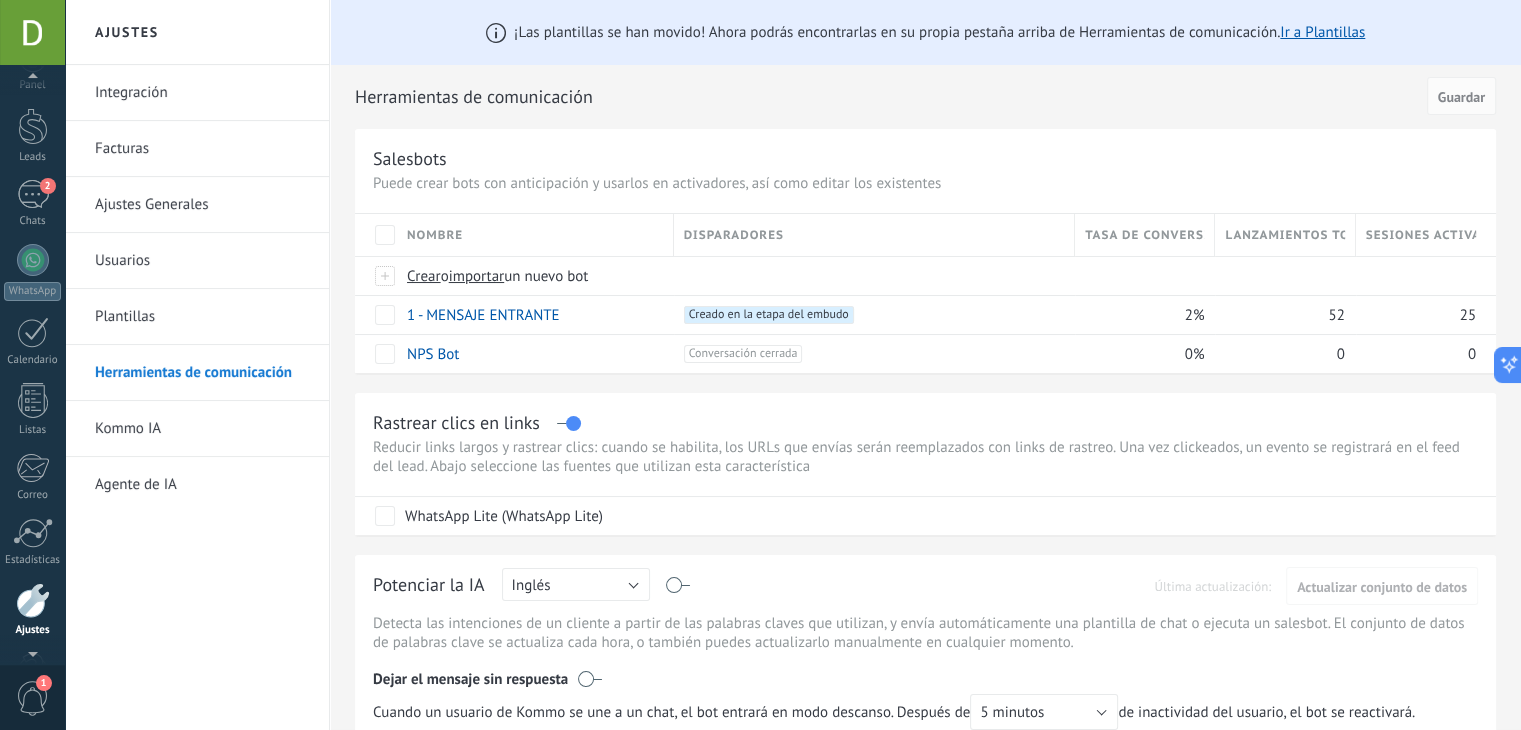 scroll, scrollTop: 0, scrollLeft: 0, axis: both 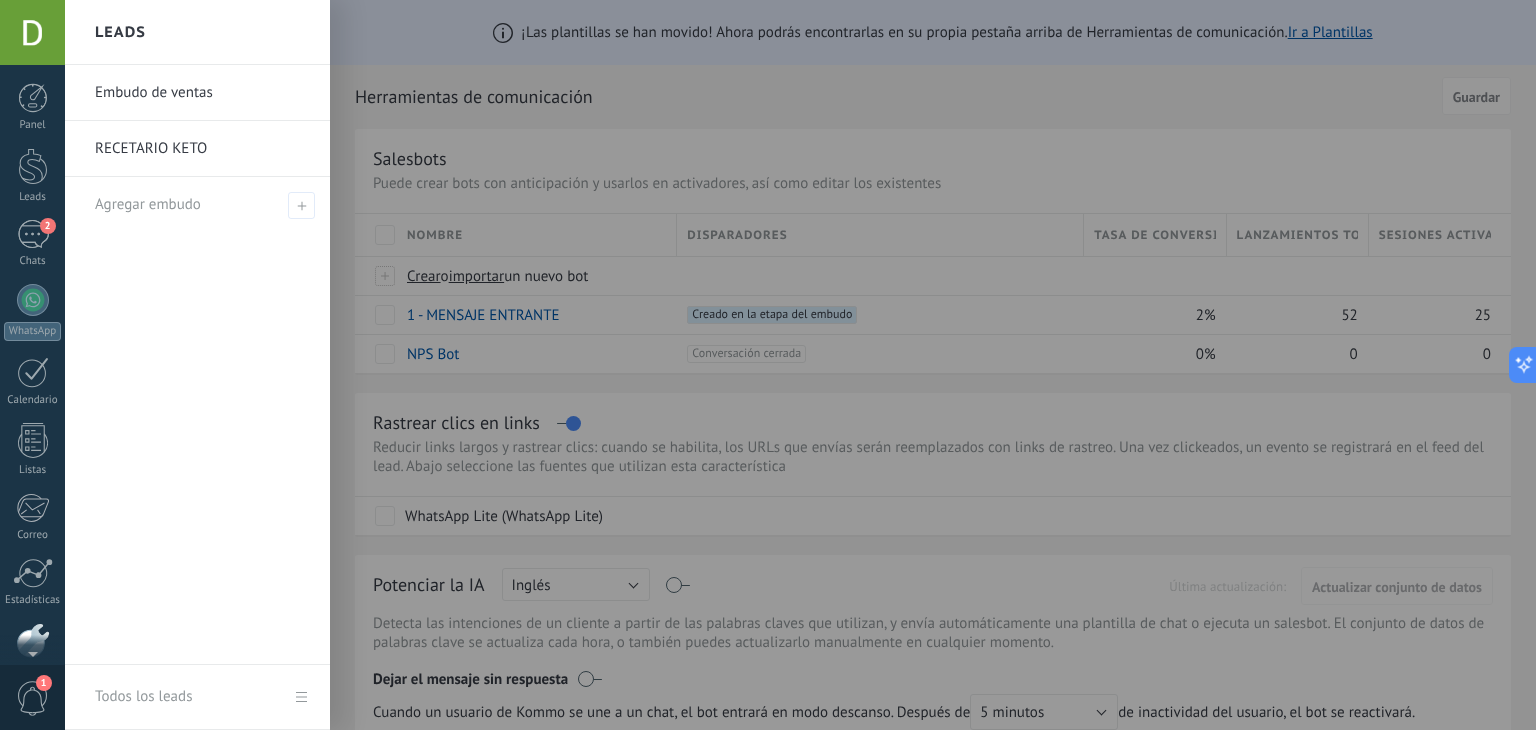 click on "RECETARIO KETO" at bounding box center [202, 149] 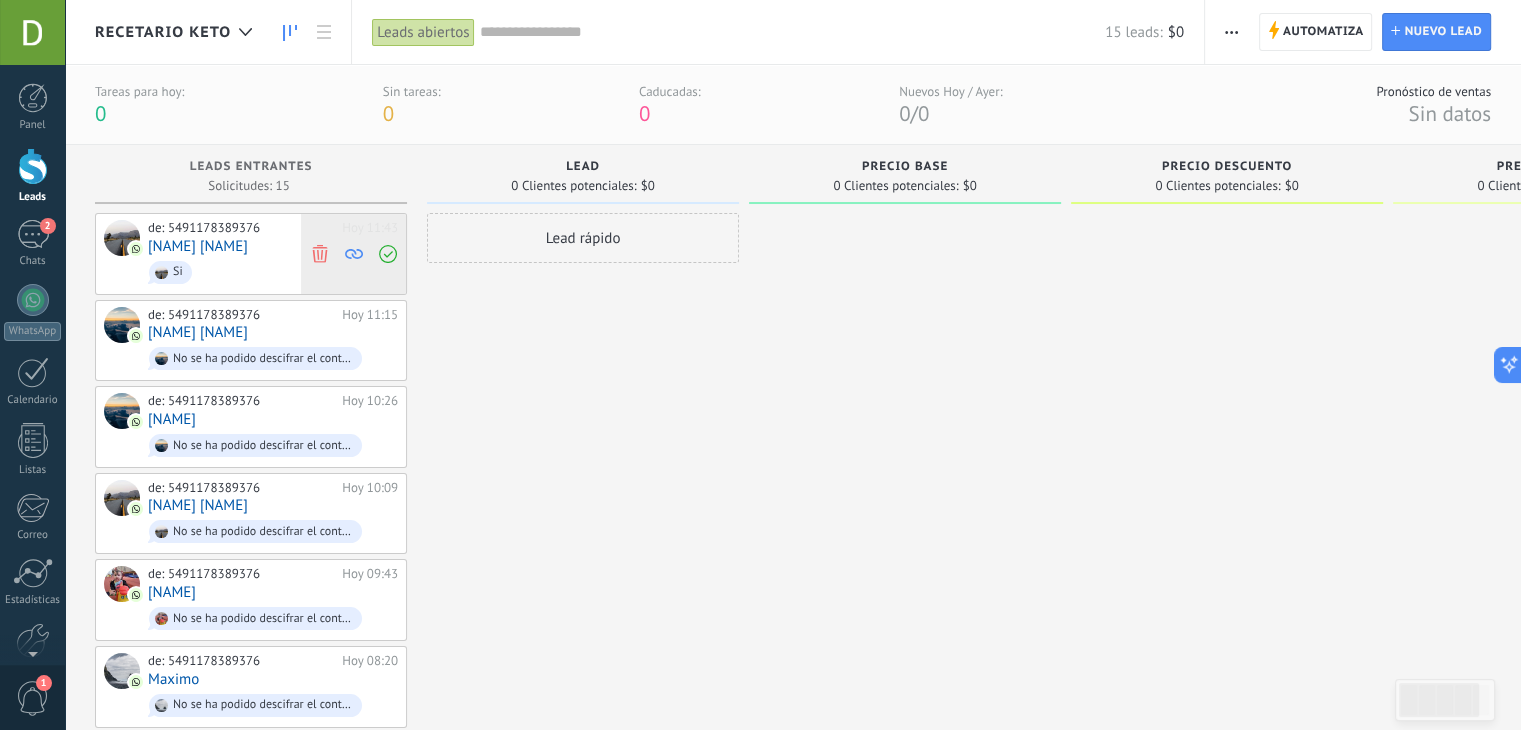click 